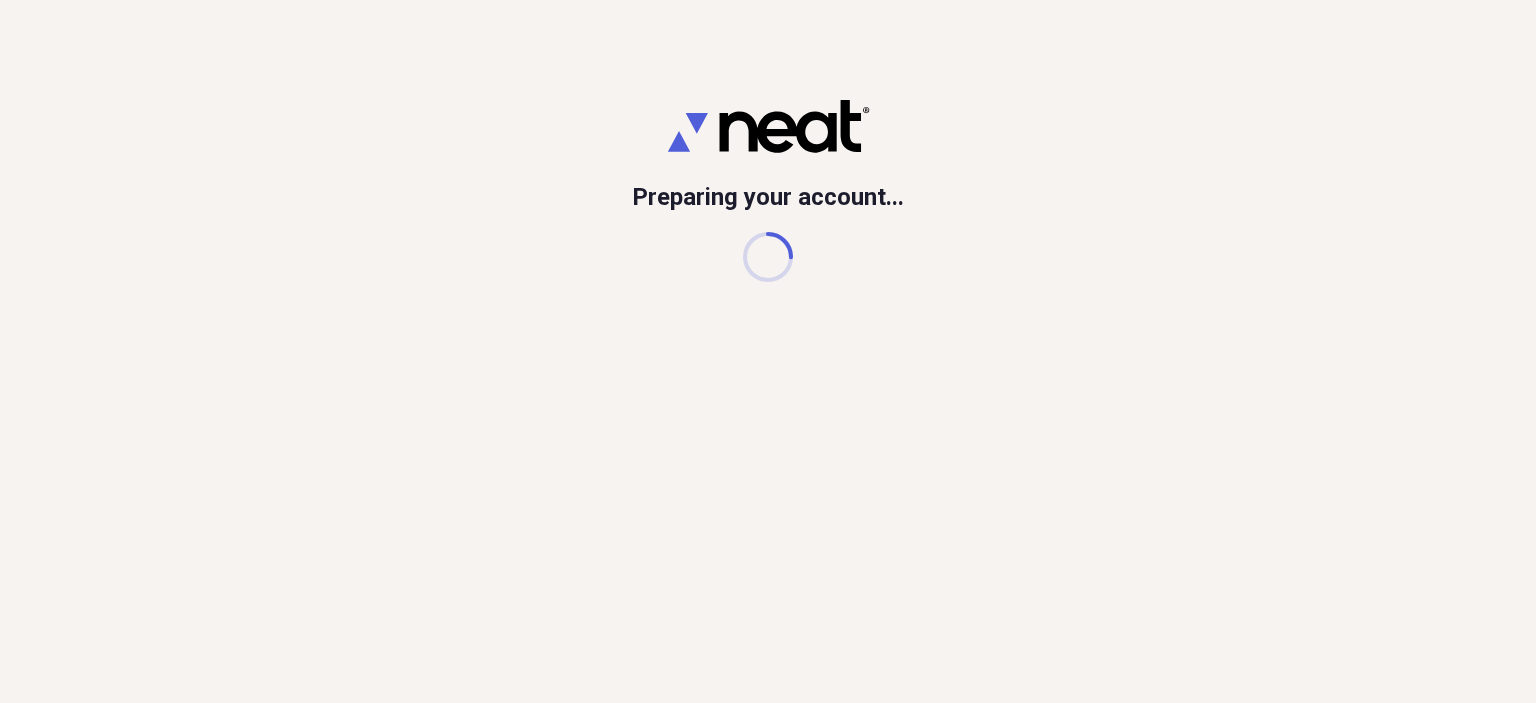 scroll, scrollTop: 0, scrollLeft: 0, axis: both 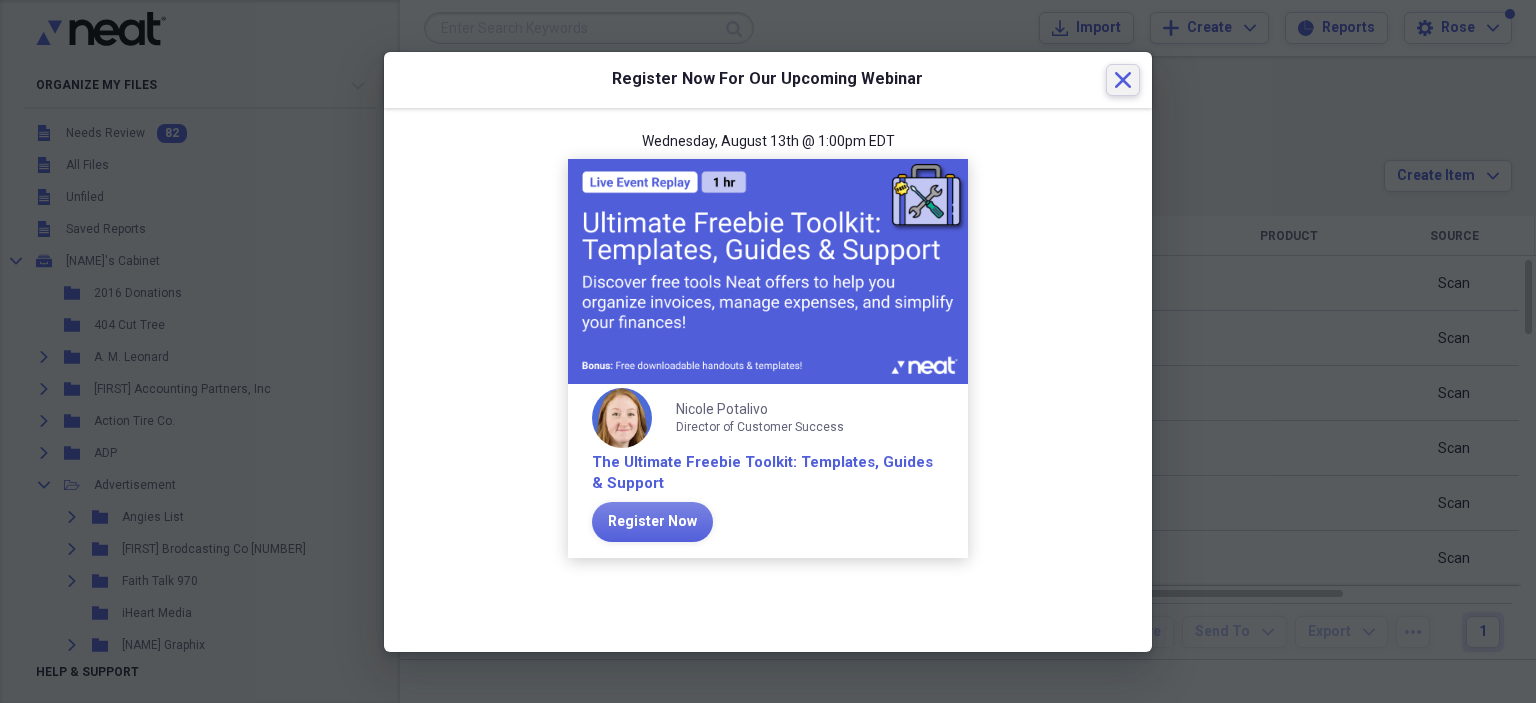 drag, startPoint x: 1120, startPoint y: 78, endPoint x: 1065, endPoint y: 73, distance: 55.226807 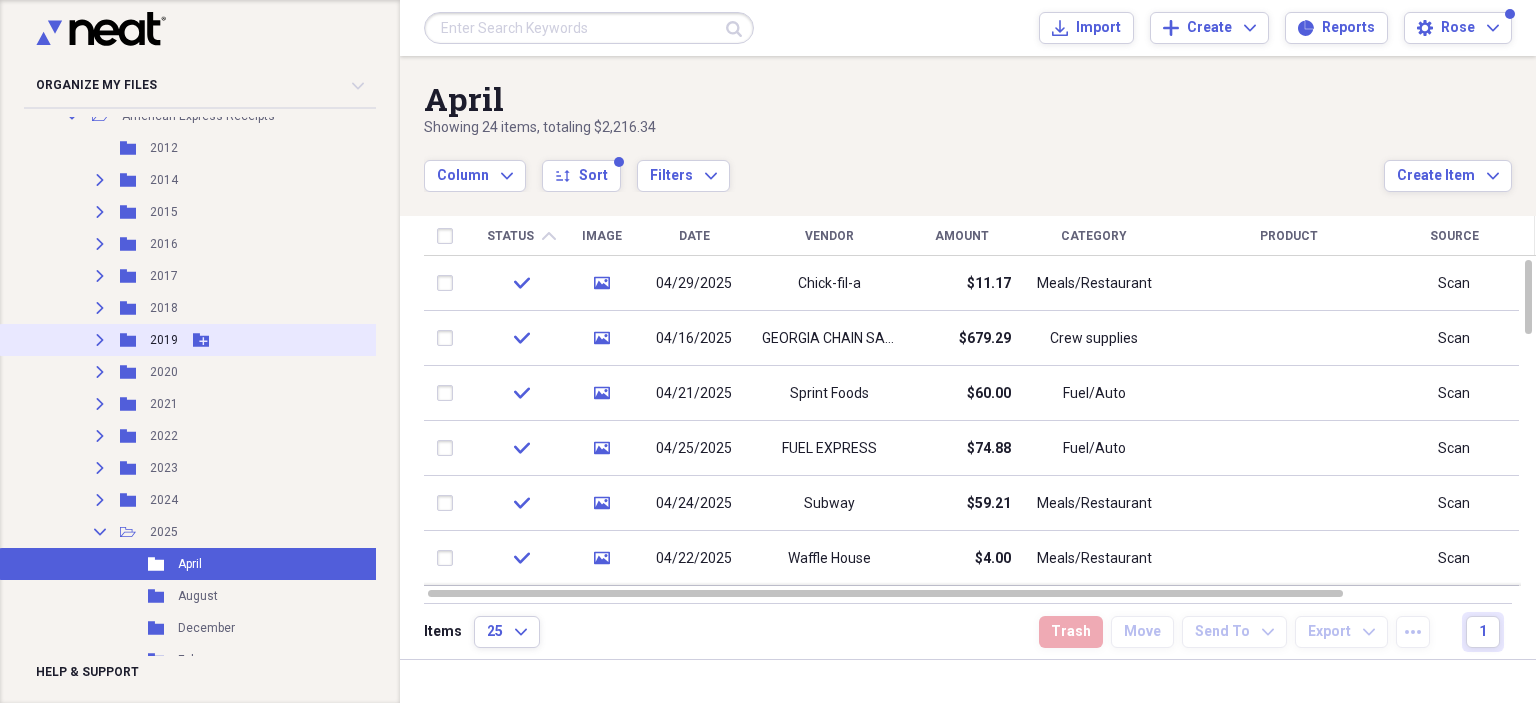 scroll, scrollTop: 1200, scrollLeft: 0, axis: vertical 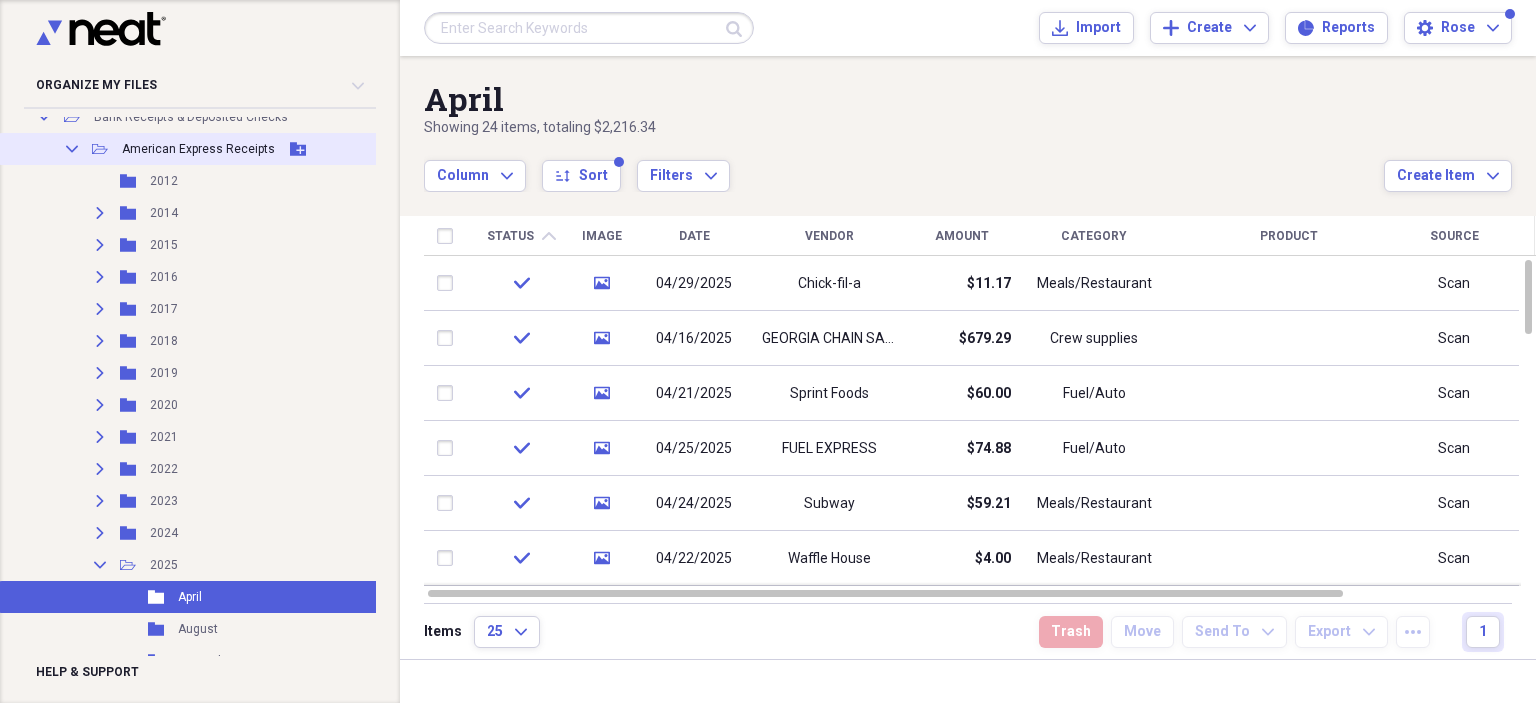 click on "Collapse" 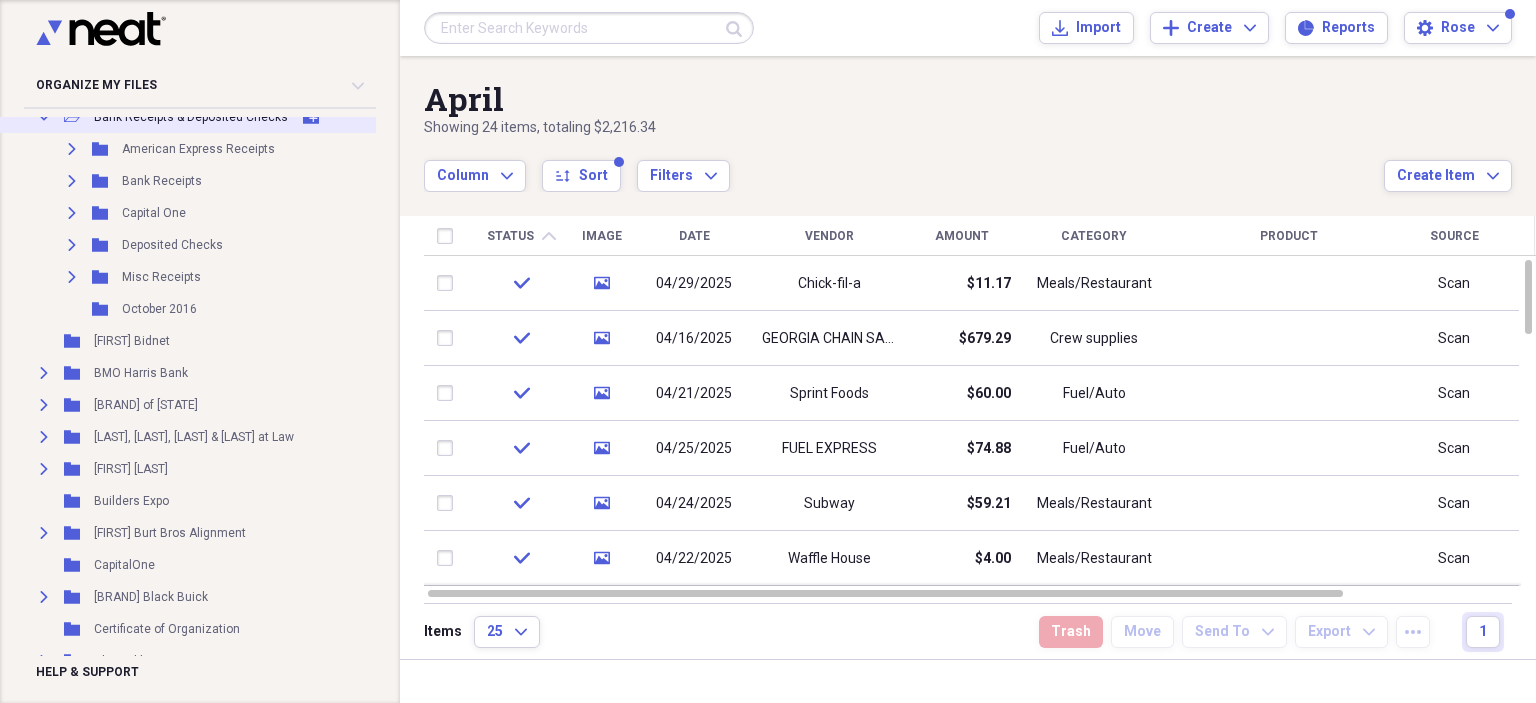 click on "Collapse" 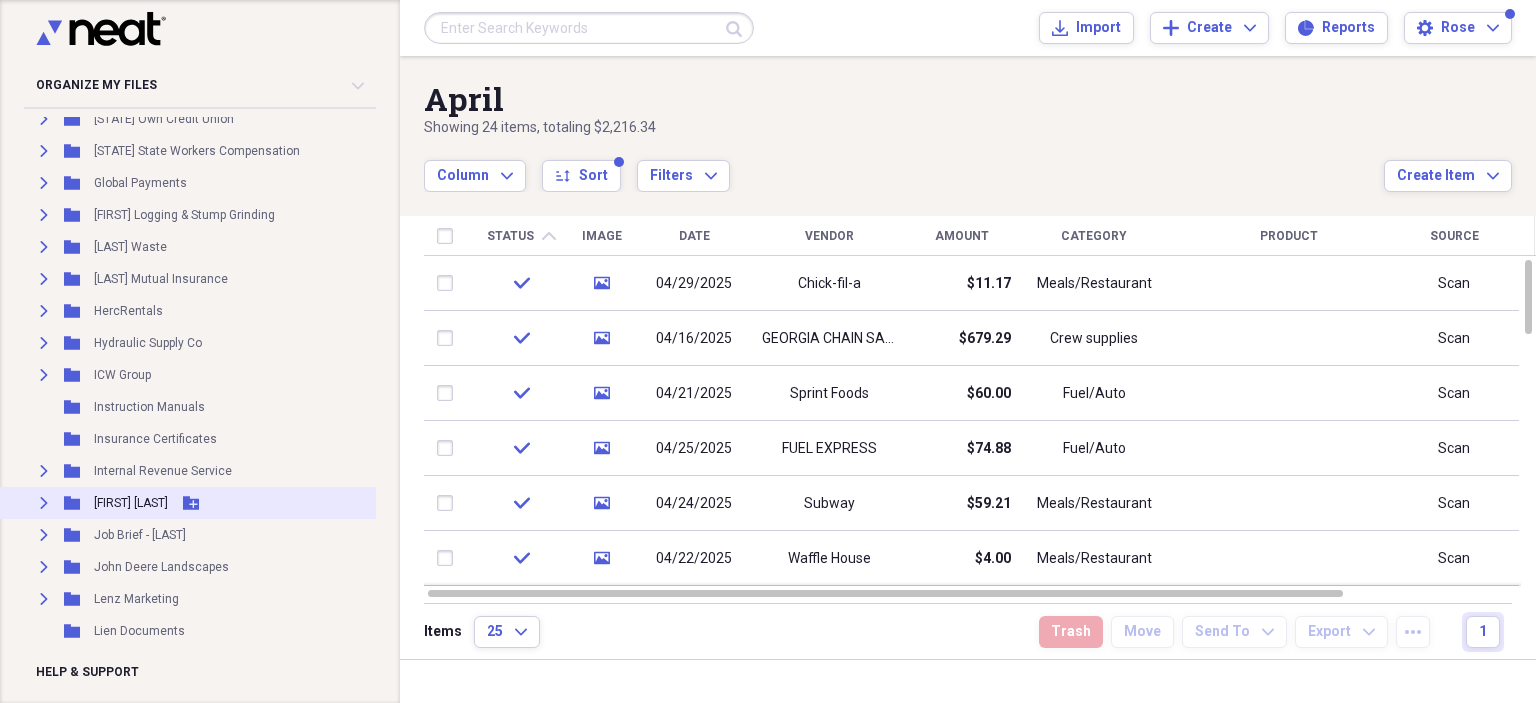 scroll, scrollTop: 2900, scrollLeft: 0, axis: vertical 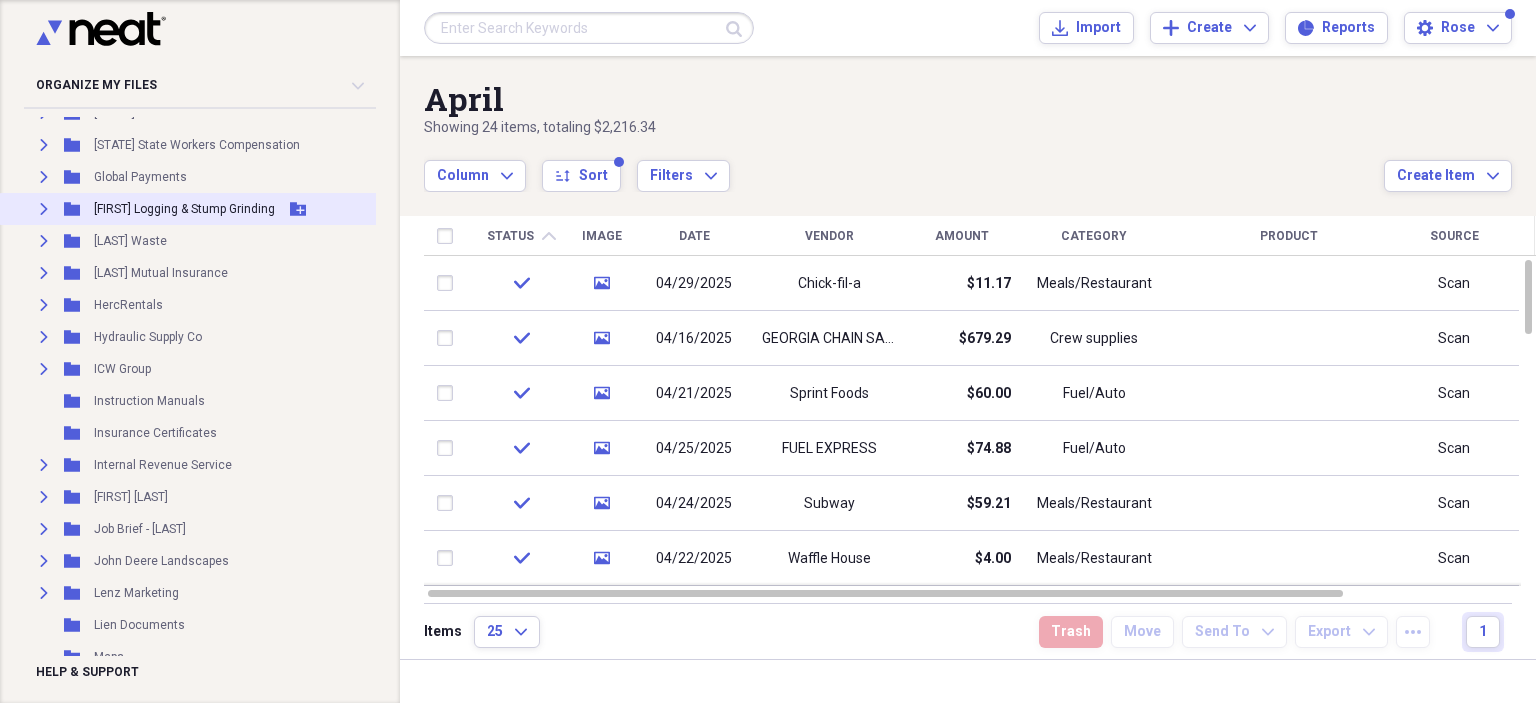 click on "Expand" 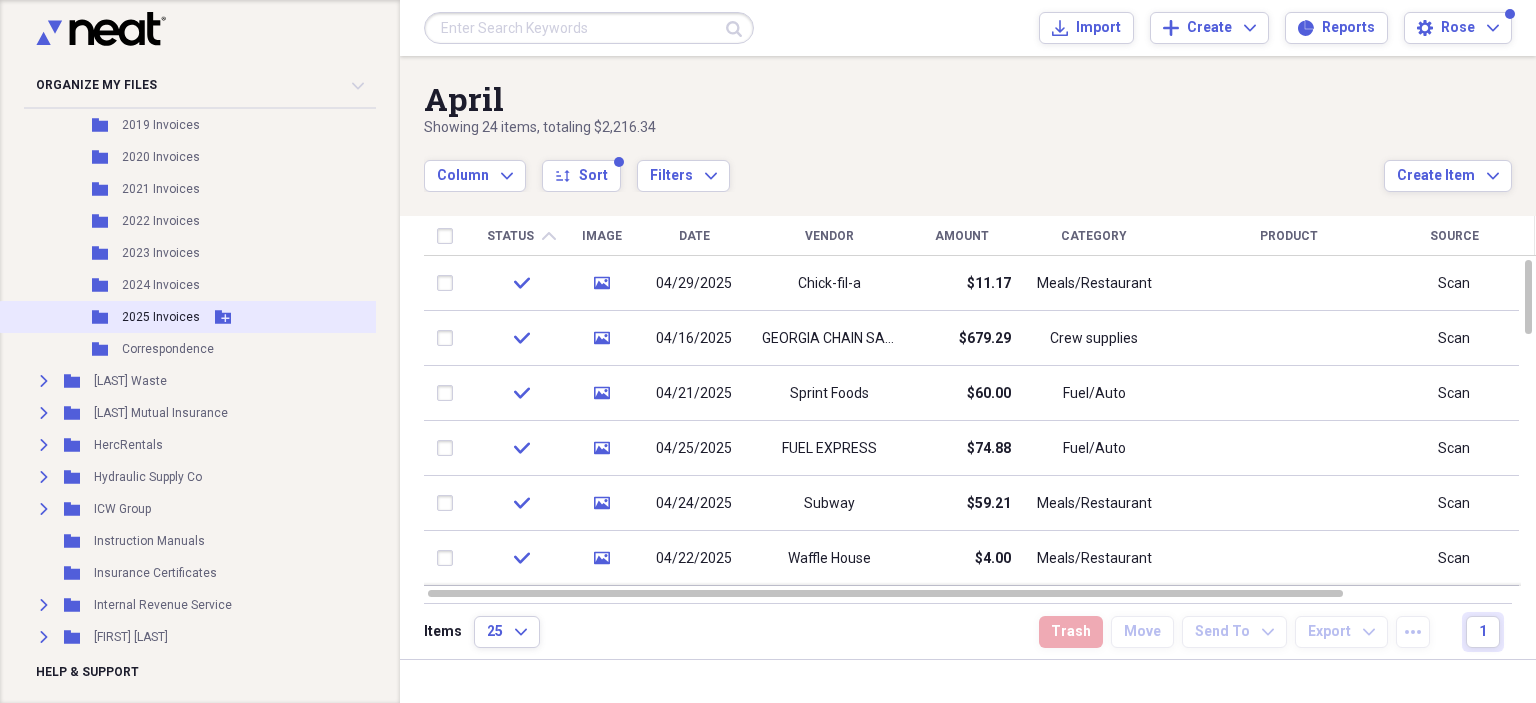 scroll, scrollTop: 3300, scrollLeft: 0, axis: vertical 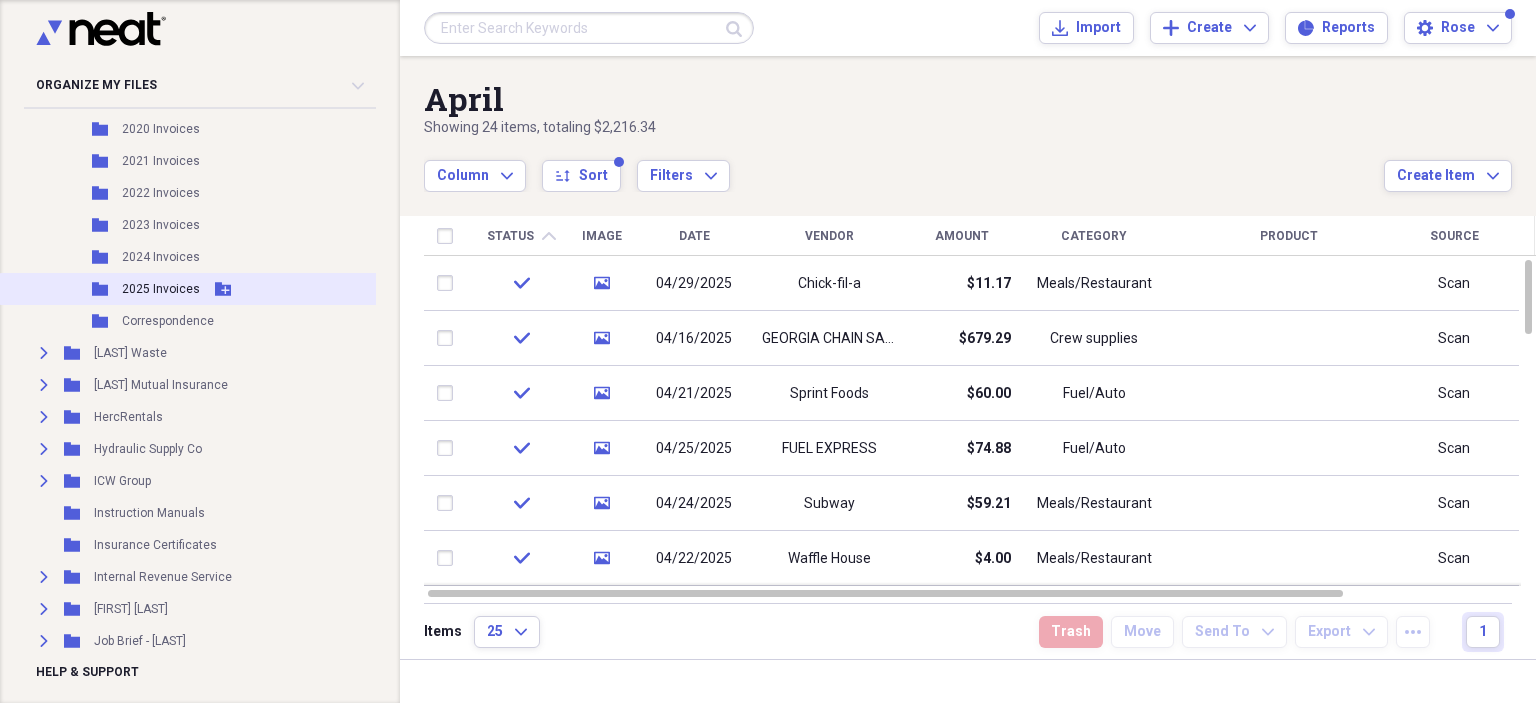 click on "2025 Invoices" at bounding box center [161, 289] 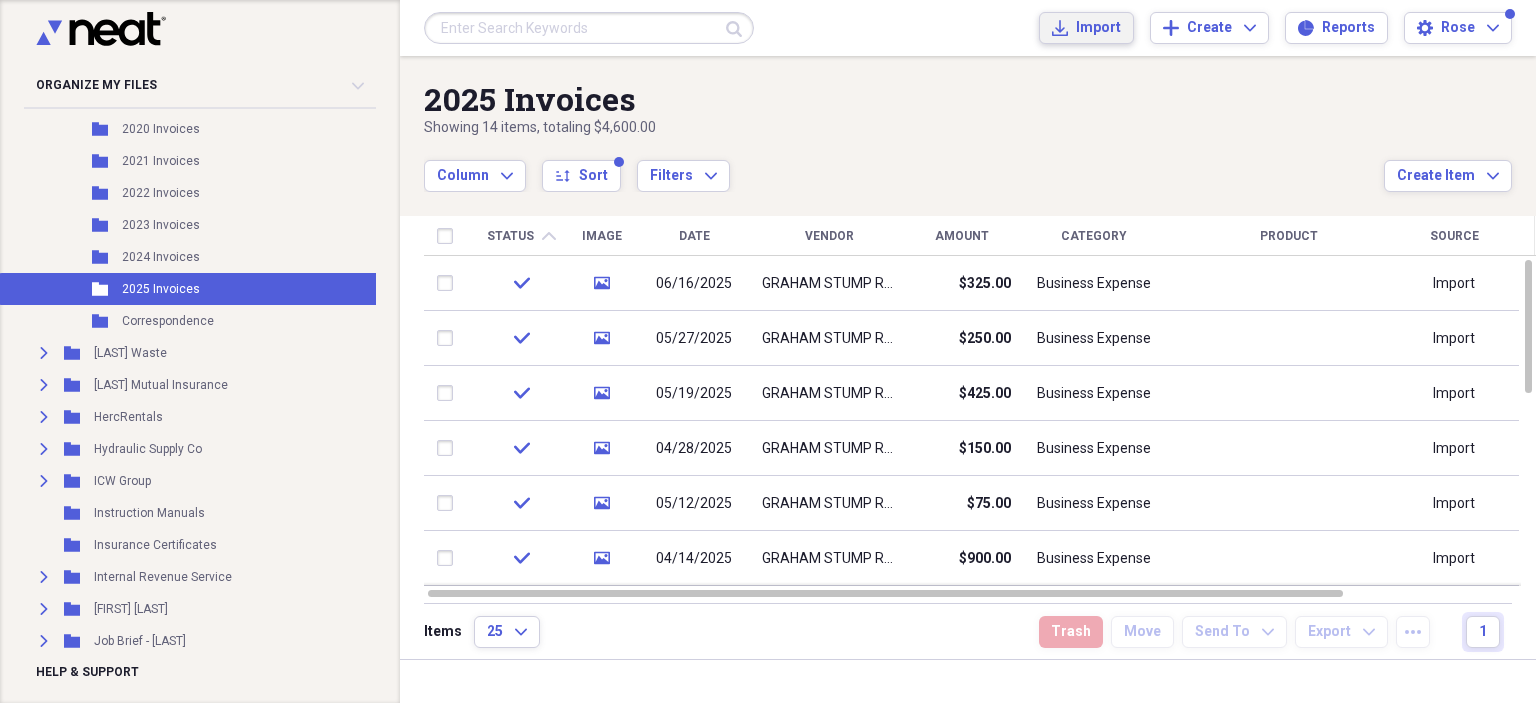 click on "Import" at bounding box center [1098, 28] 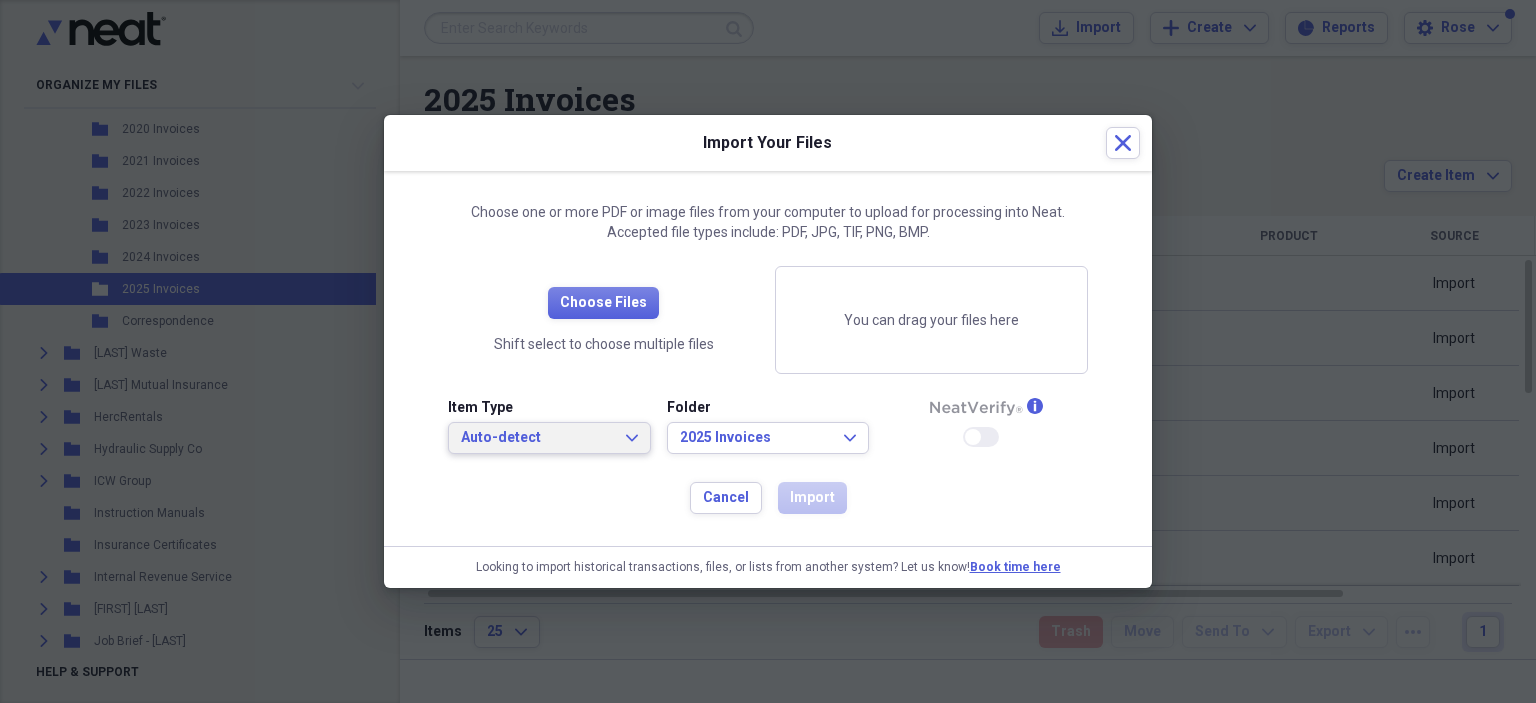 click on "Auto-detect Expand" at bounding box center (549, 438) 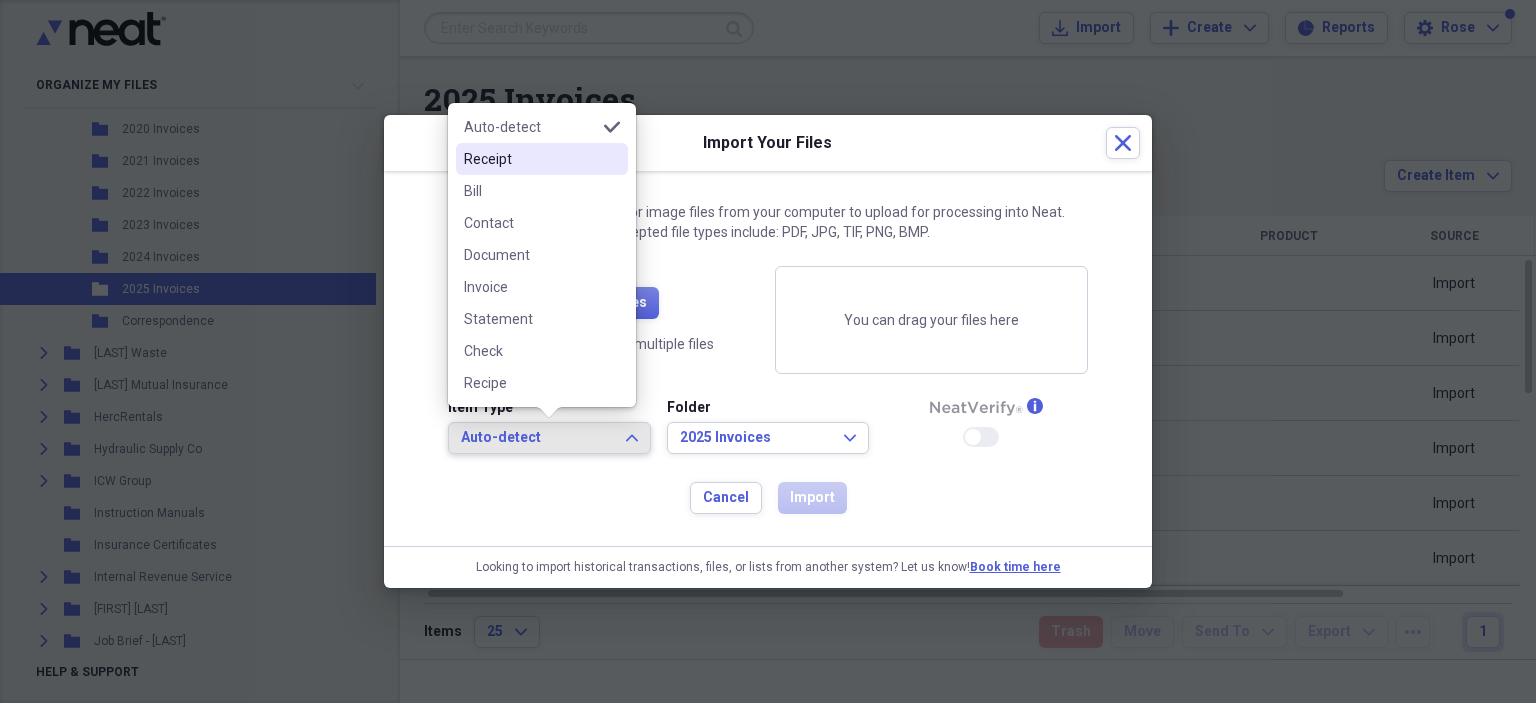 click on "Receipt" at bounding box center [530, 159] 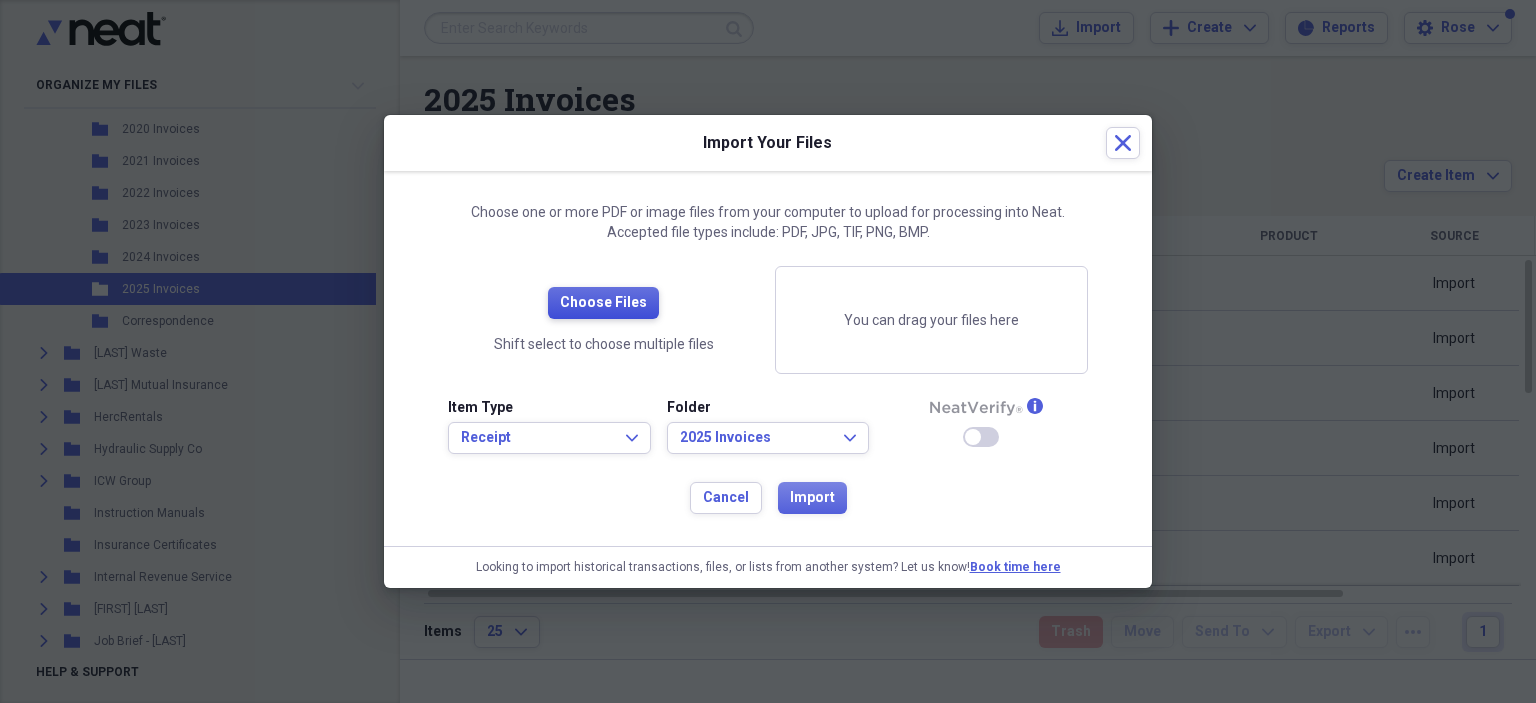 click on "Choose Files" at bounding box center [603, 303] 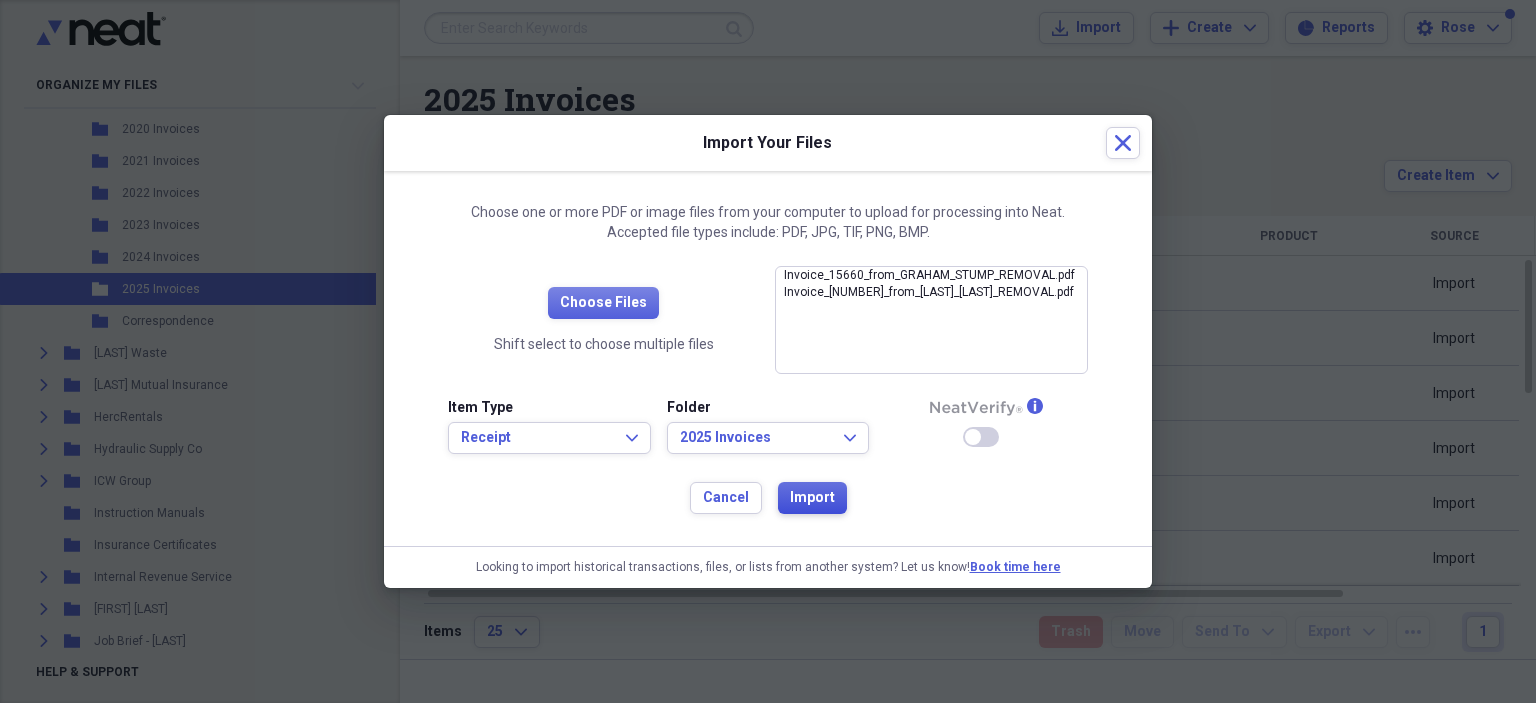 click on "Import" at bounding box center (812, 498) 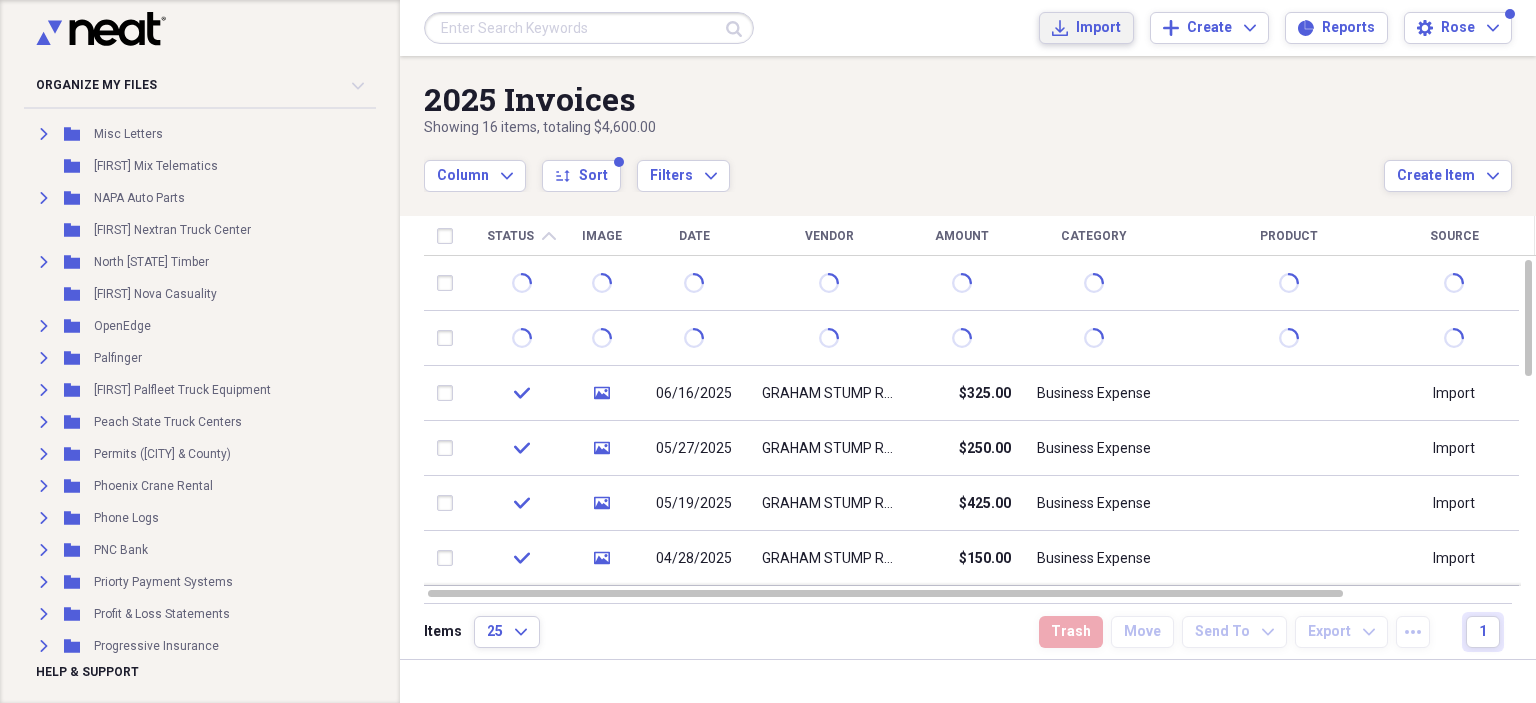 scroll, scrollTop: 4000, scrollLeft: 0, axis: vertical 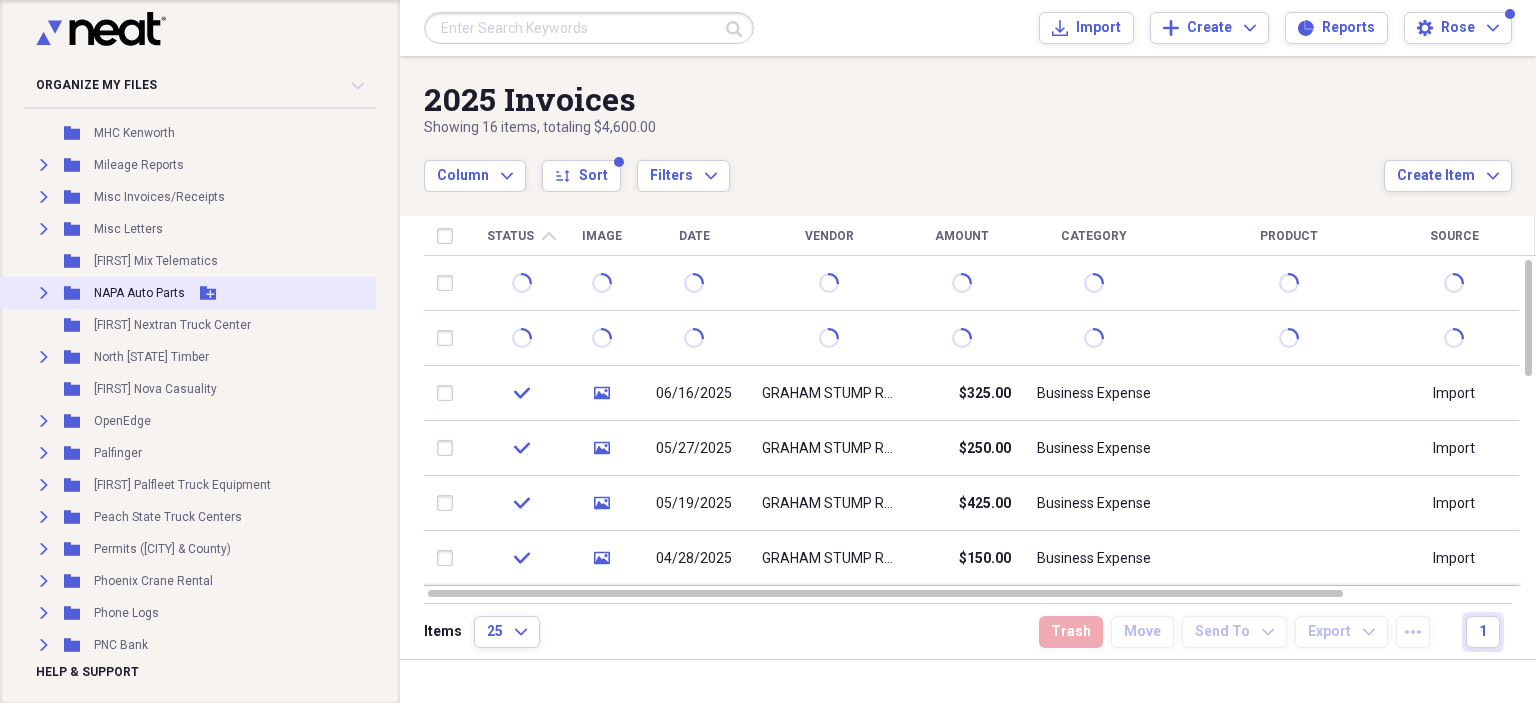 click on "Expand" 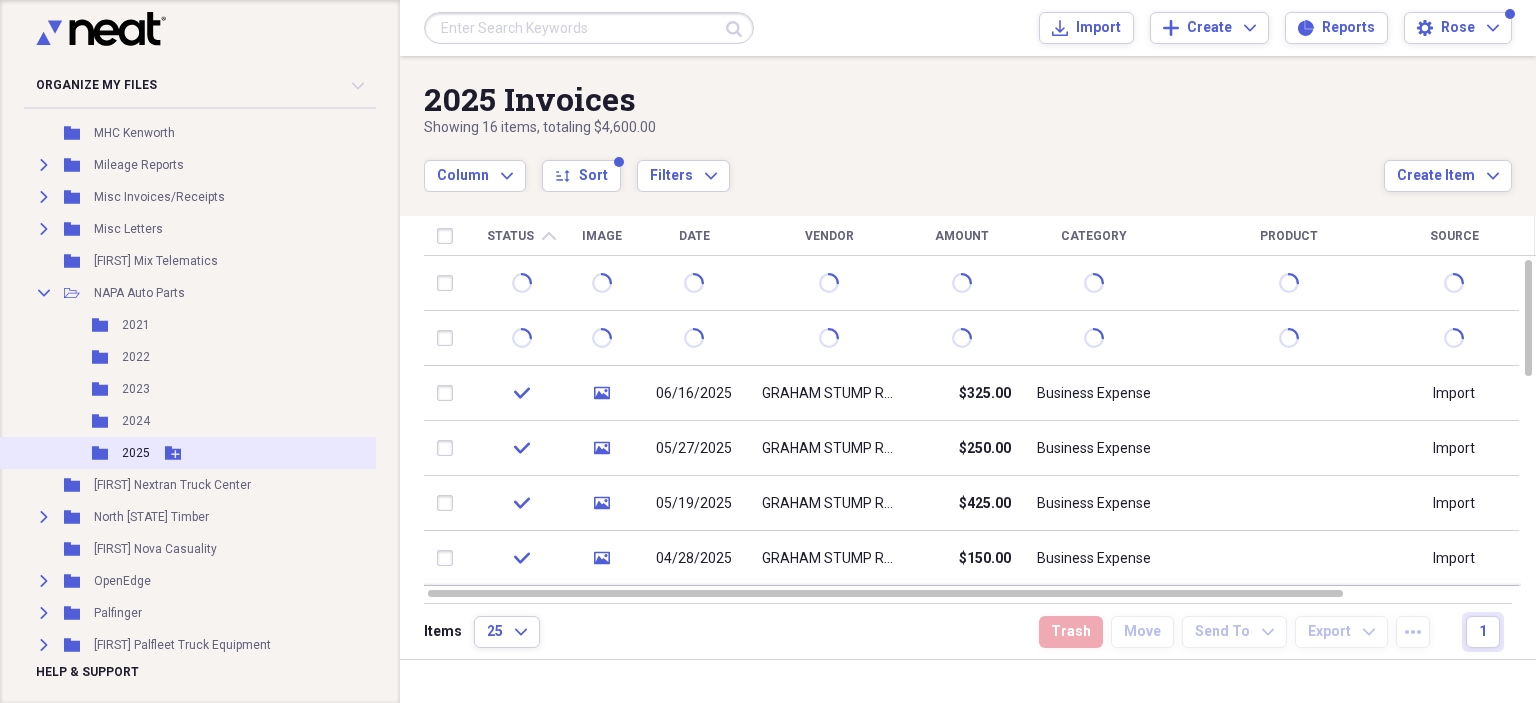 click on "2025" at bounding box center (136, 453) 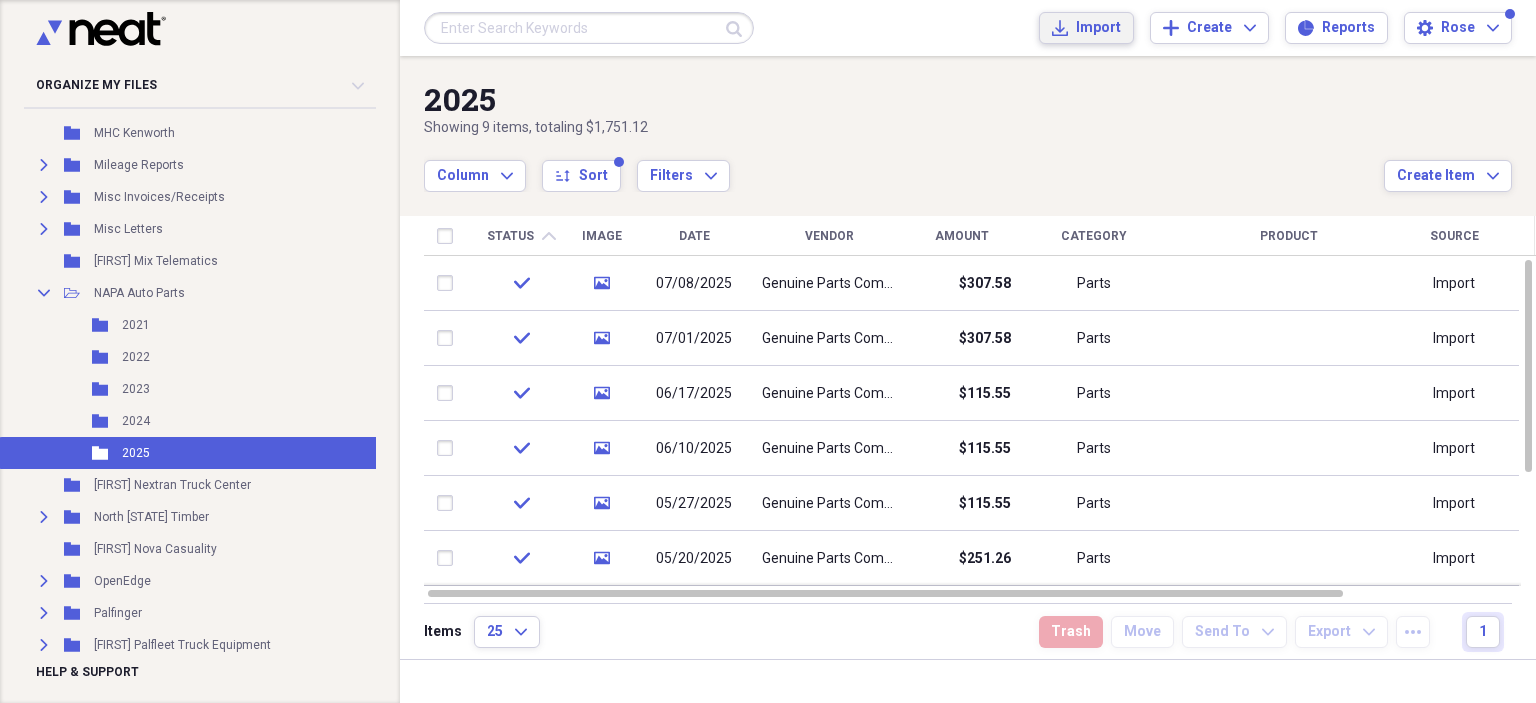 click on "Import" at bounding box center [1098, 28] 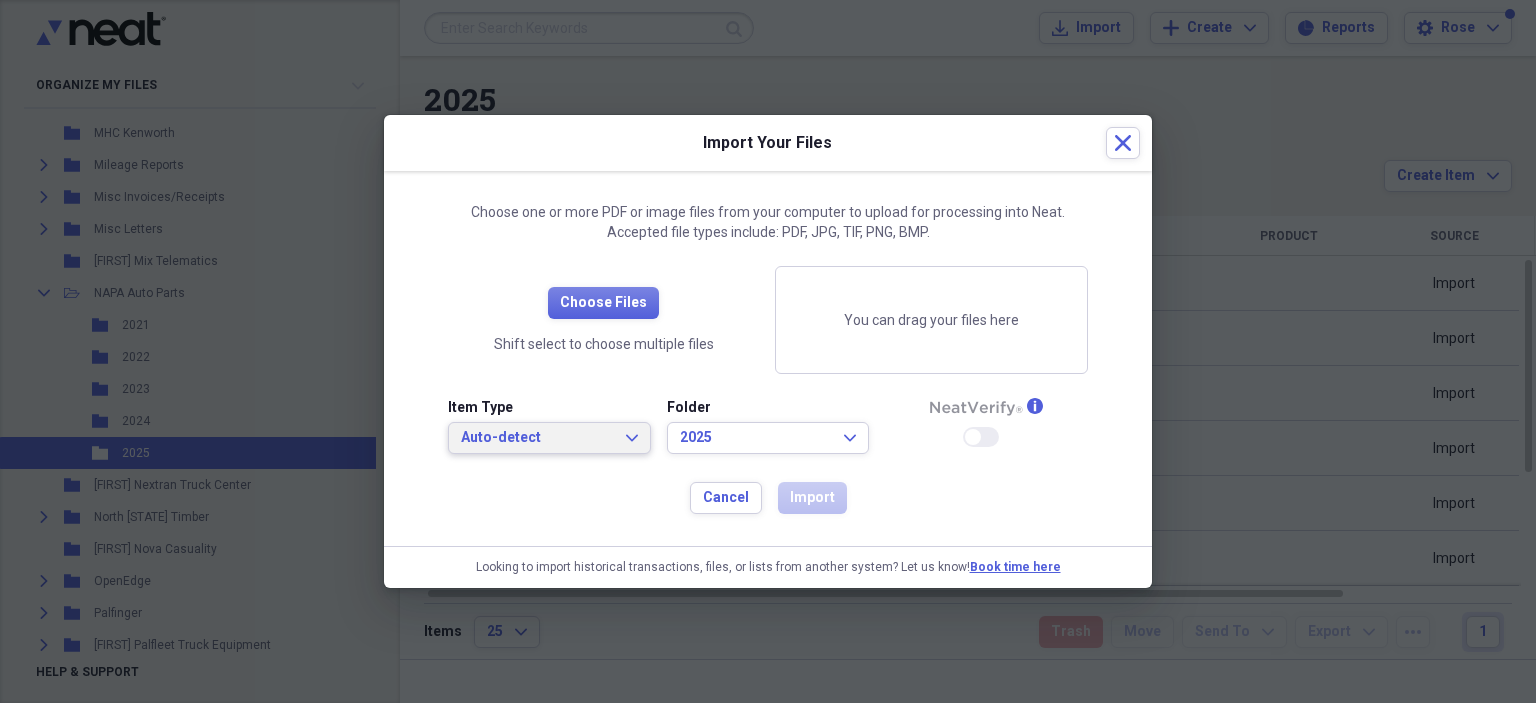 click on "Auto-detect Expand" at bounding box center (549, 438) 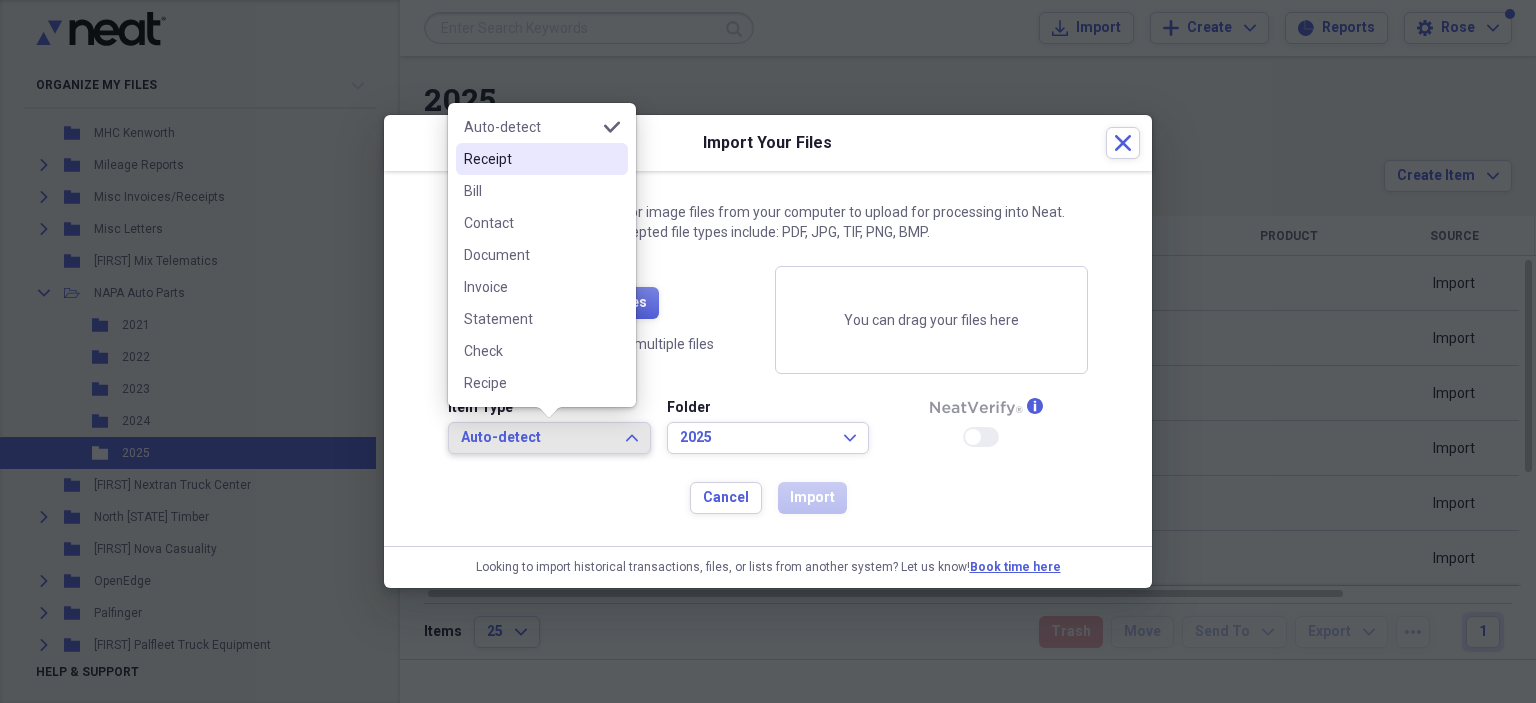 click on "Receipt" at bounding box center (530, 159) 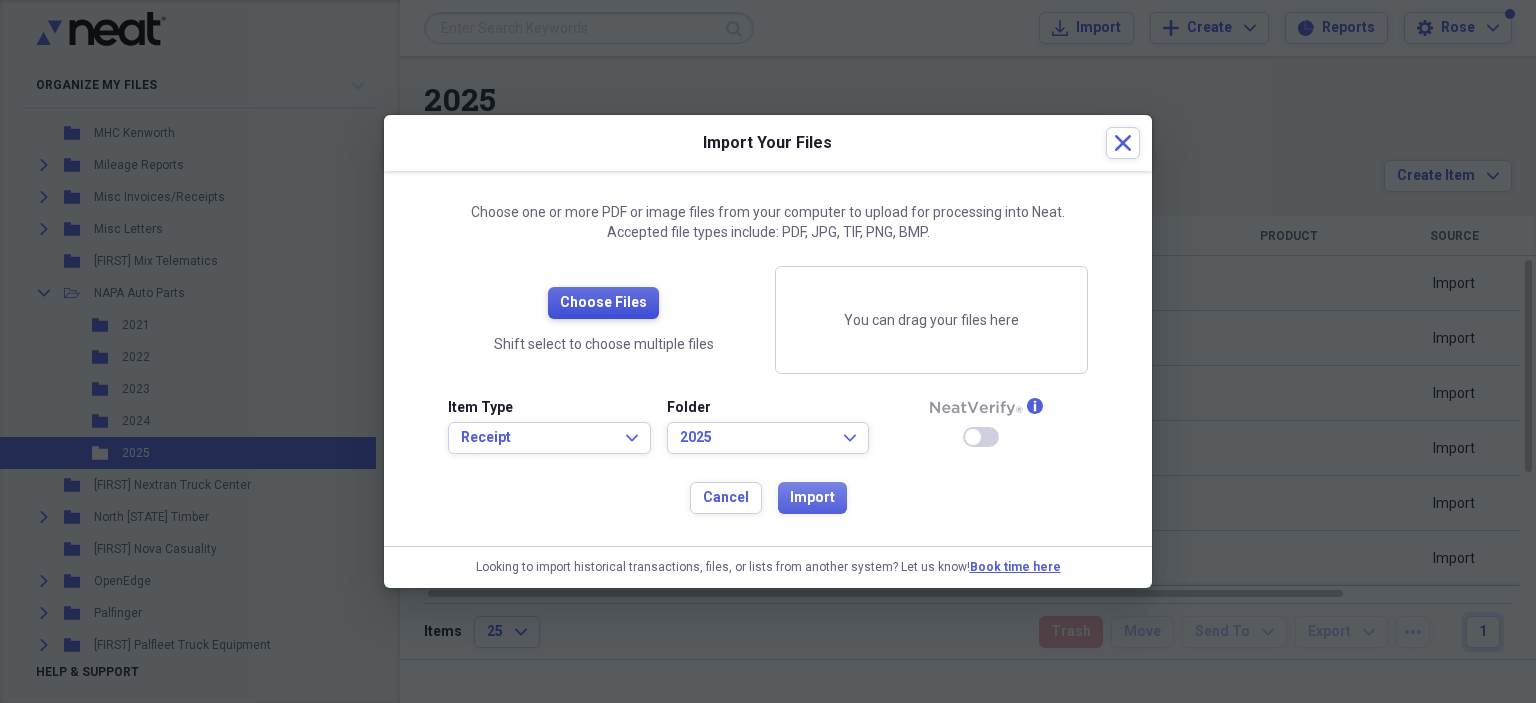 click on "Choose Files" at bounding box center [603, 303] 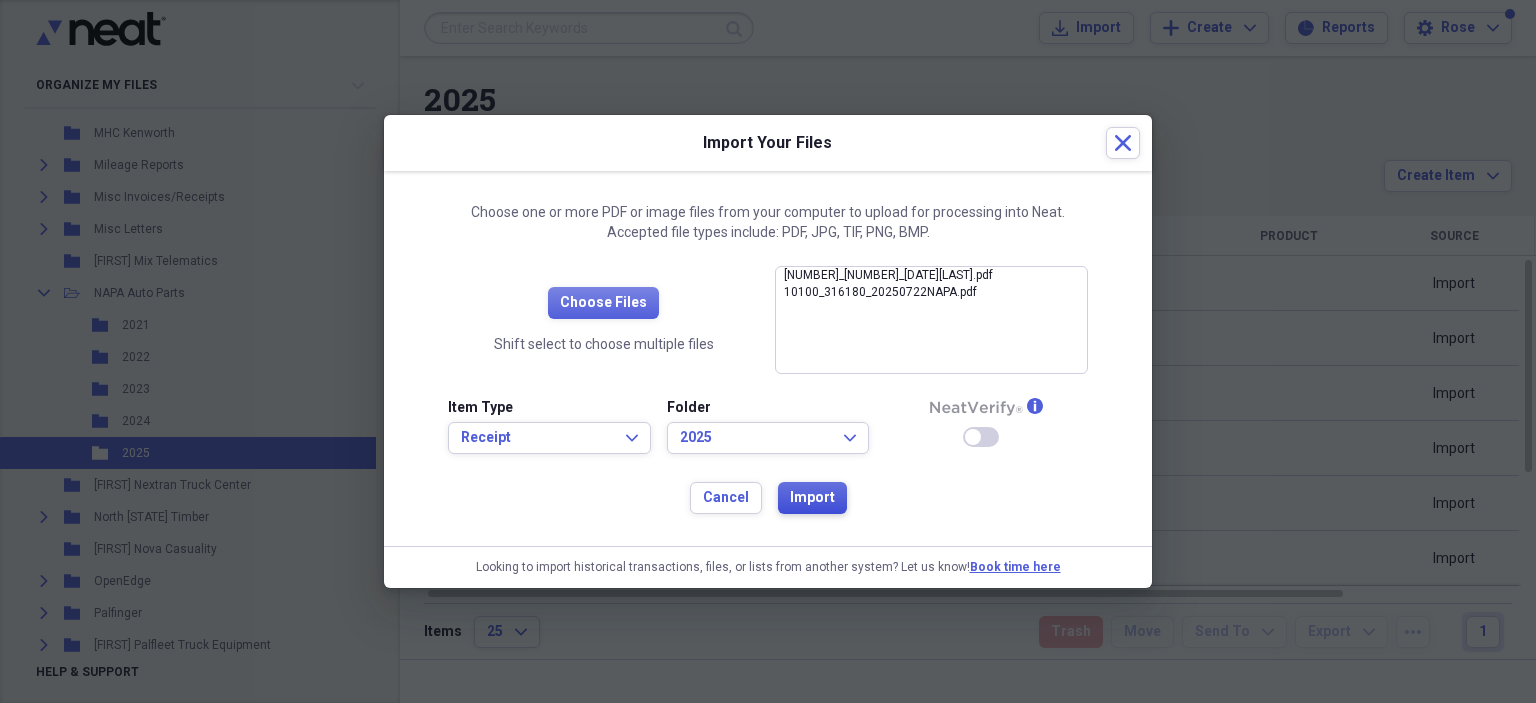 click on "Import" at bounding box center [812, 498] 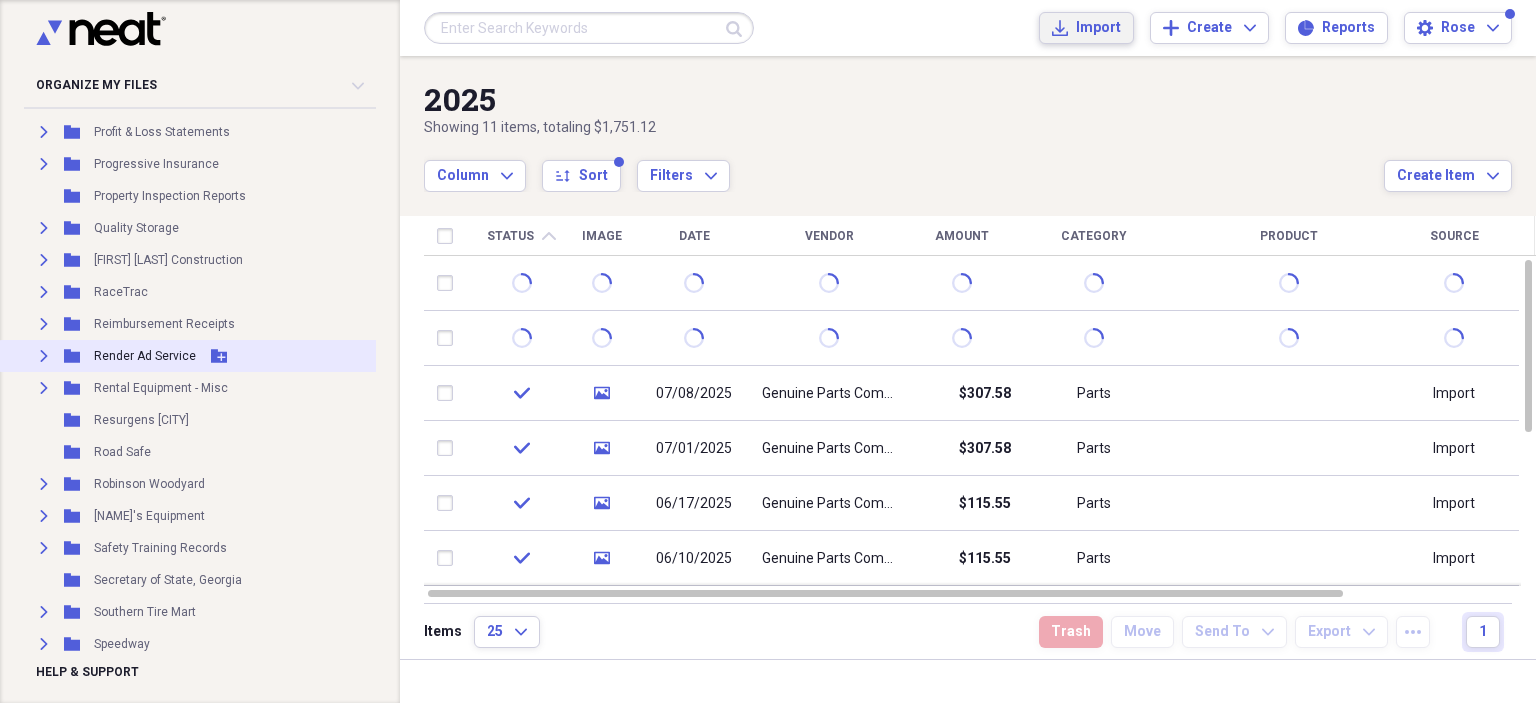 scroll, scrollTop: 4800, scrollLeft: 0, axis: vertical 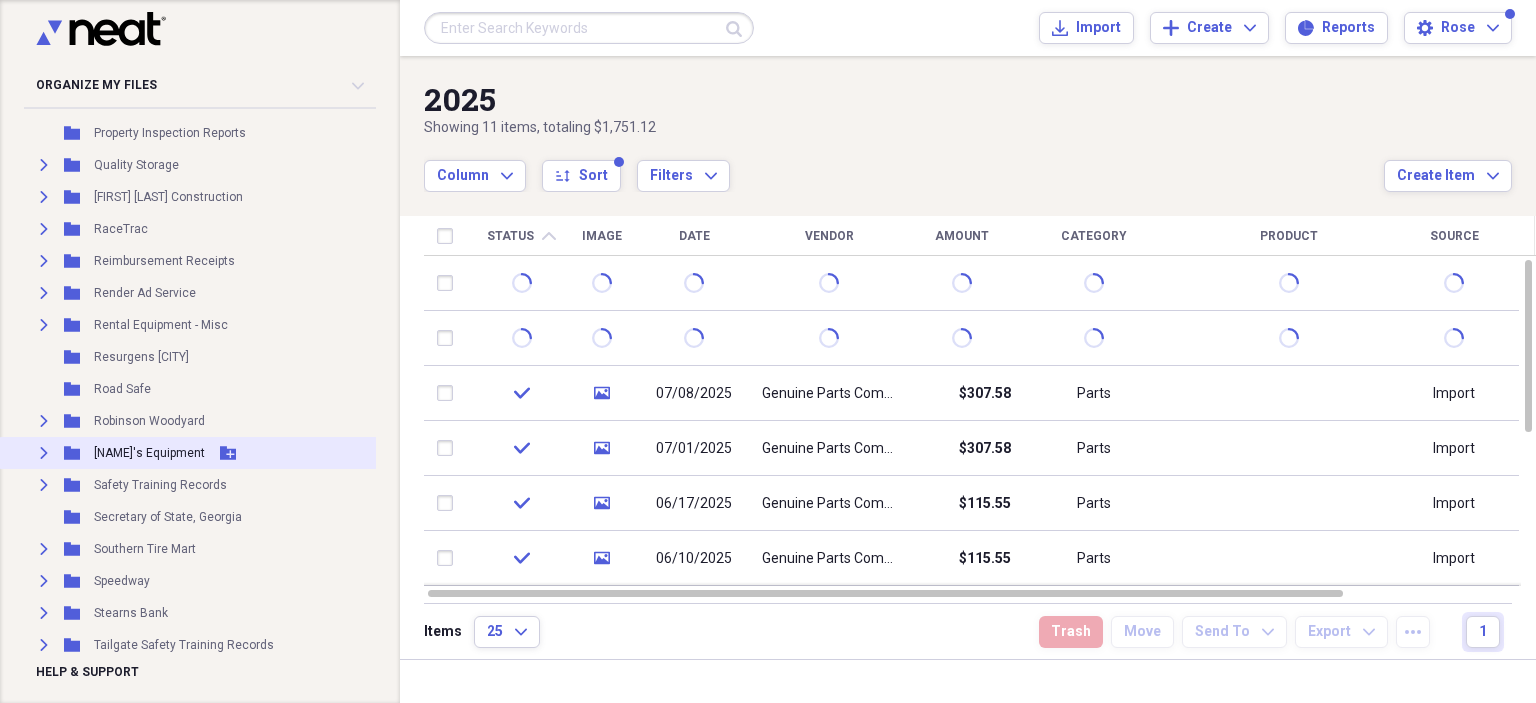 click on "Expand" 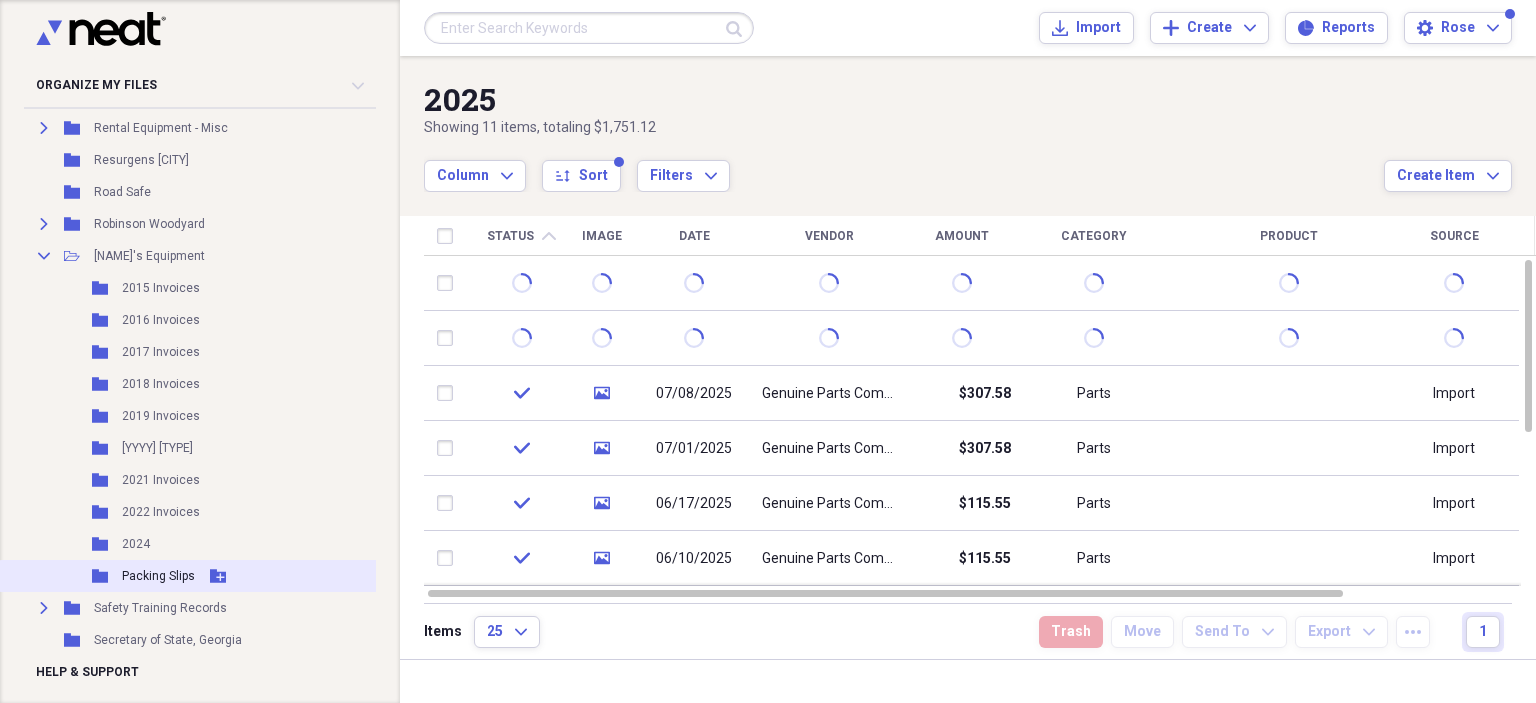scroll, scrollTop: 5100, scrollLeft: 0, axis: vertical 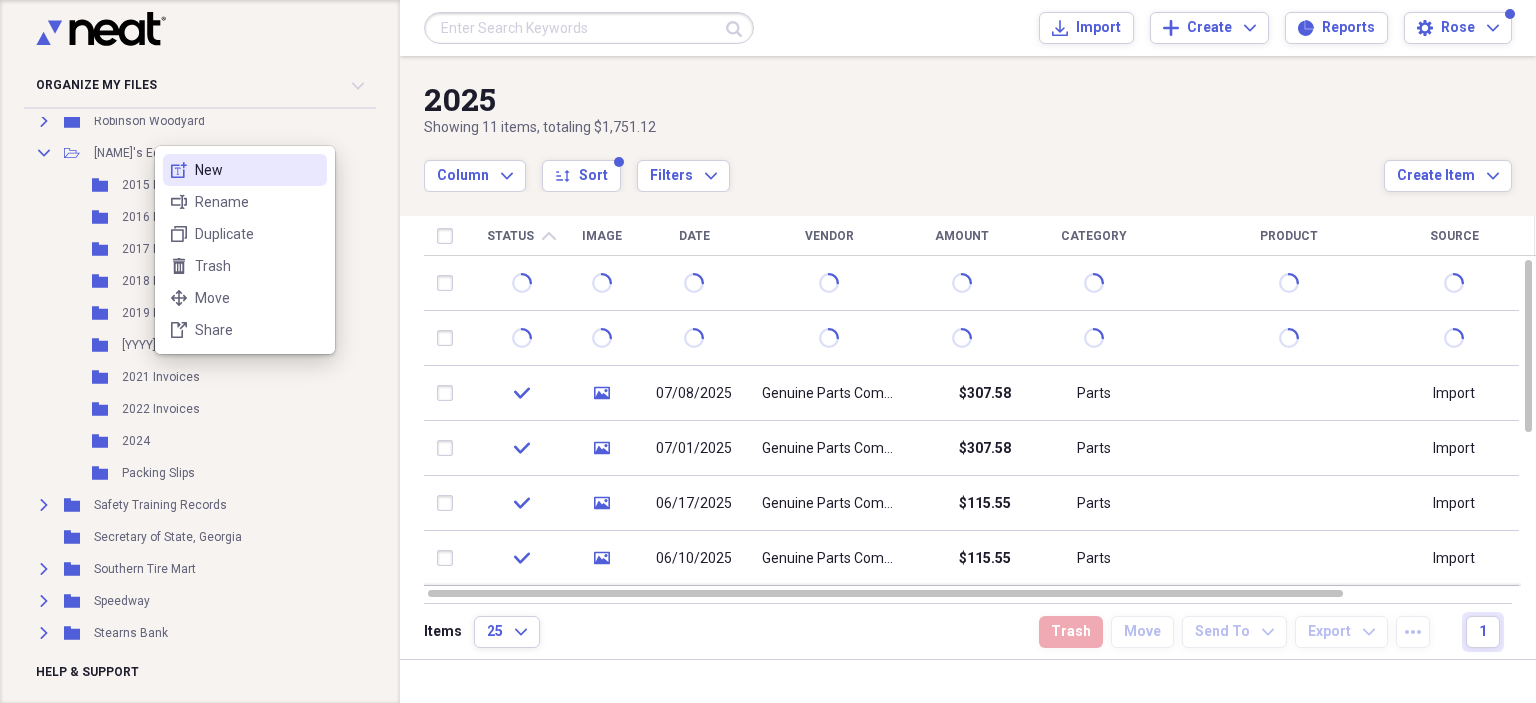 click on "New" at bounding box center (257, 170) 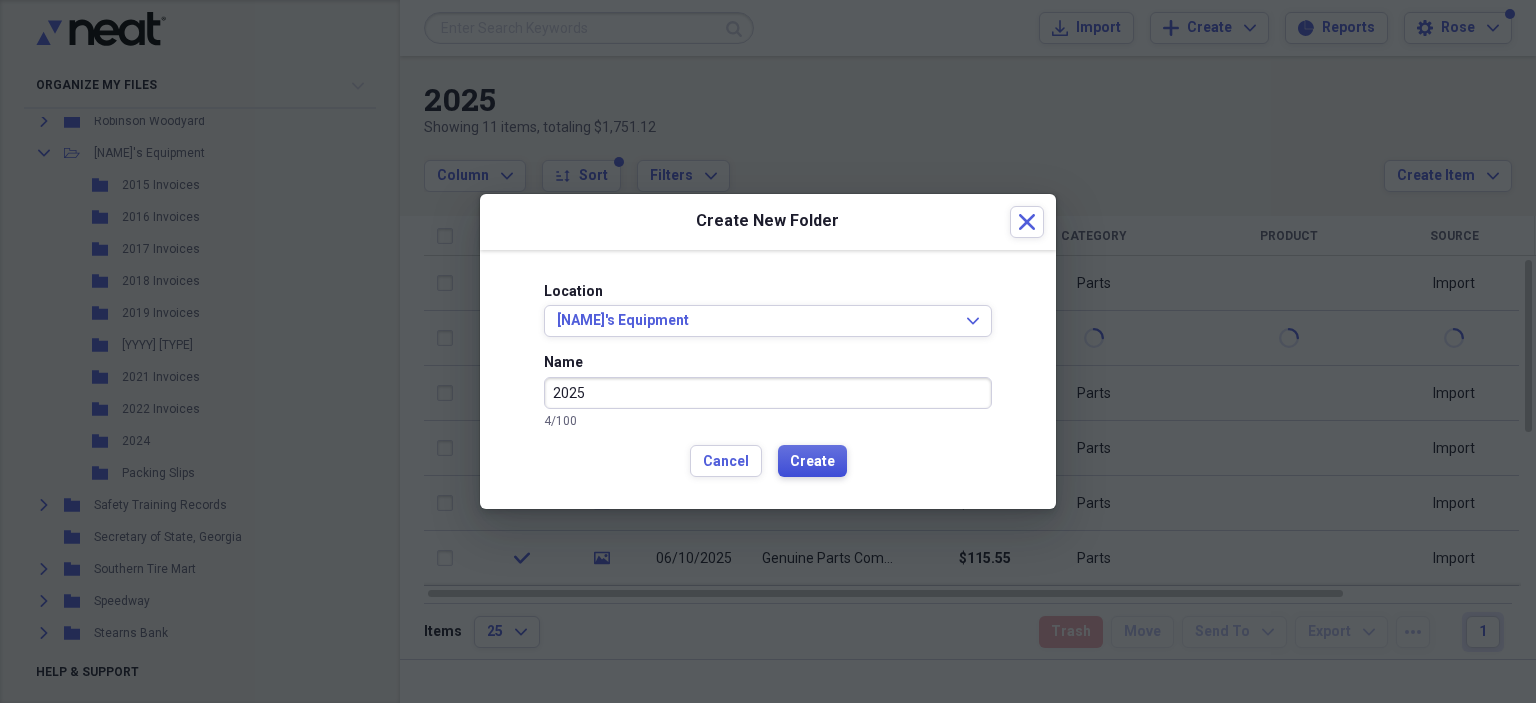 type on "2025" 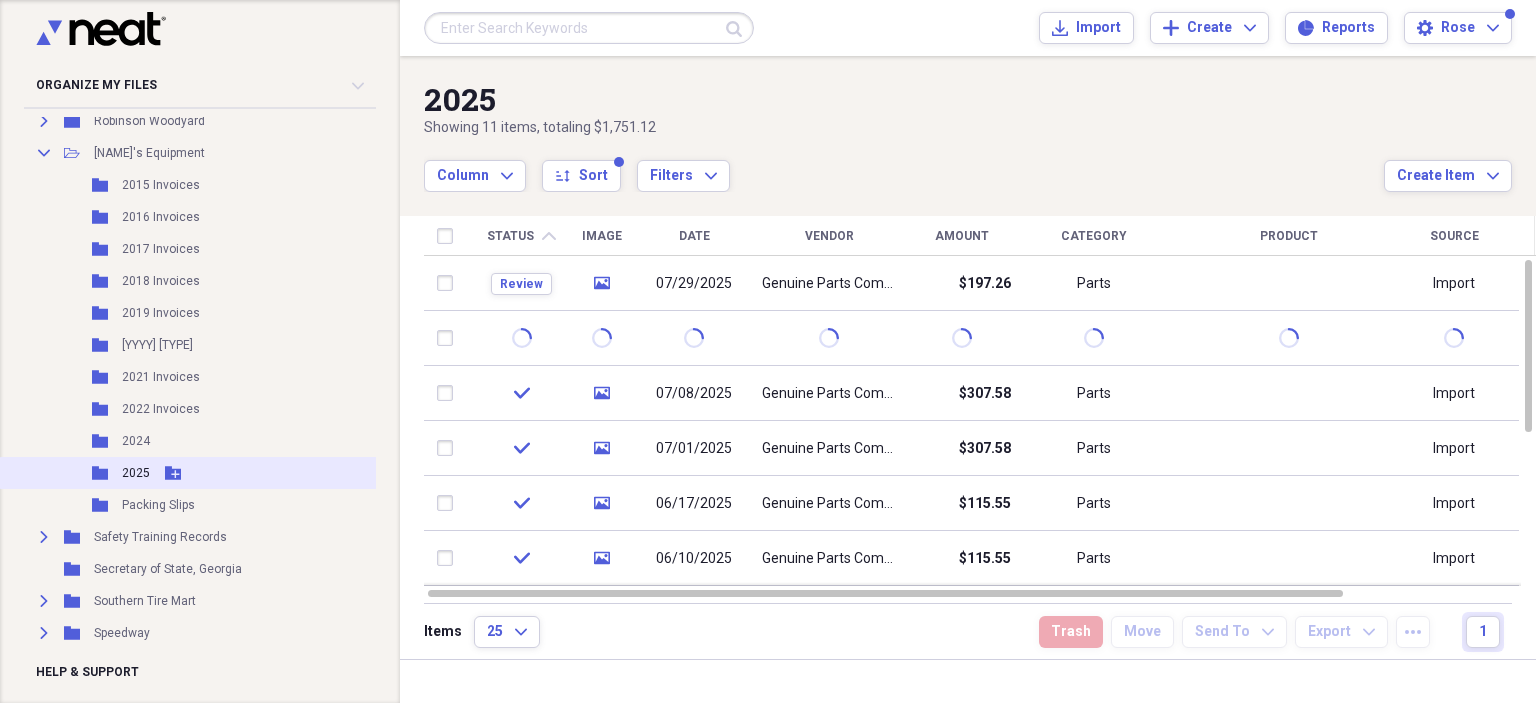 click on "2025" at bounding box center [136, 473] 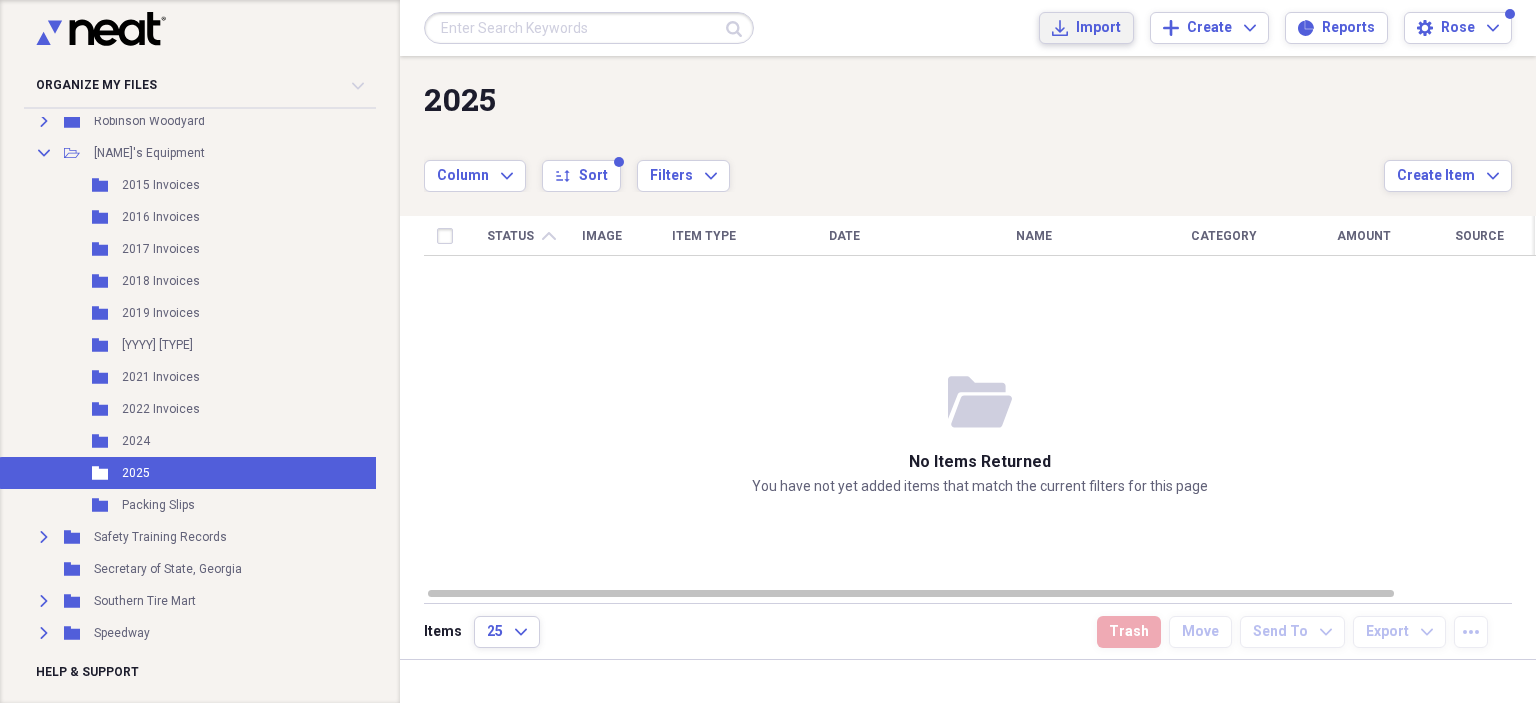 click on "Import" at bounding box center (1098, 28) 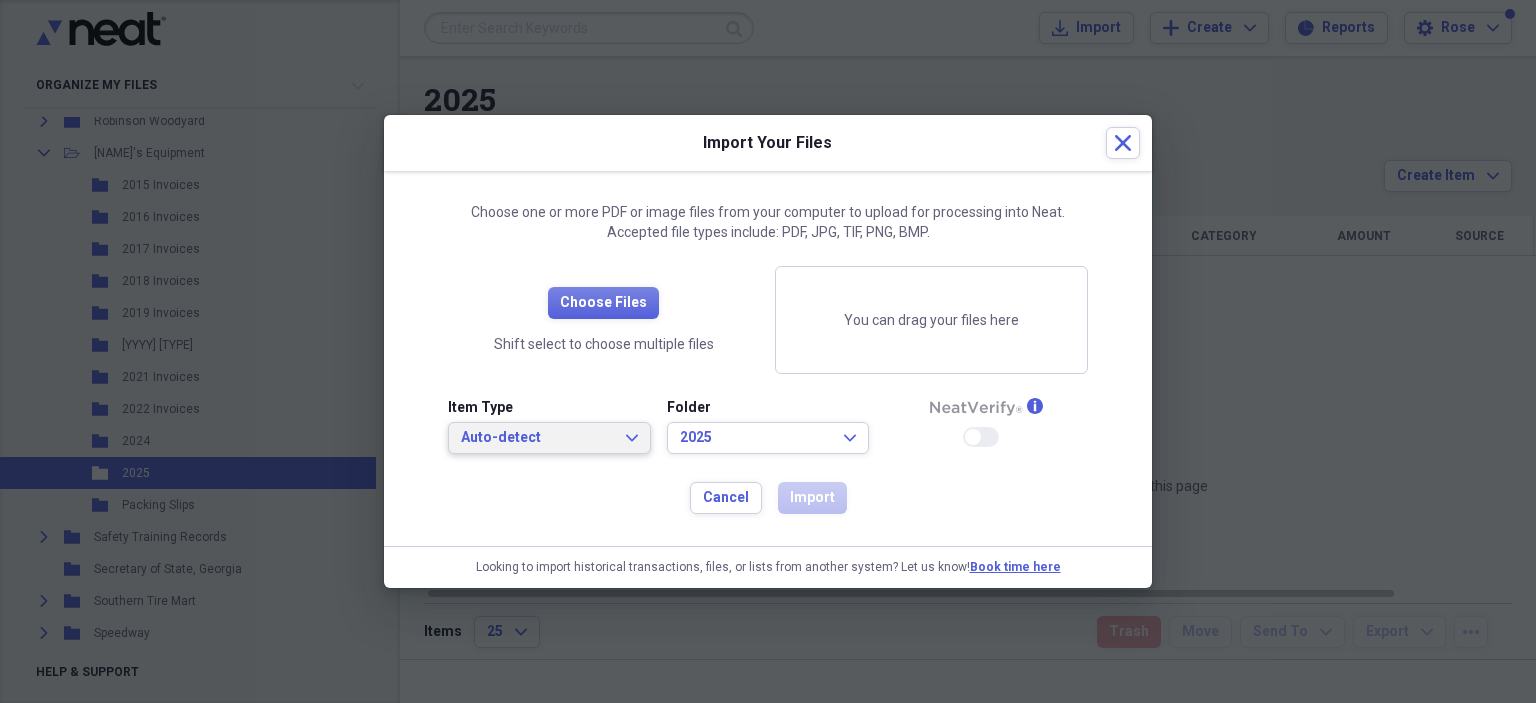 click on "Auto-detect" at bounding box center (537, 438) 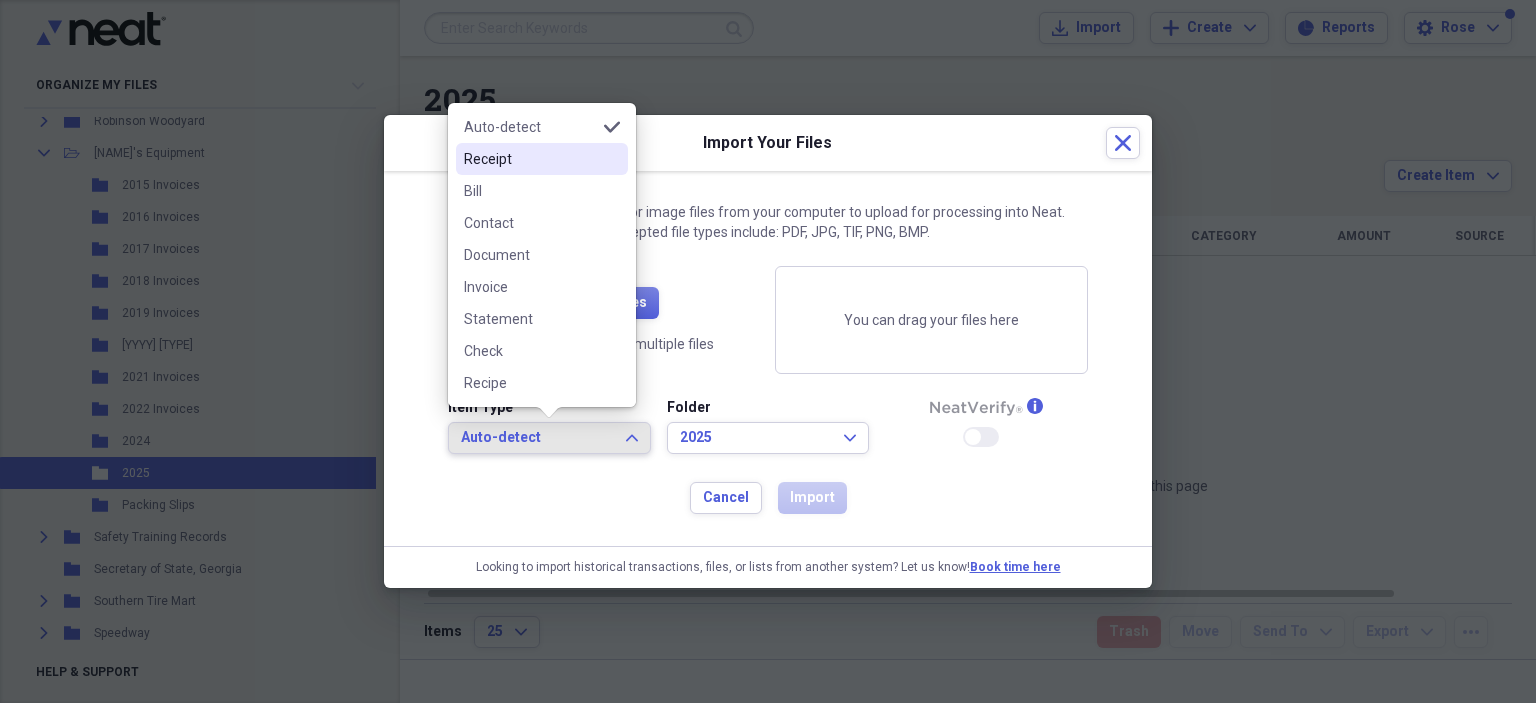 click on "Receipt" at bounding box center (530, 159) 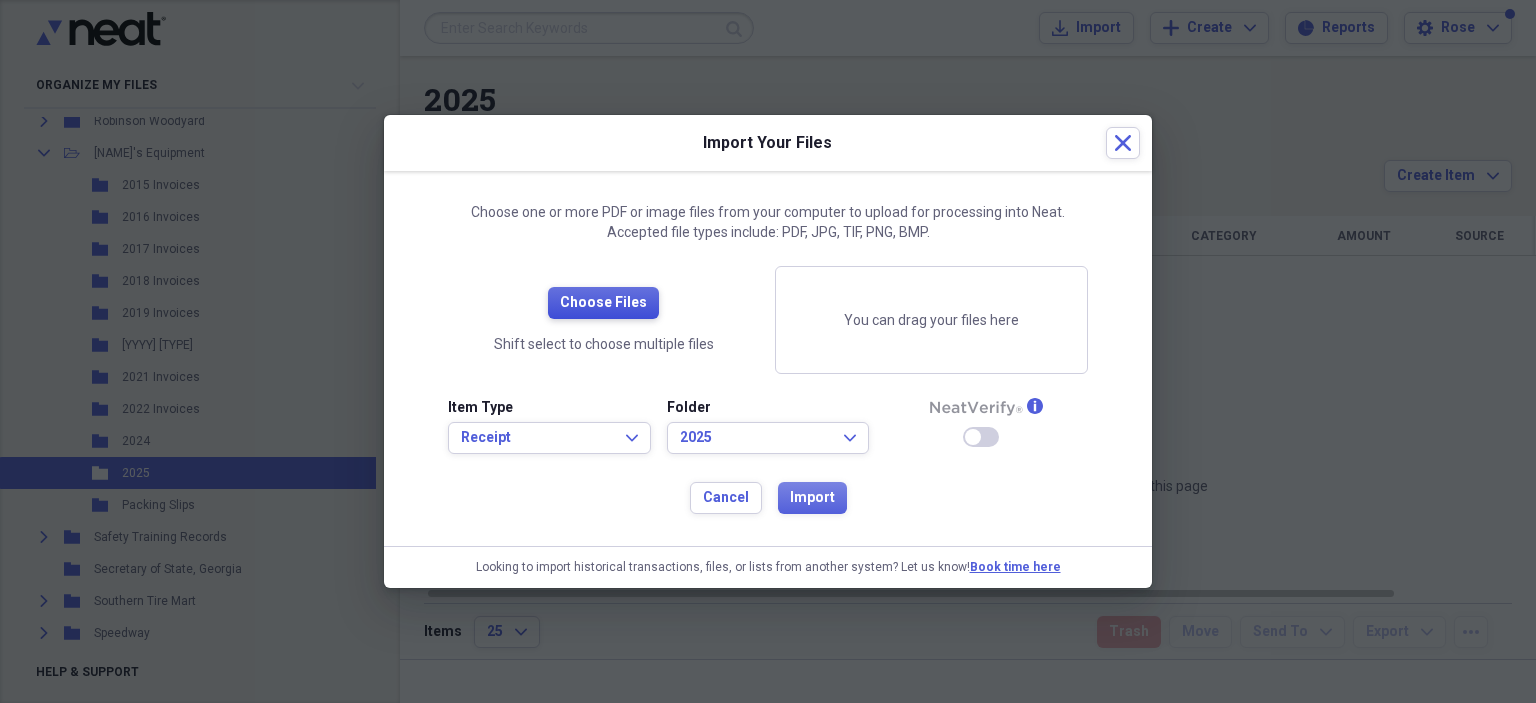 click on "Choose Files" at bounding box center [603, 303] 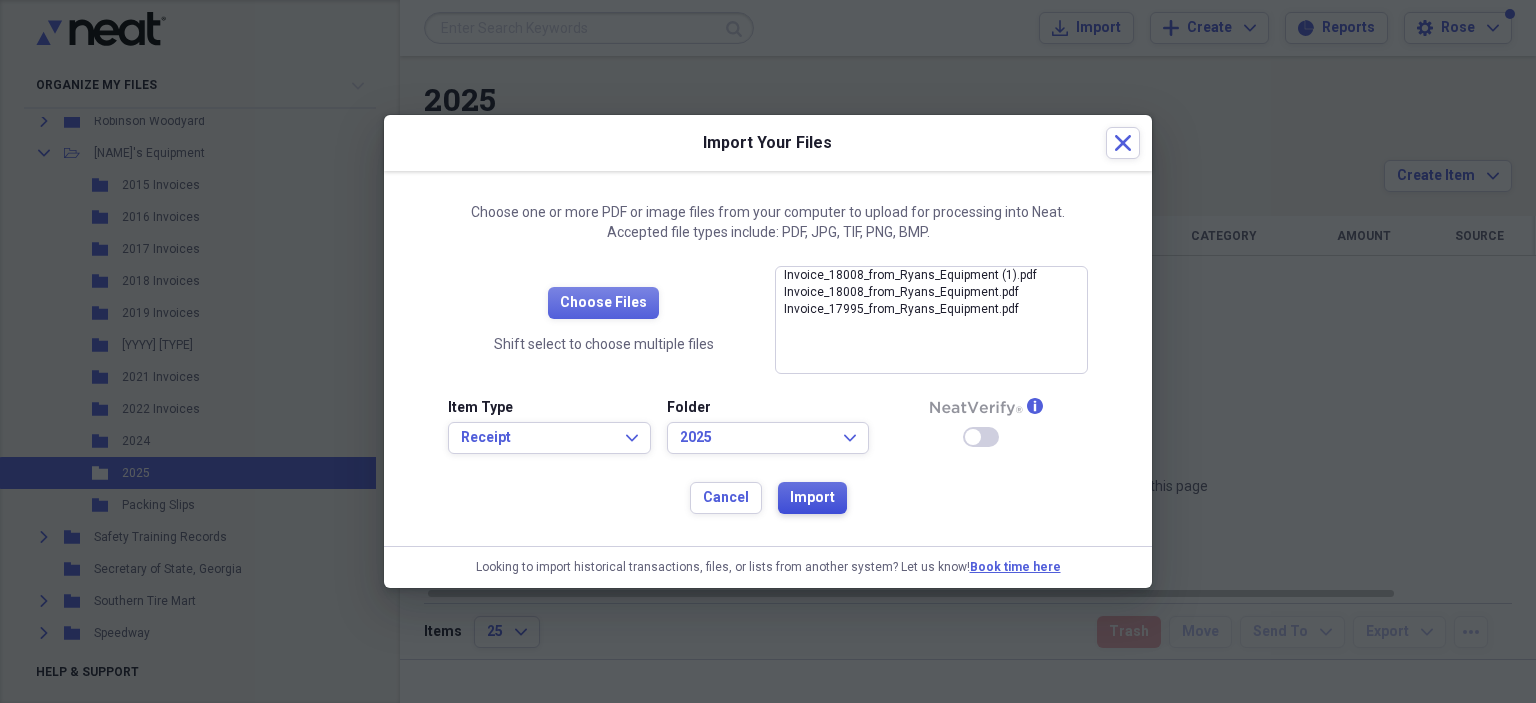 click on "Import" at bounding box center [812, 498] 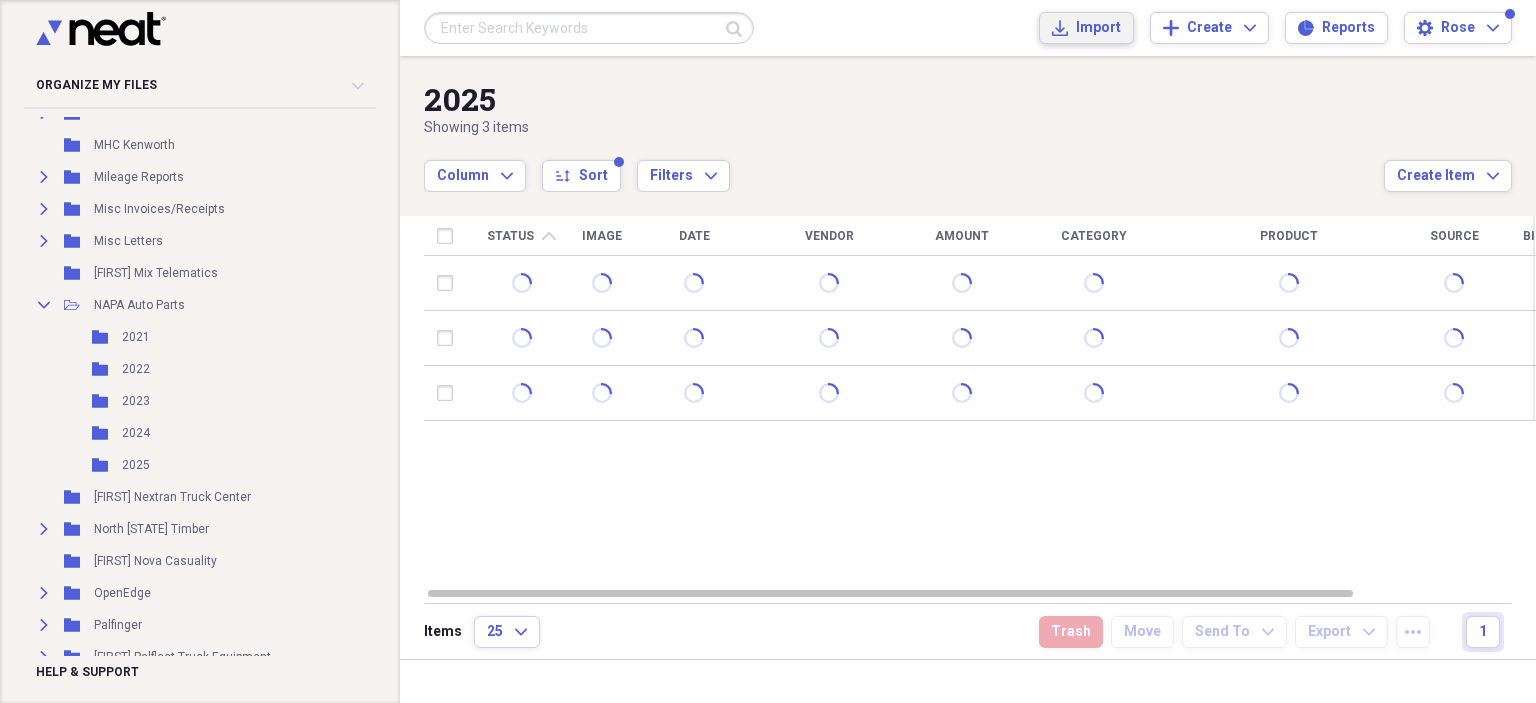 scroll, scrollTop: 3800, scrollLeft: 0, axis: vertical 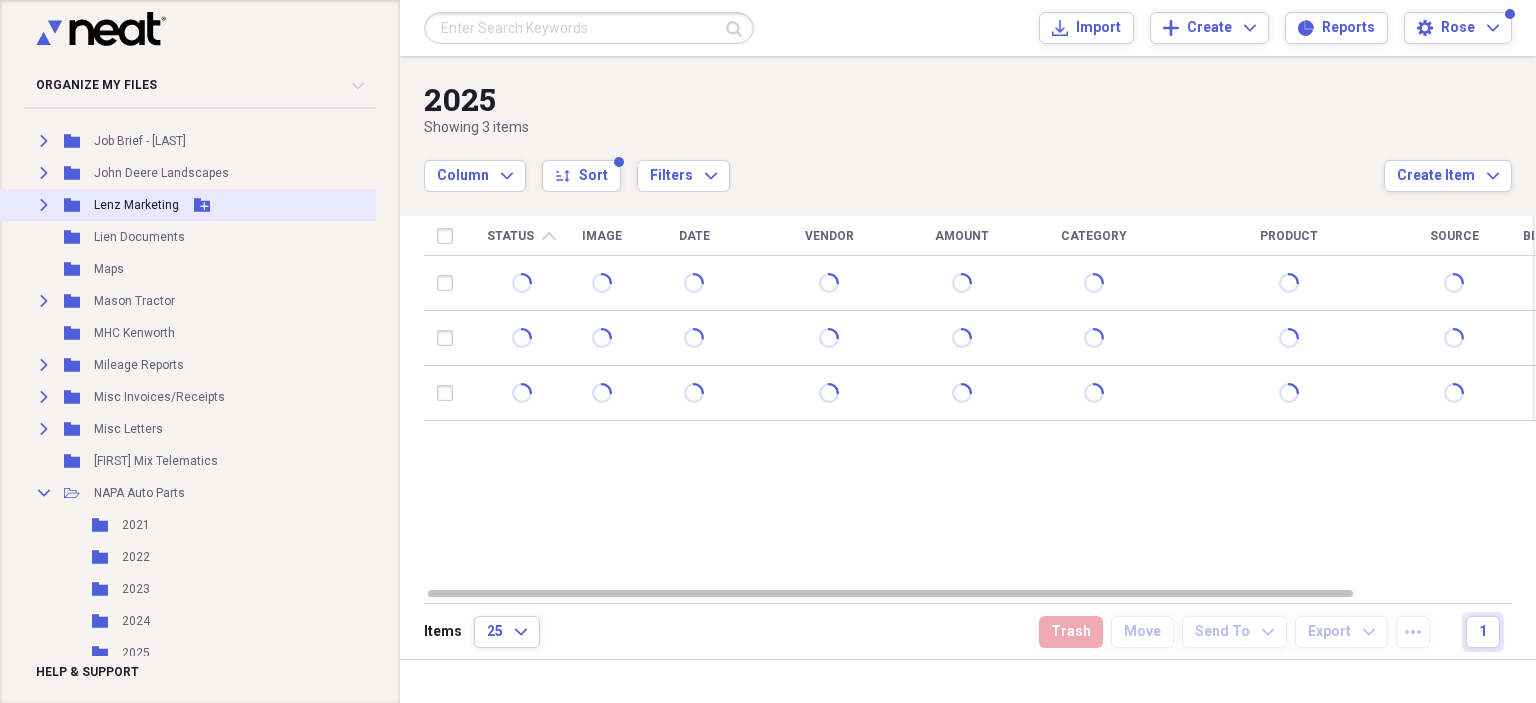click on "Expand" 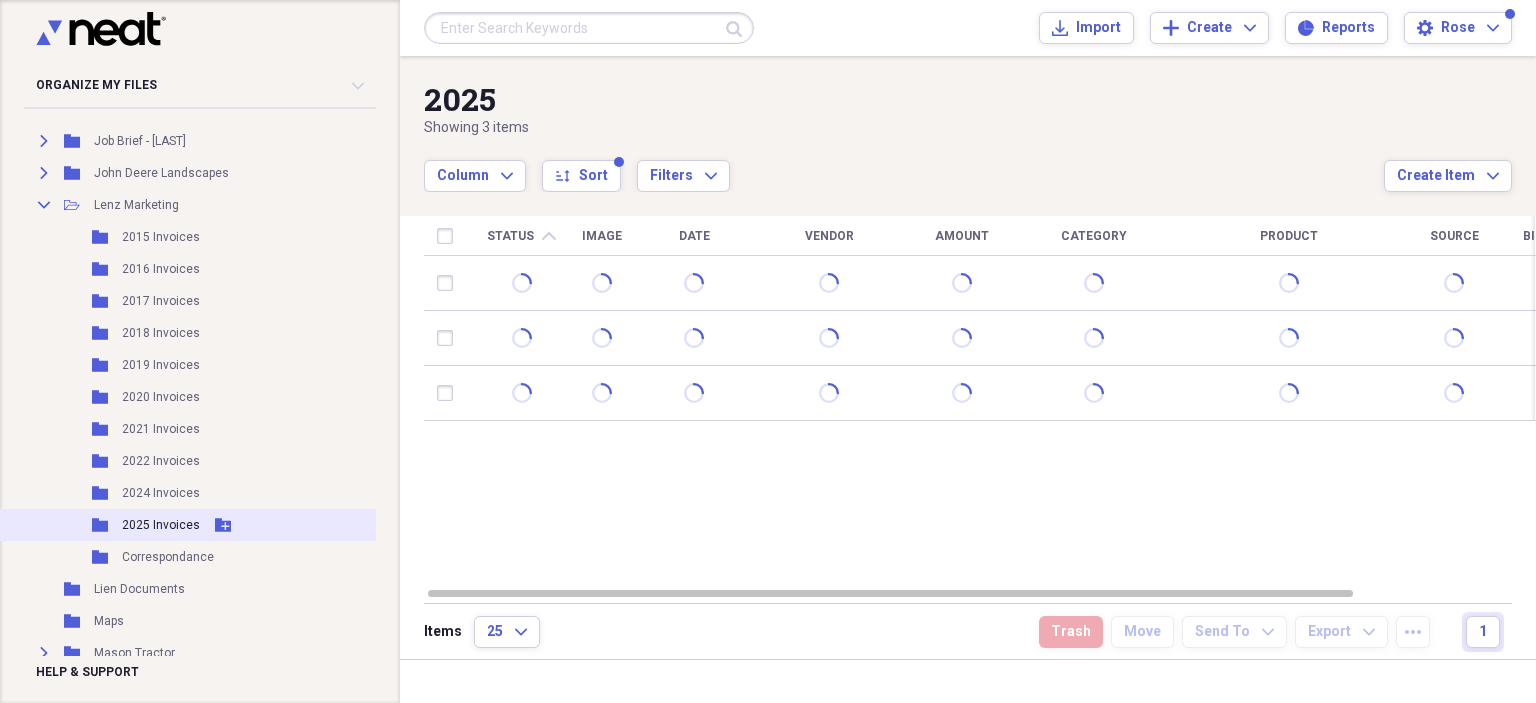 click on "Folder [YEAR] Invoices Add Folder" at bounding box center (189, 525) 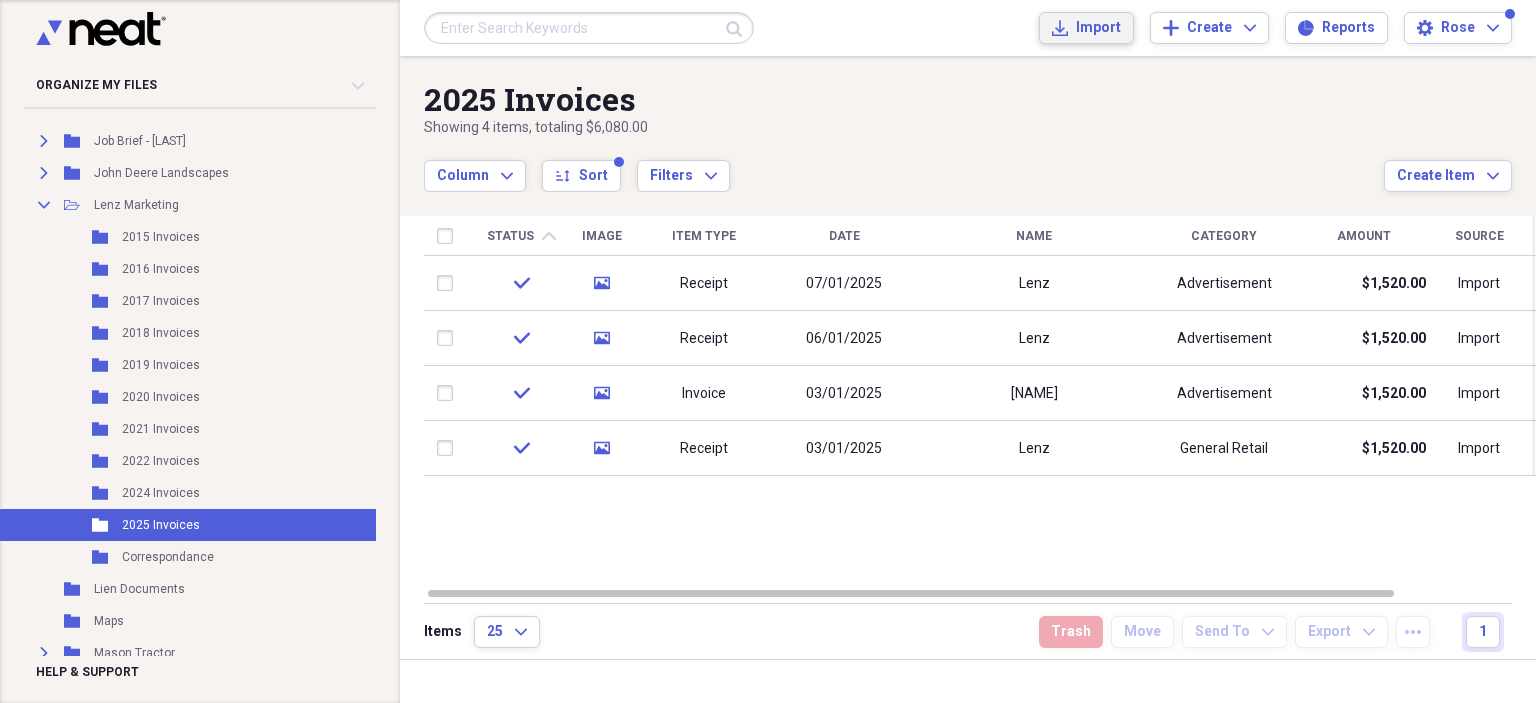 click on "Import" at bounding box center (1098, 28) 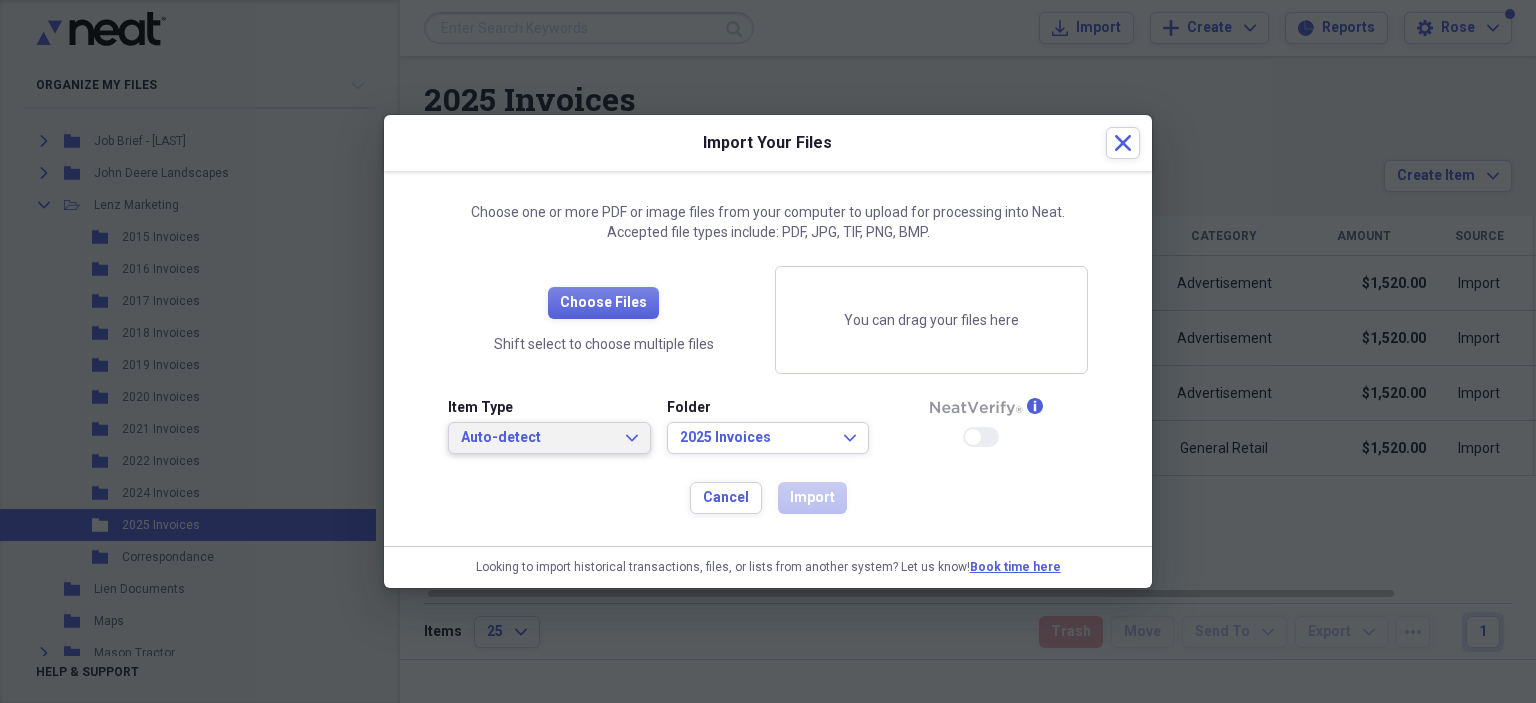click on "Auto-detect" at bounding box center [537, 438] 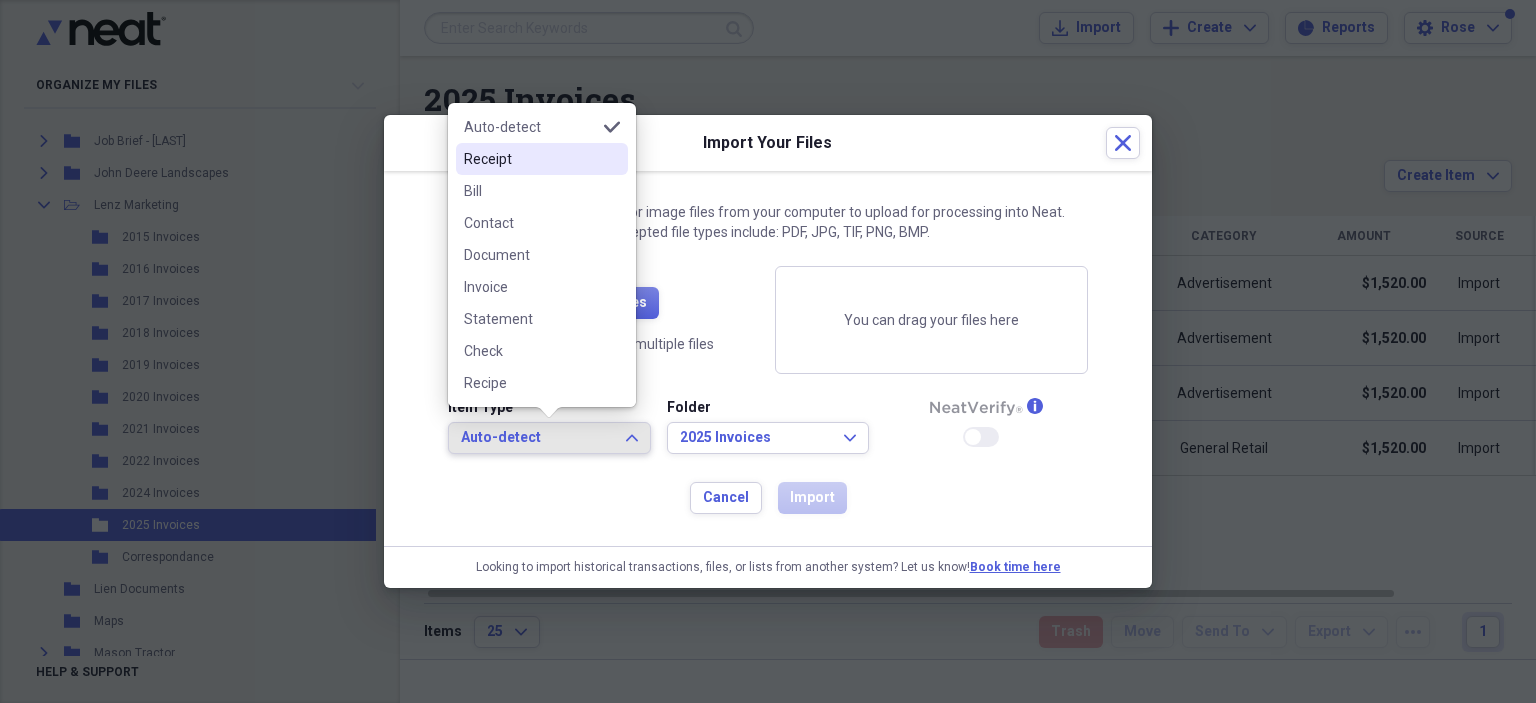 click on "Receipt" at bounding box center [530, 159] 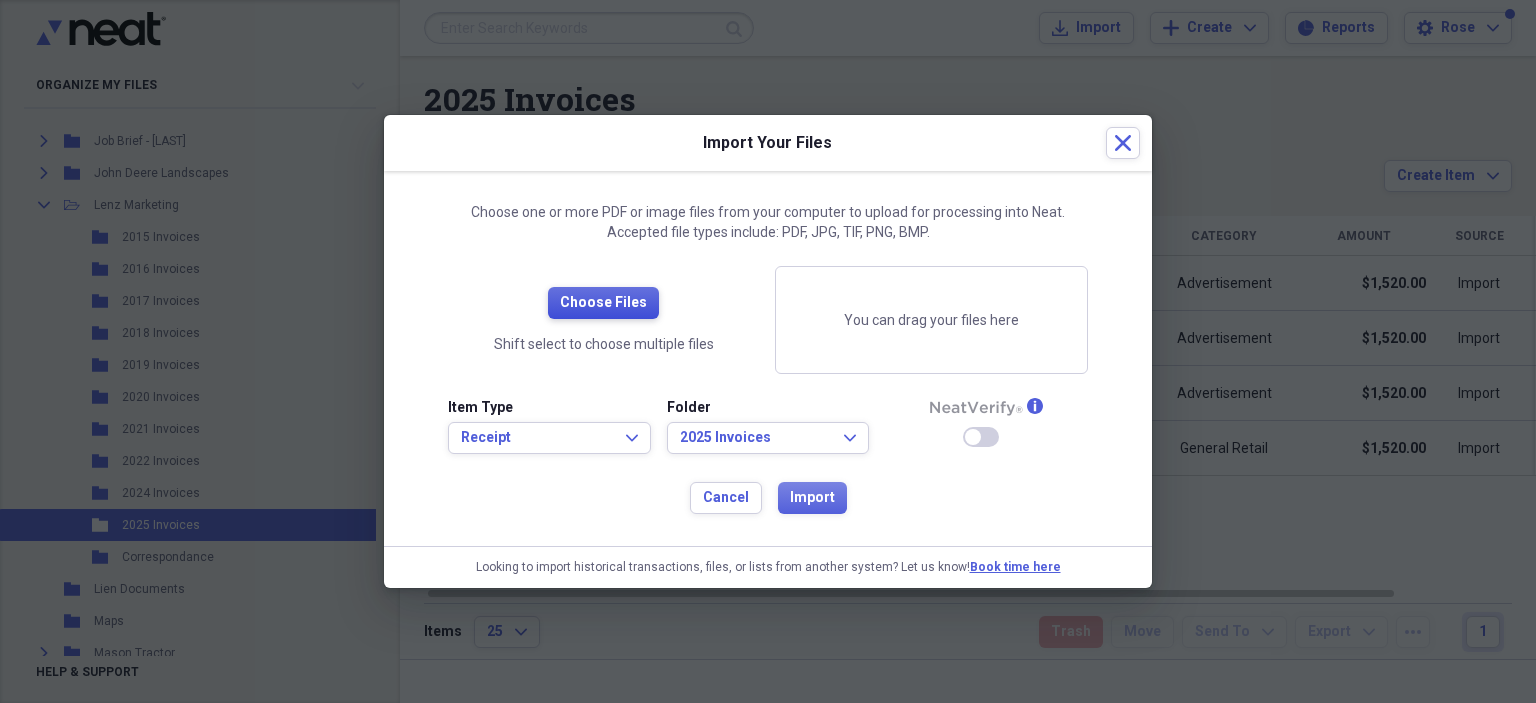 click on "Choose Files" at bounding box center [603, 303] 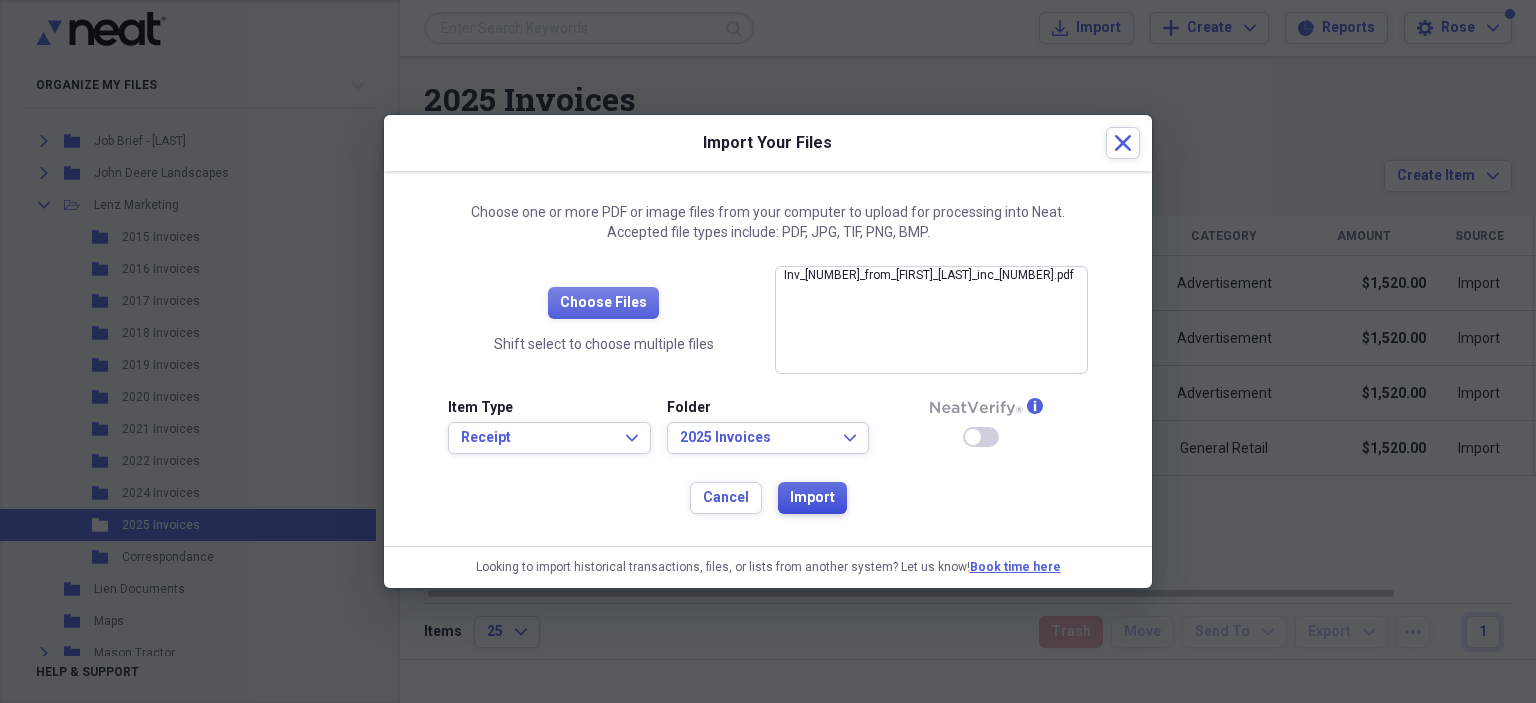 click on "Import" at bounding box center [812, 498] 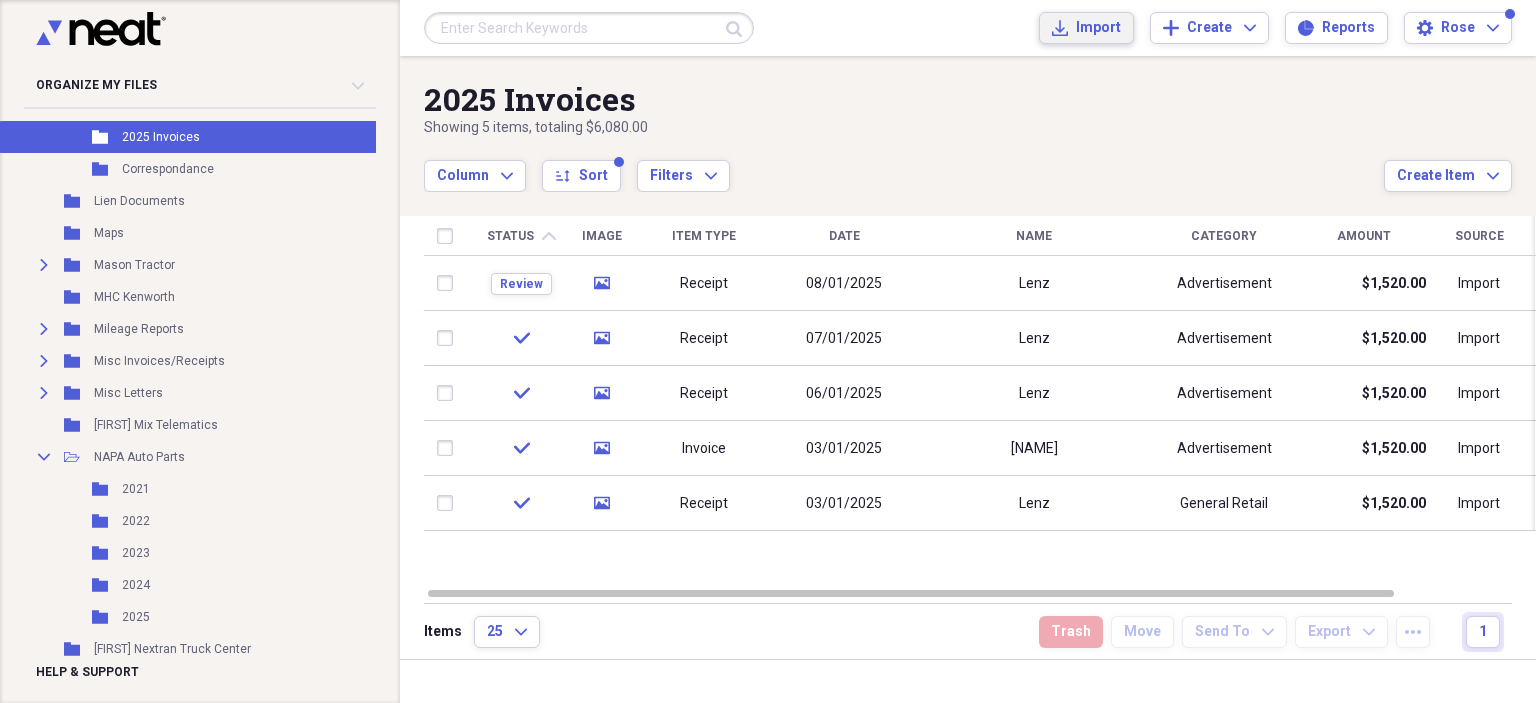 scroll, scrollTop: 4100, scrollLeft: 0, axis: vertical 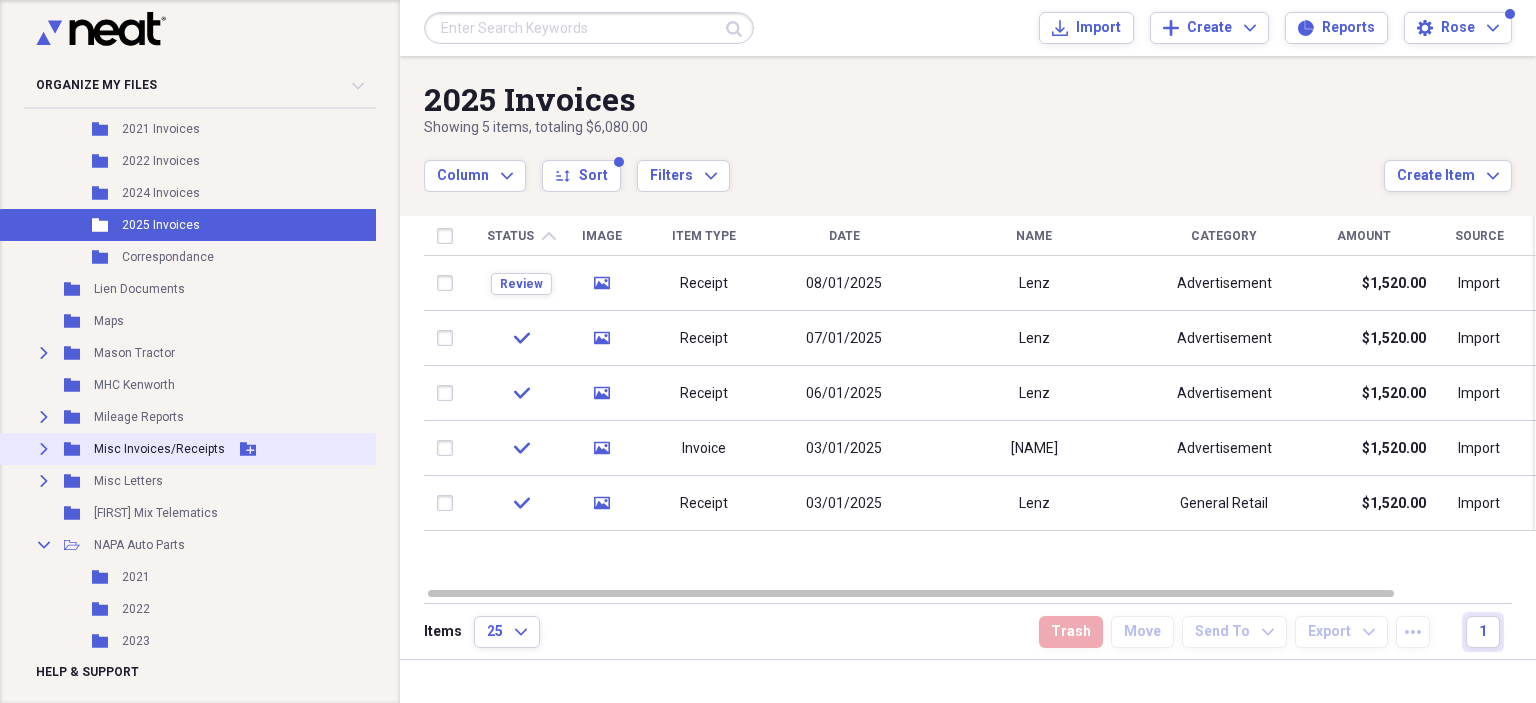 click 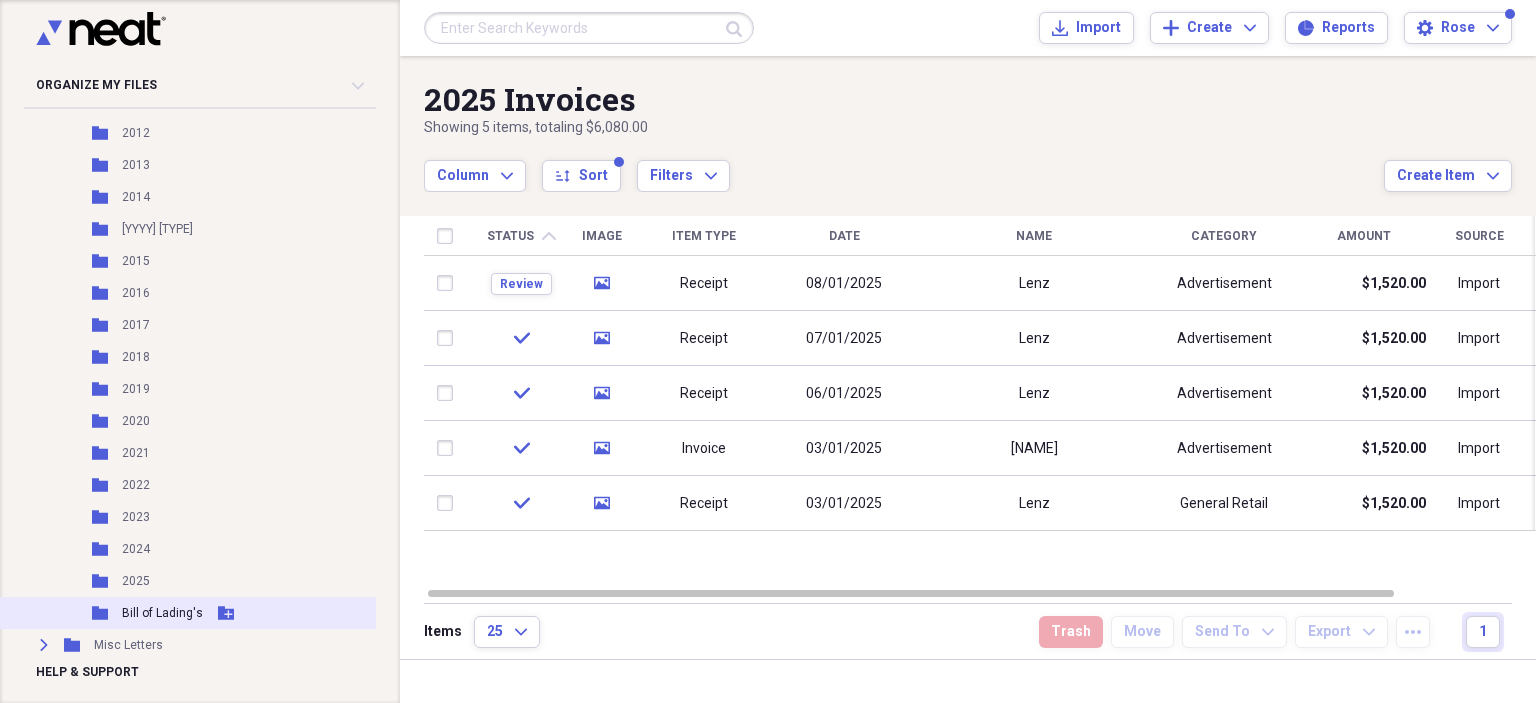 scroll, scrollTop: 4600, scrollLeft: 0, axis: vertical 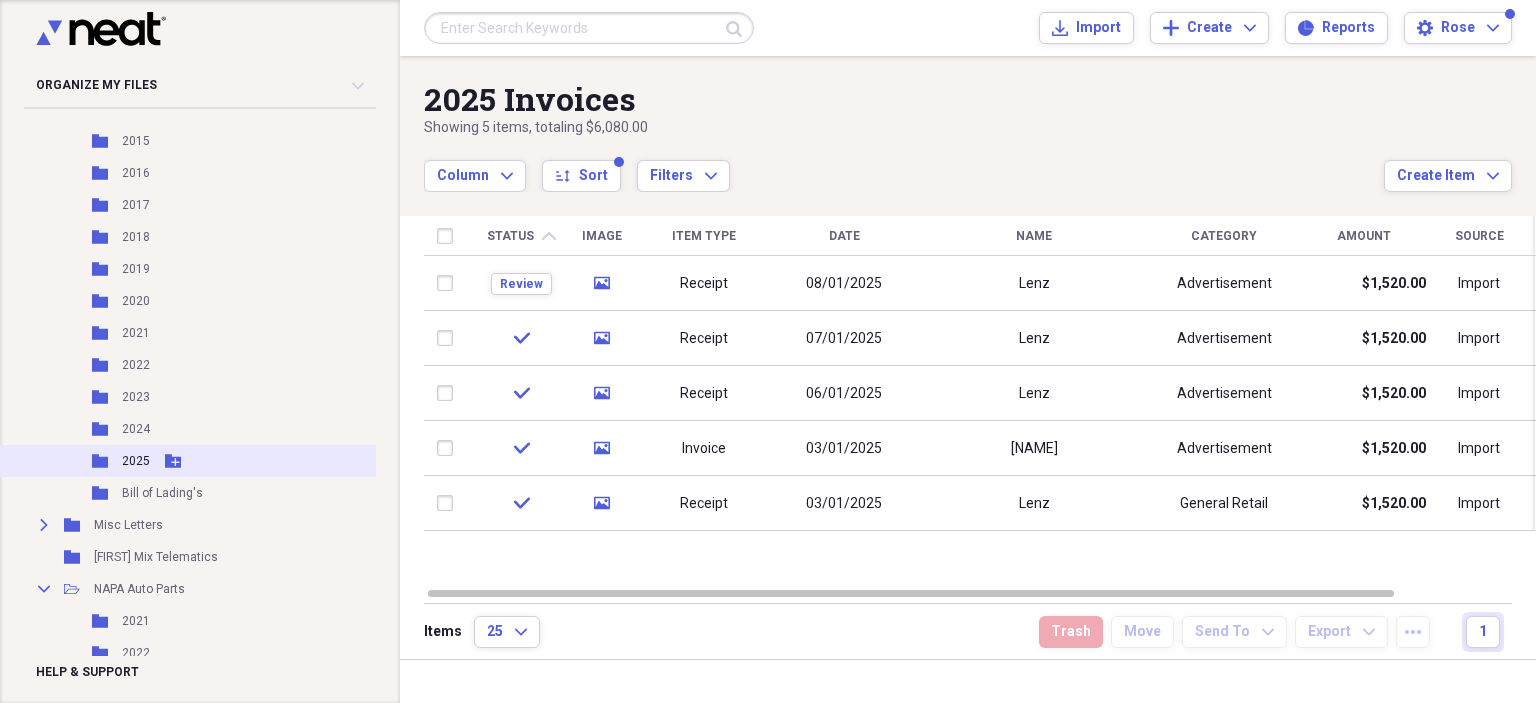 click on "2025" at bounding box center (136, 461) 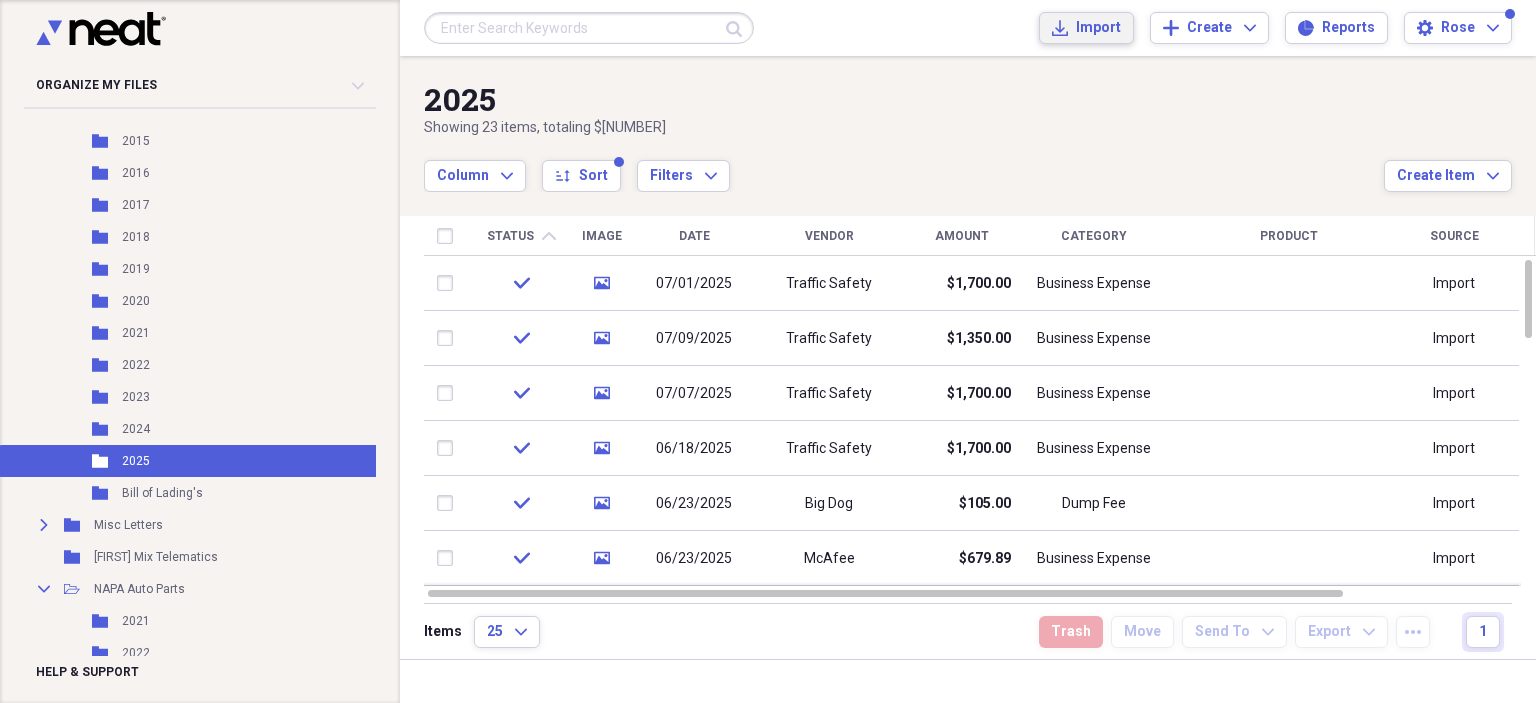 click on "Import" at bounding box center [1098, 28] 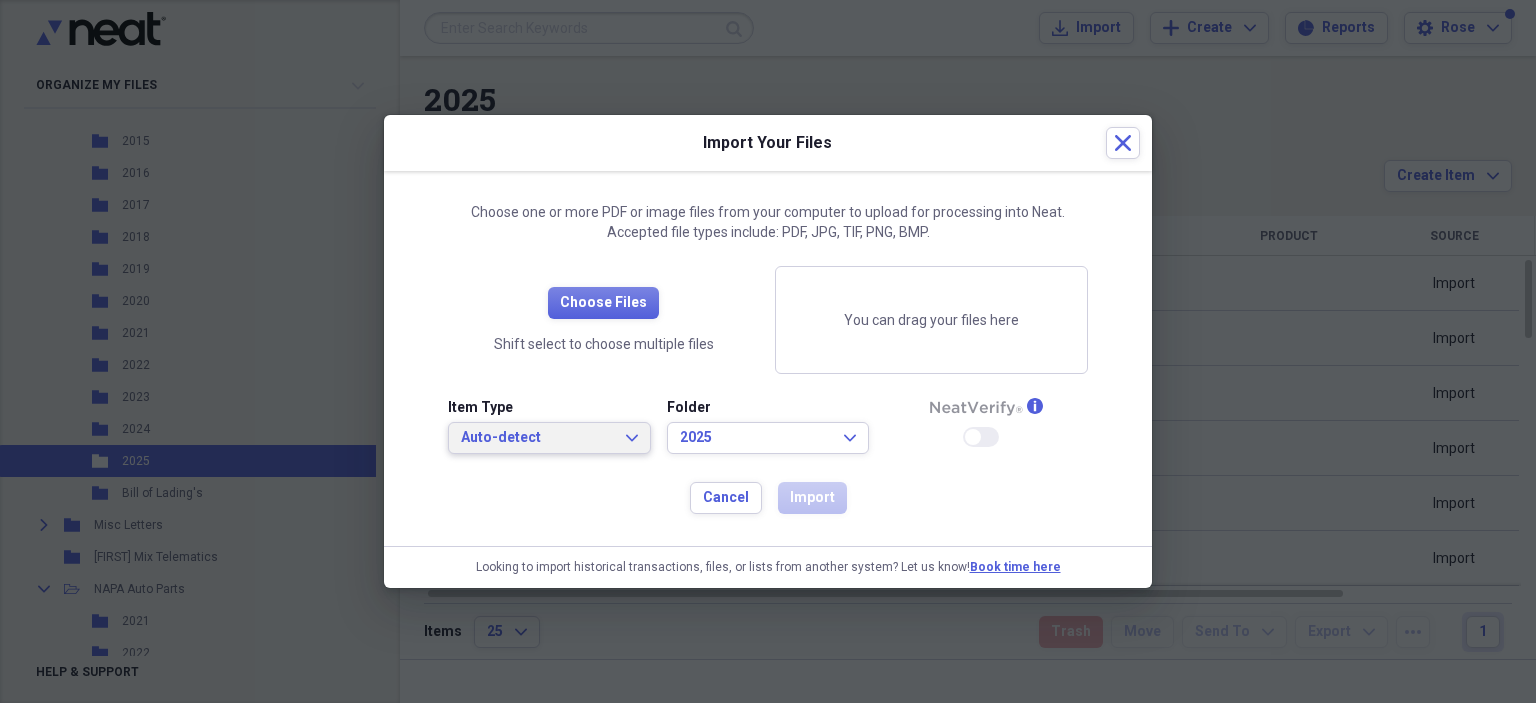 click on "Auto-detect" at bounding box center [537, 438] 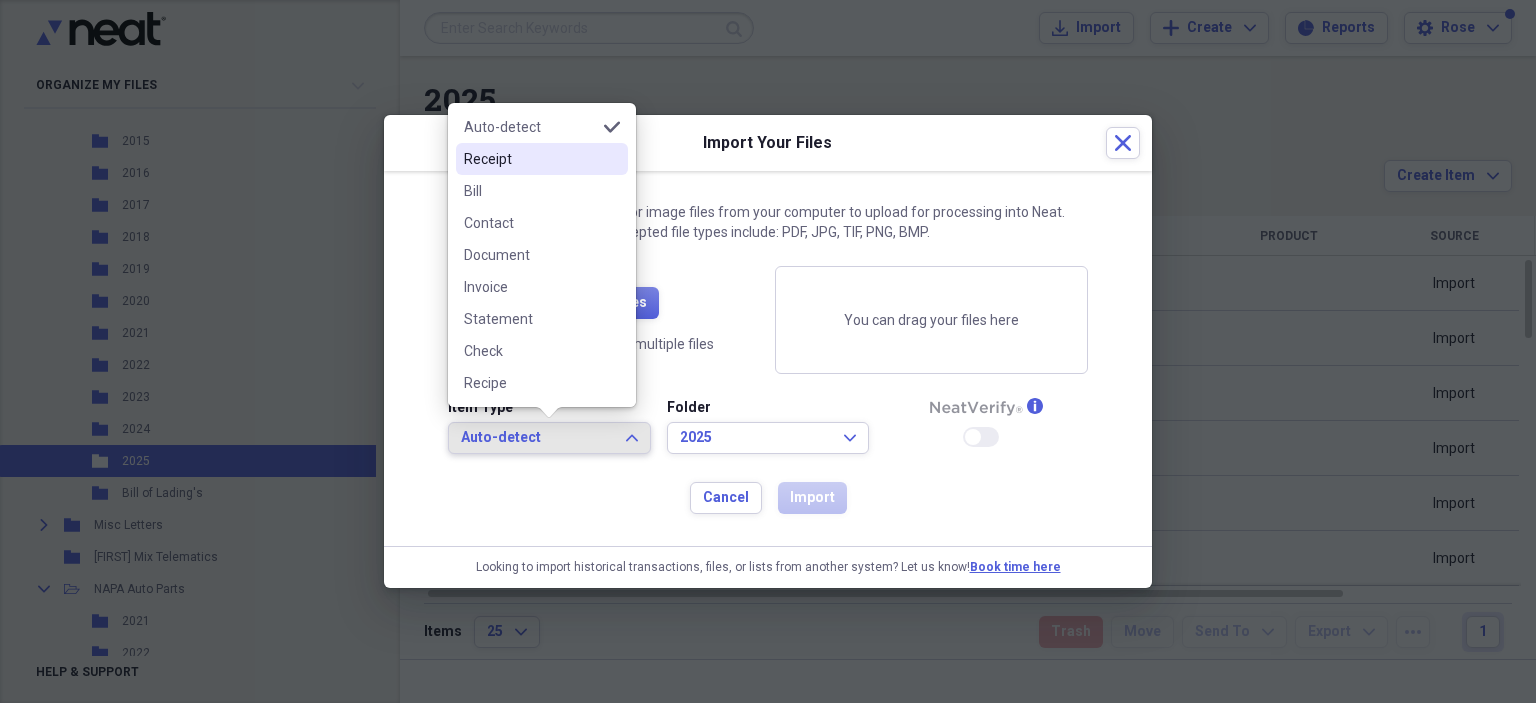 click on "Receipt" at bounding box center [530, 159] 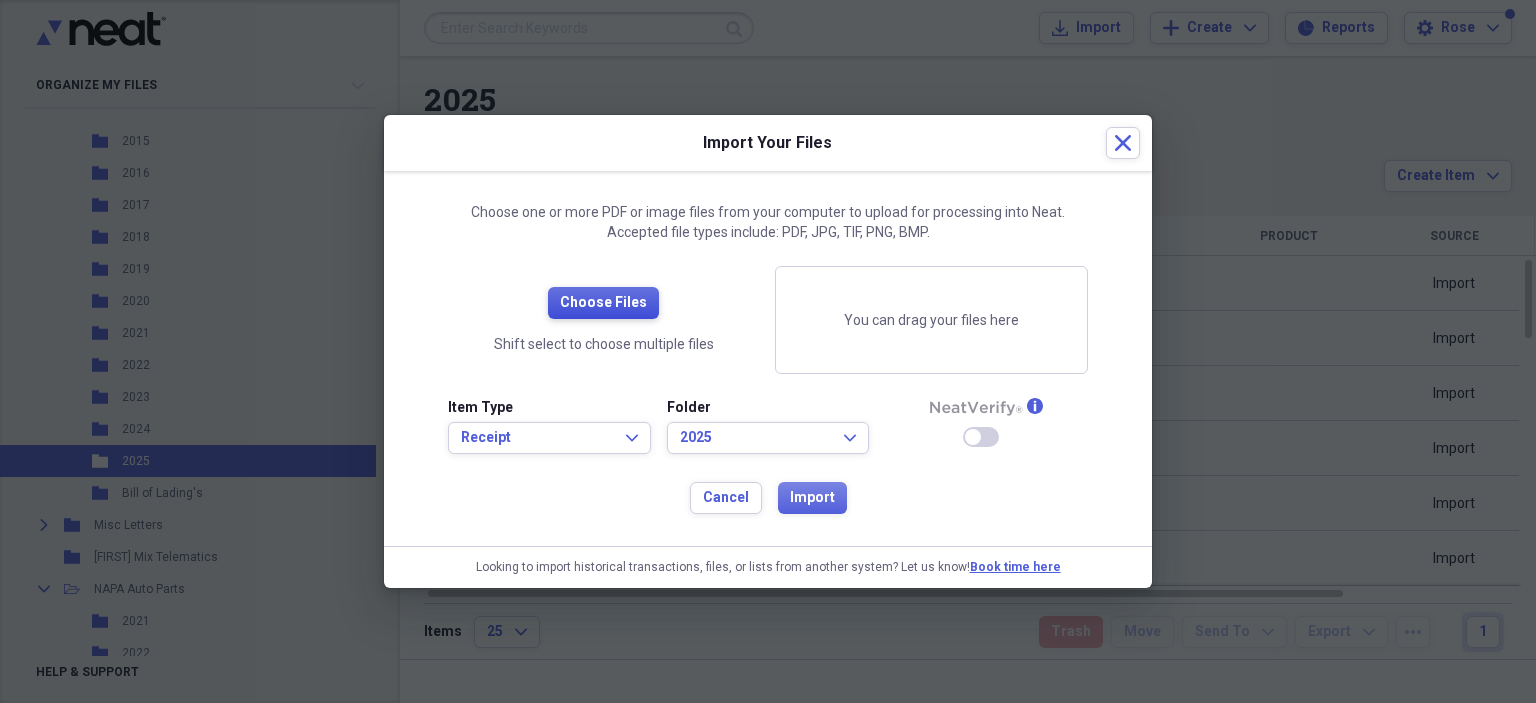 click on "Choose Files" at bounding box center [603, 303] 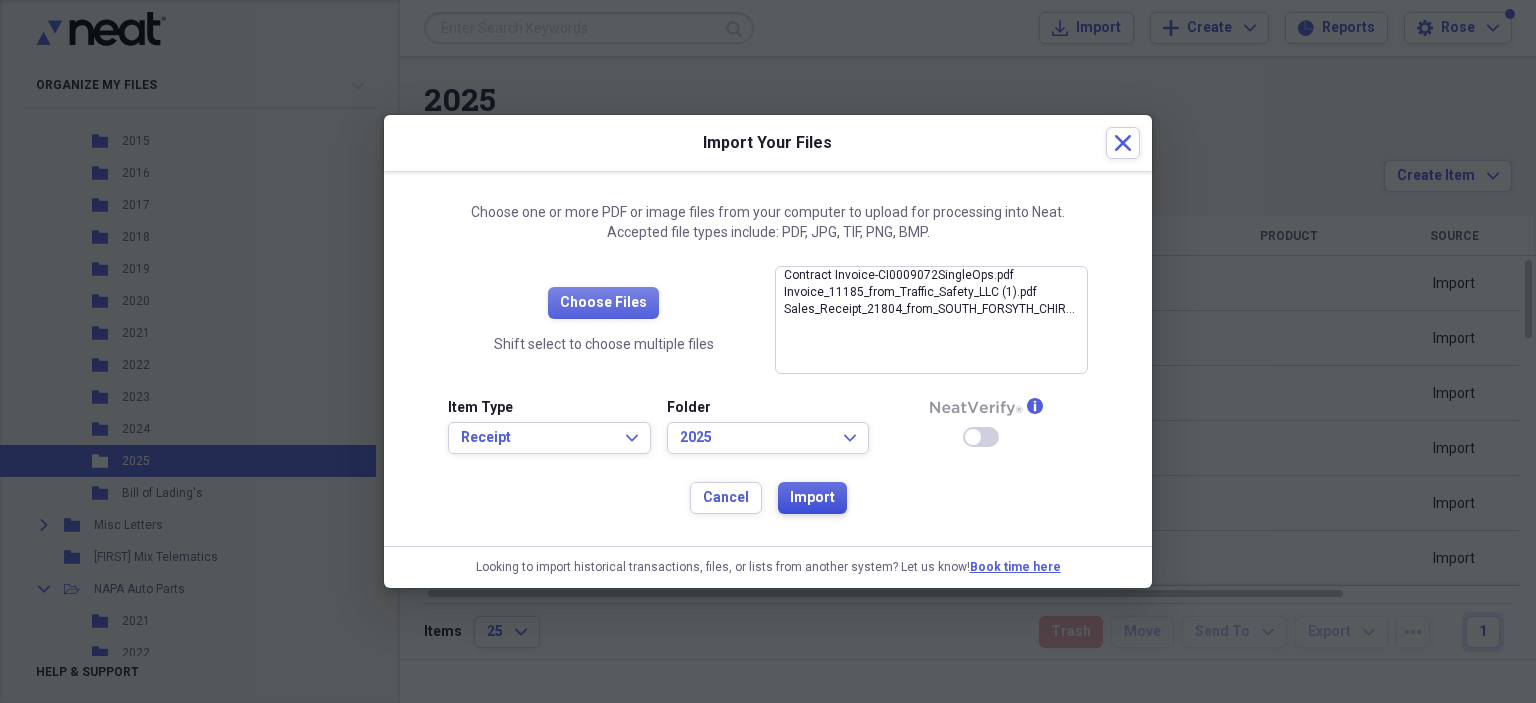 click on "Import" at bounding box center (812, 498) 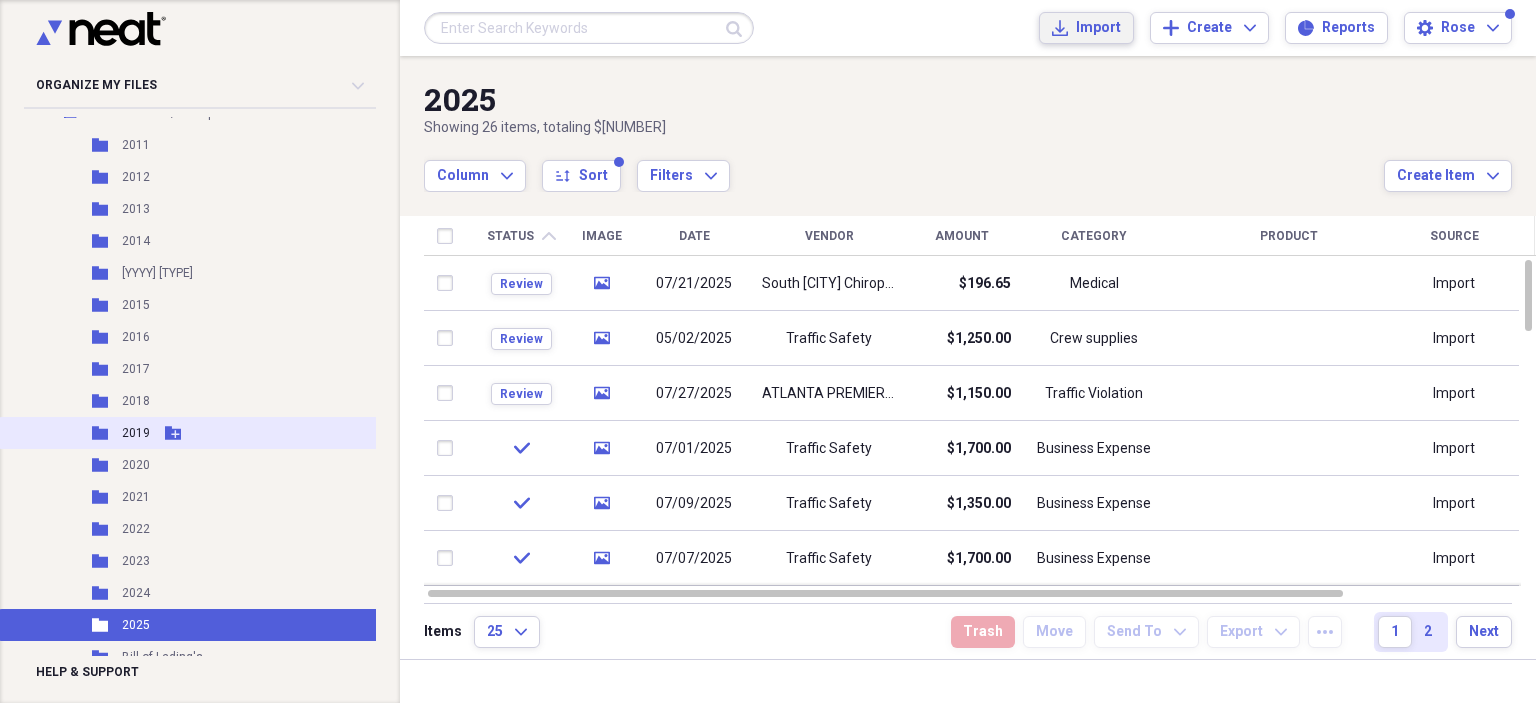 scroll, scrollTop: 4500, scrollLeft: 0, axis: vertical 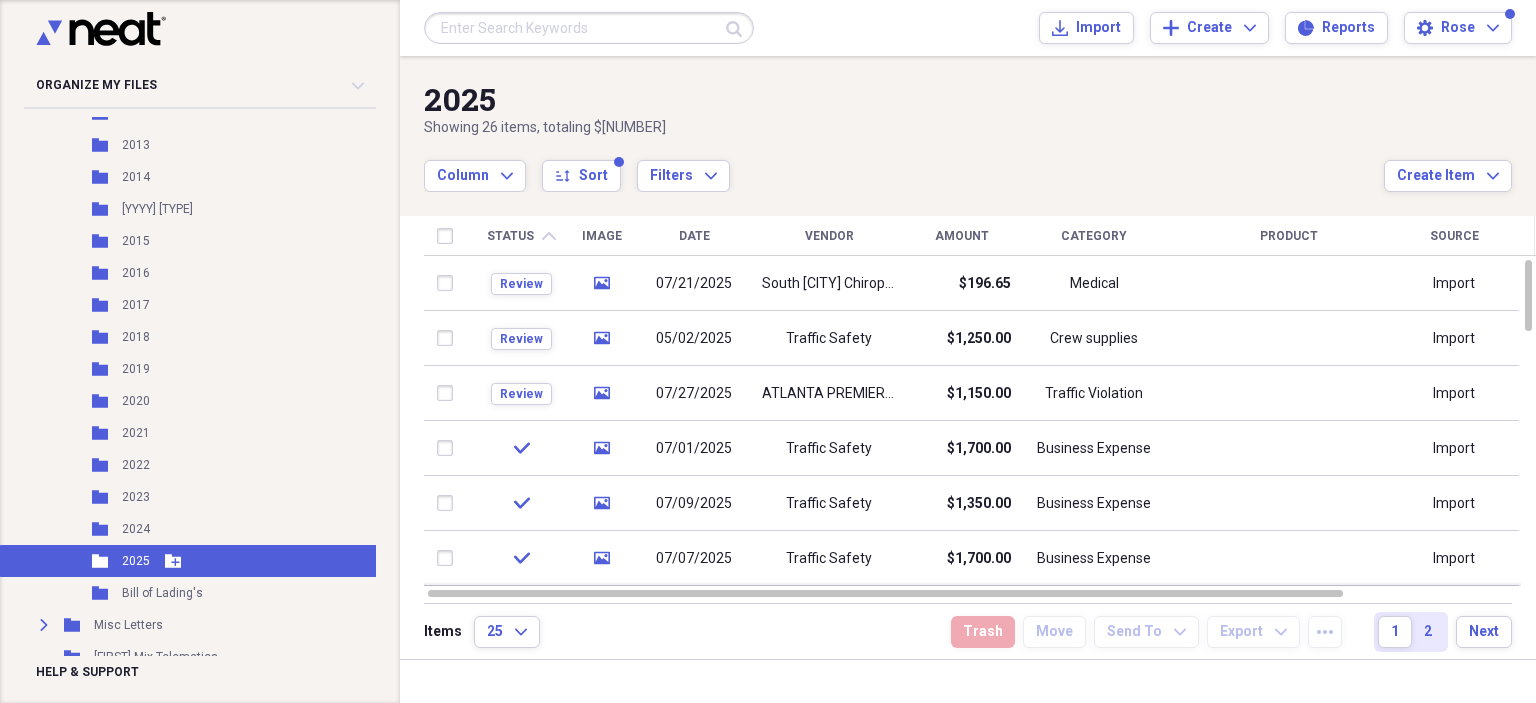 click 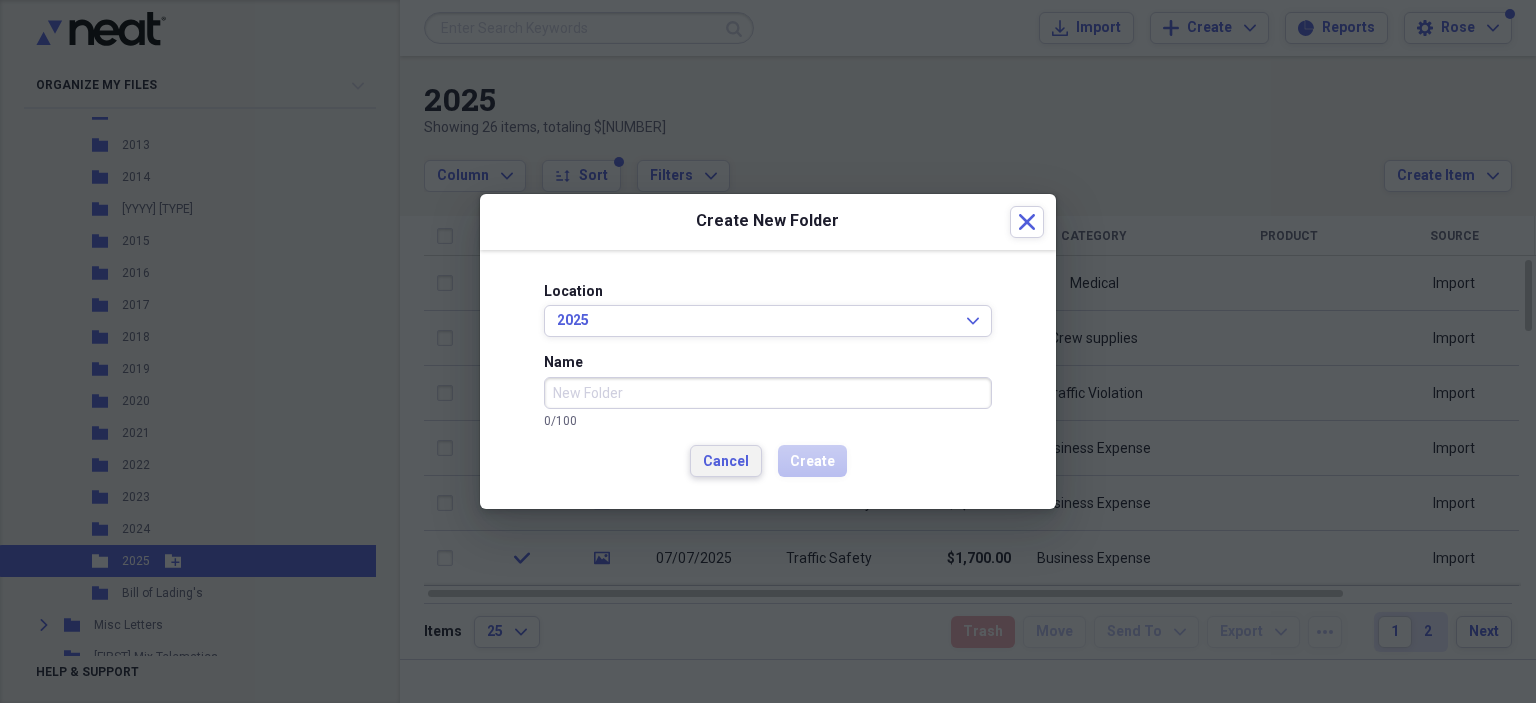 click on "Cancel" at bounding box center (726, 461) 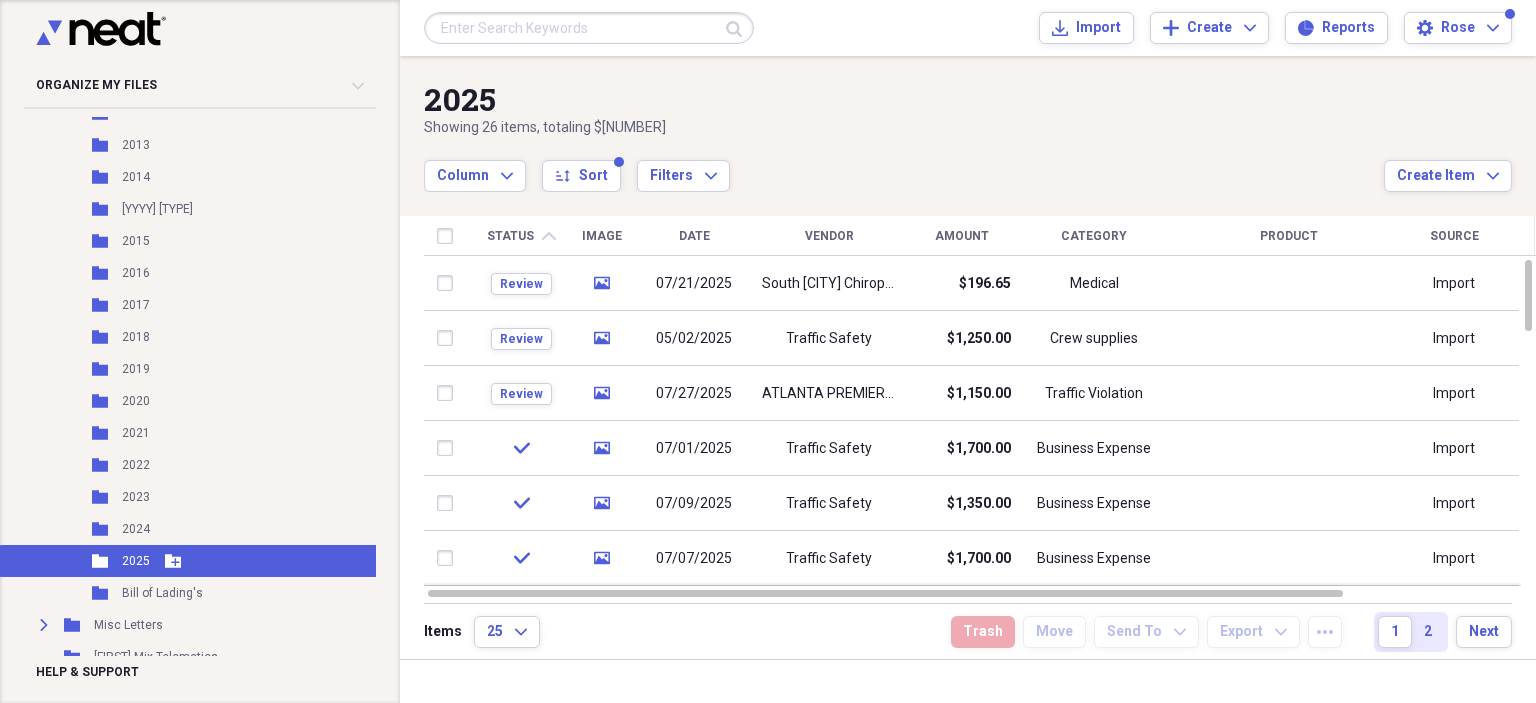 click on "2025" at bounding box center [136, 561] 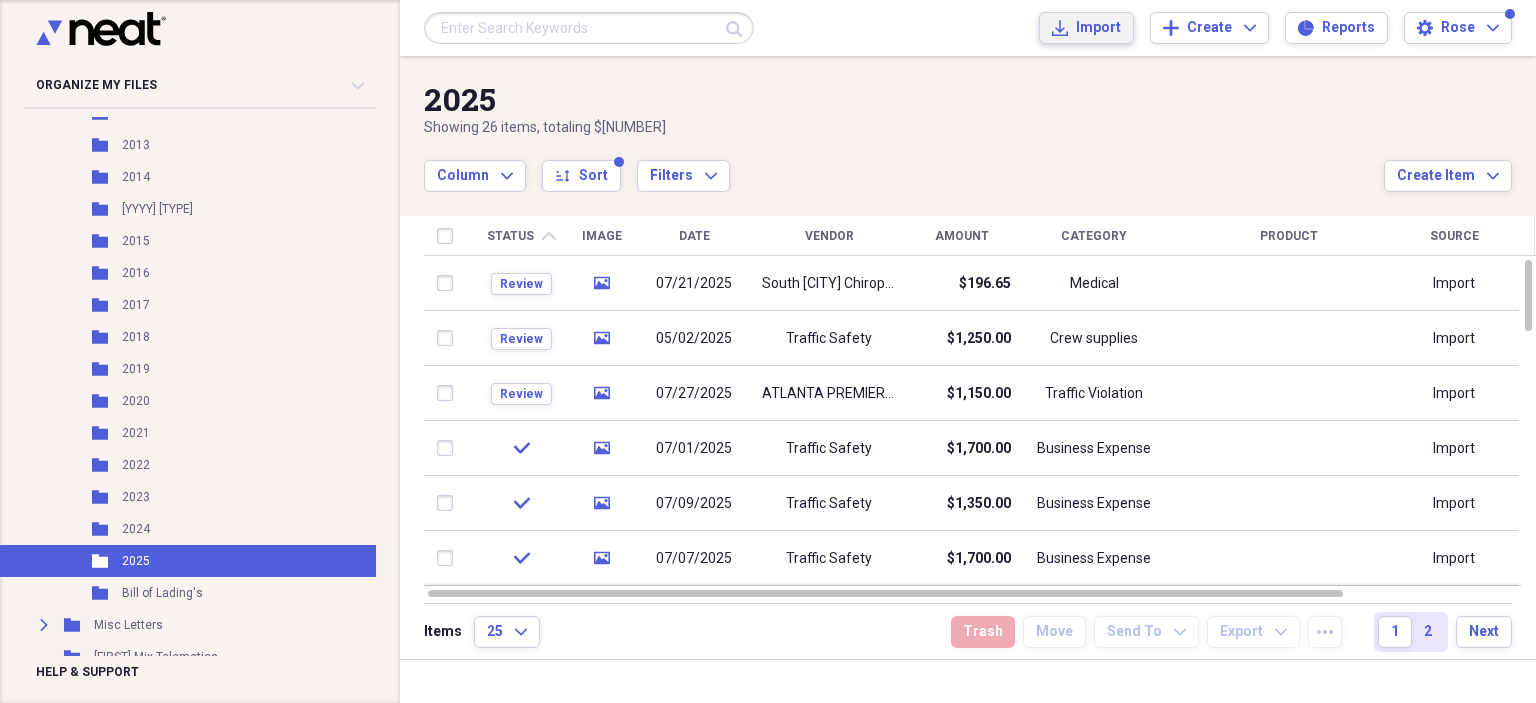 click on "Import" at bounding box center [1098, 28] 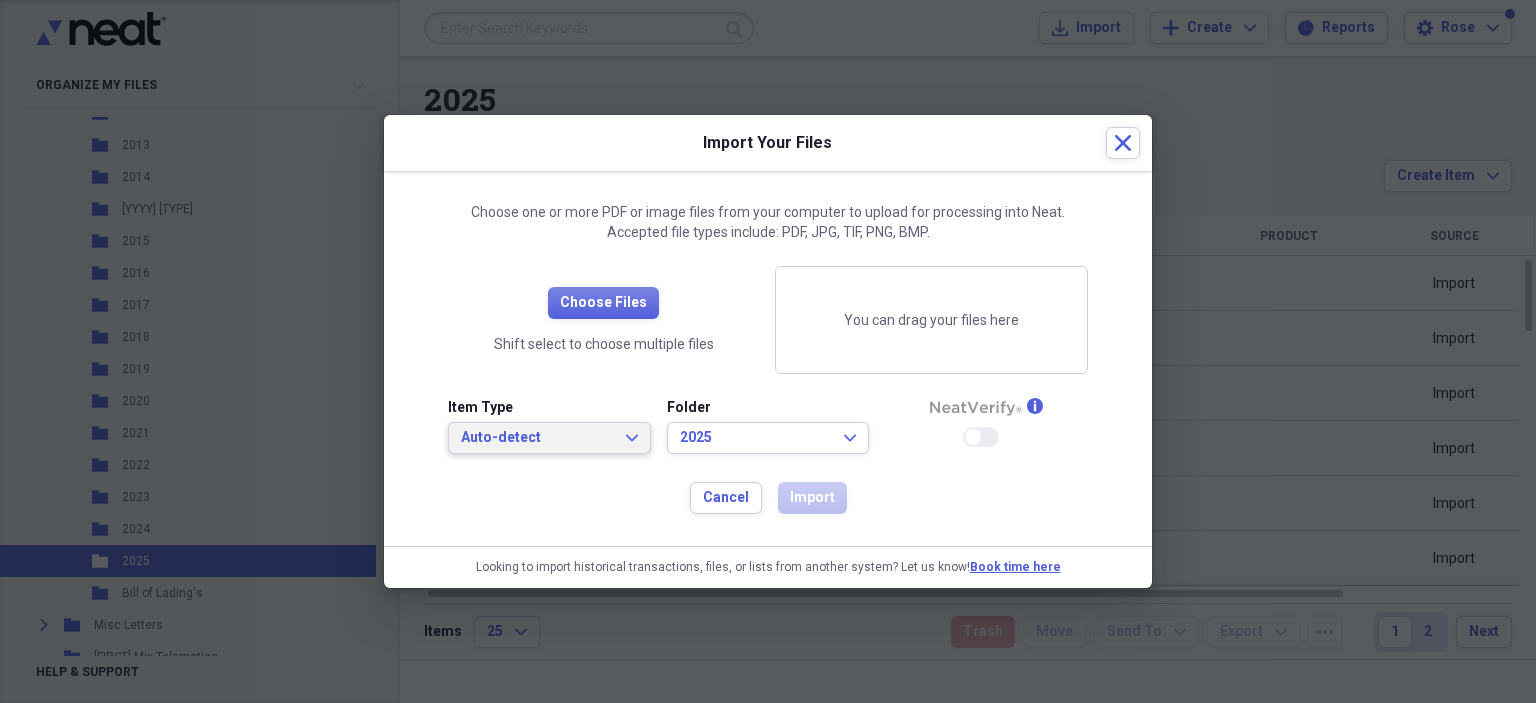 click on "Auto-detect Expand" at bounding box center [549, 438] 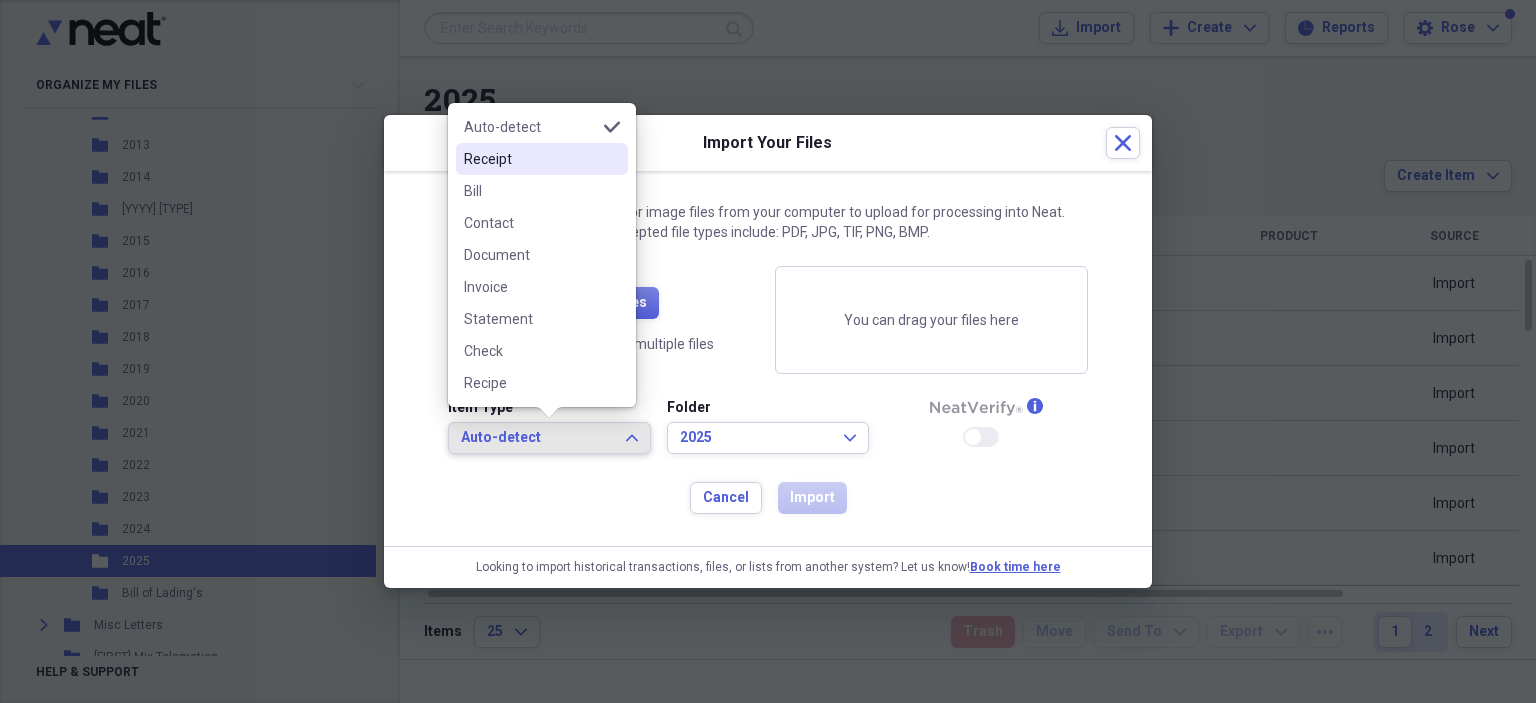 click on "Receipt" at bounding box center (530, 159) 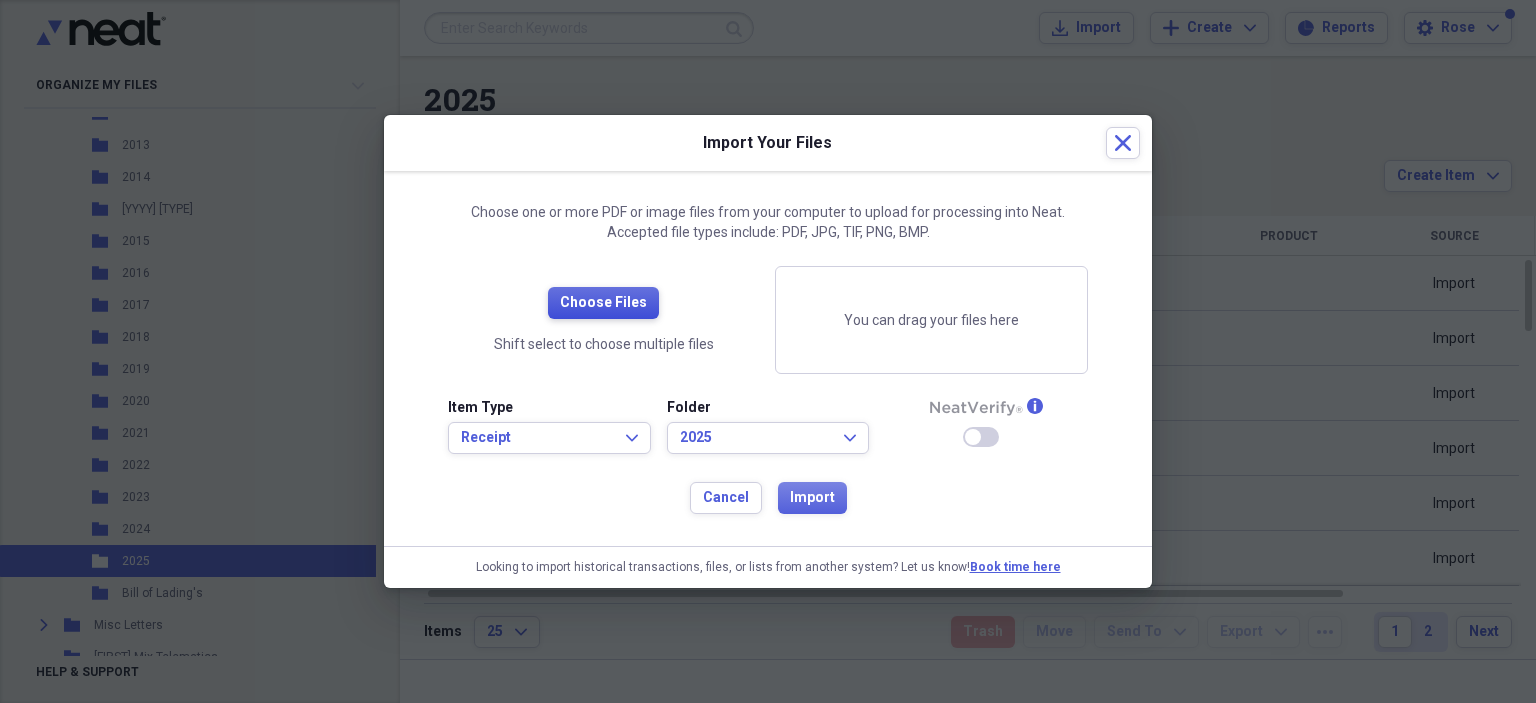 click on "Choose Files" at bounding box center [603, 303] 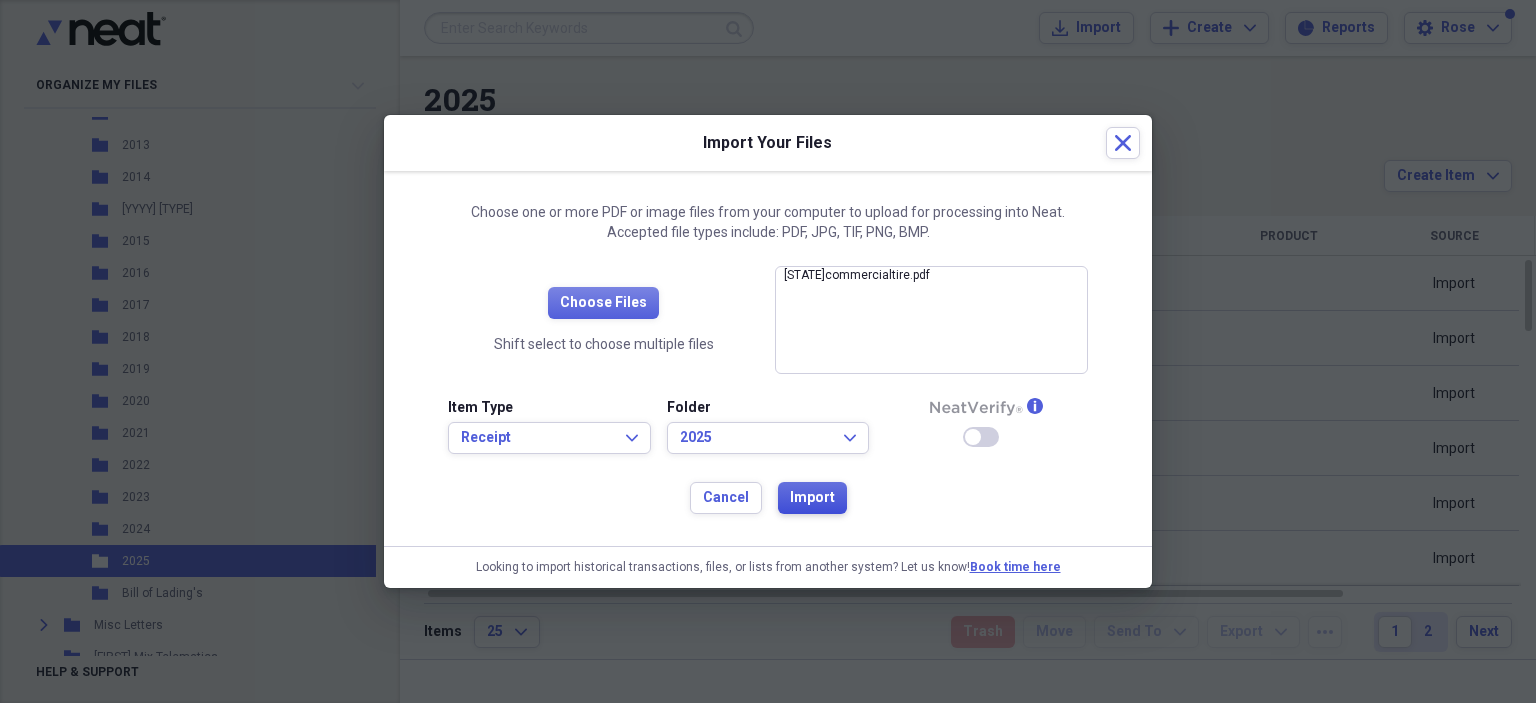 click on "Import" at bounding box center [812, 498] 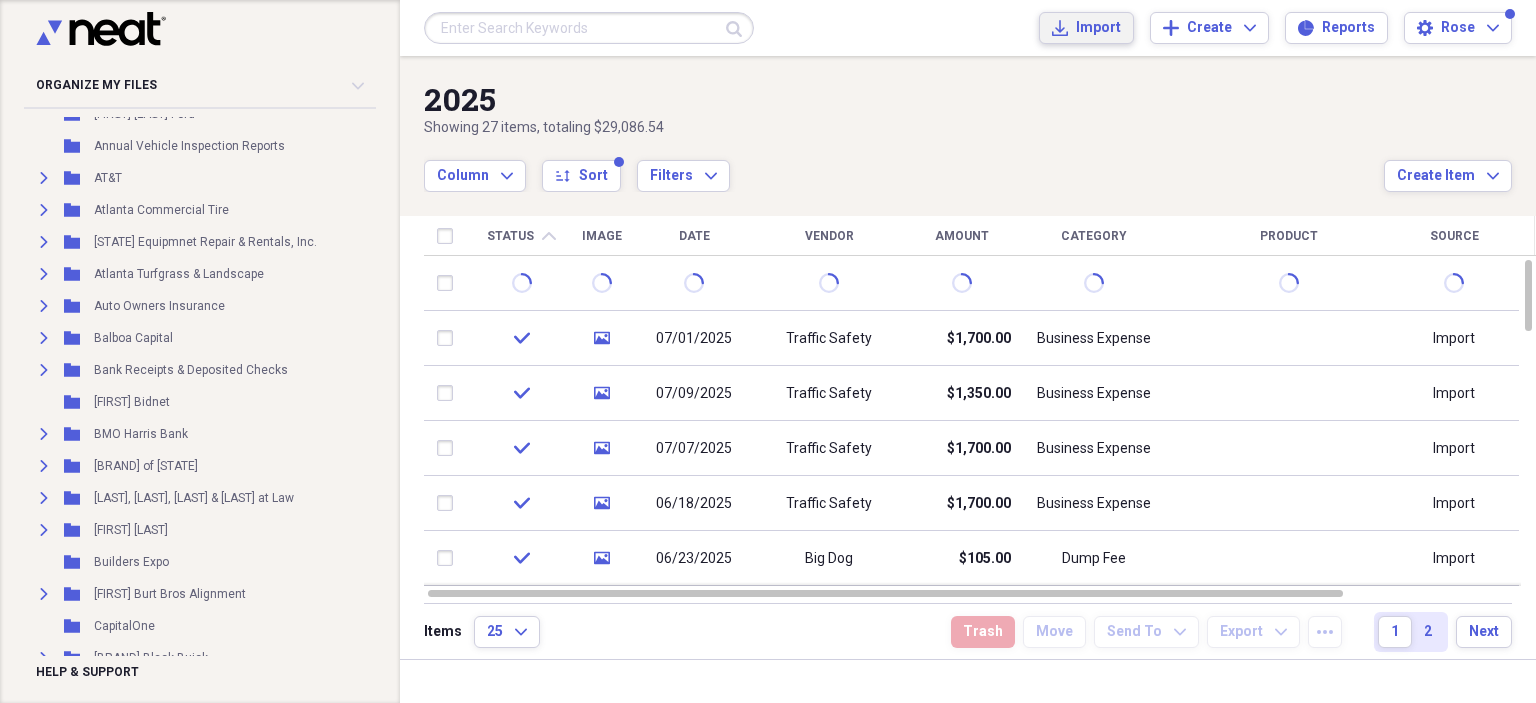 scroll, scrollTop: 900, scrollLeft: 0, axis: vertical 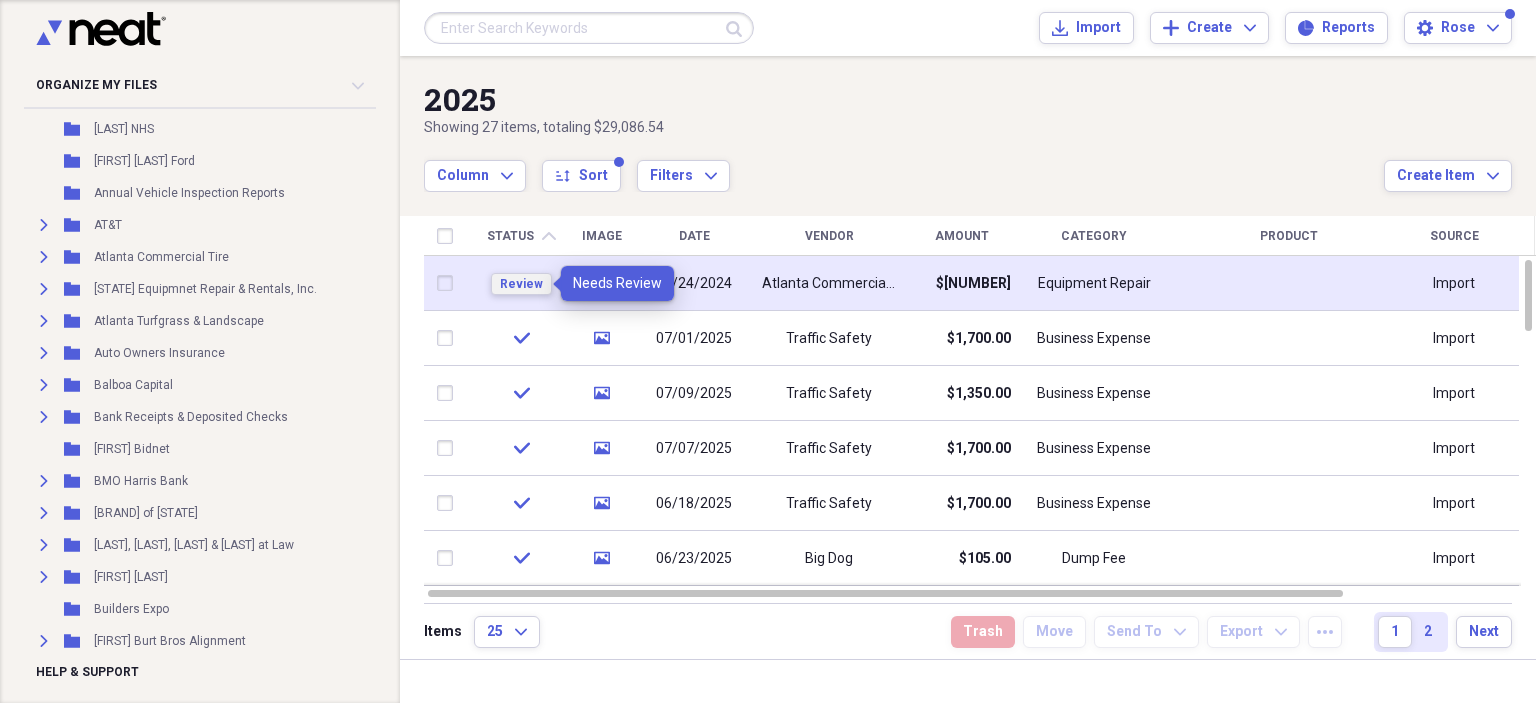 click on "Review" at bounding box center [521, 284] 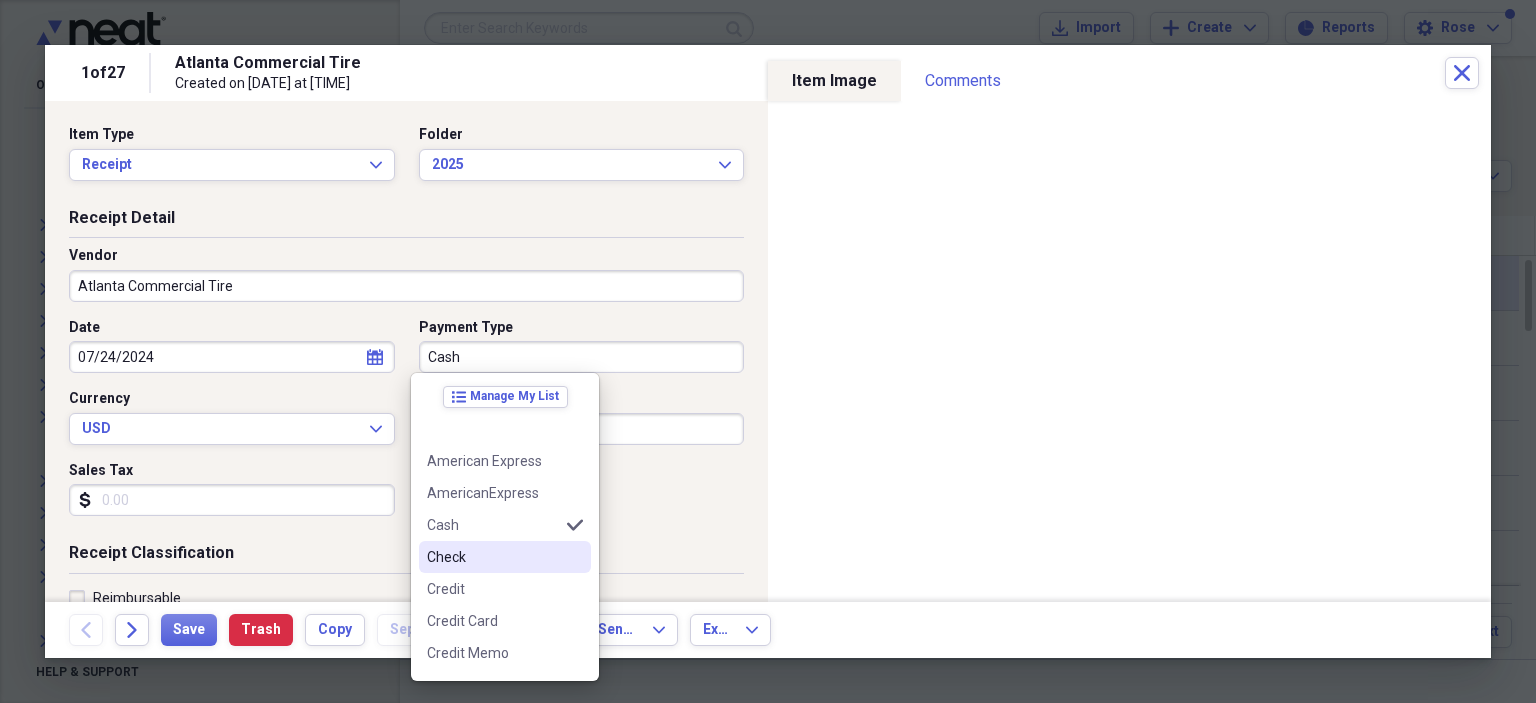 click on "Check" at bounding box center (493, 557) 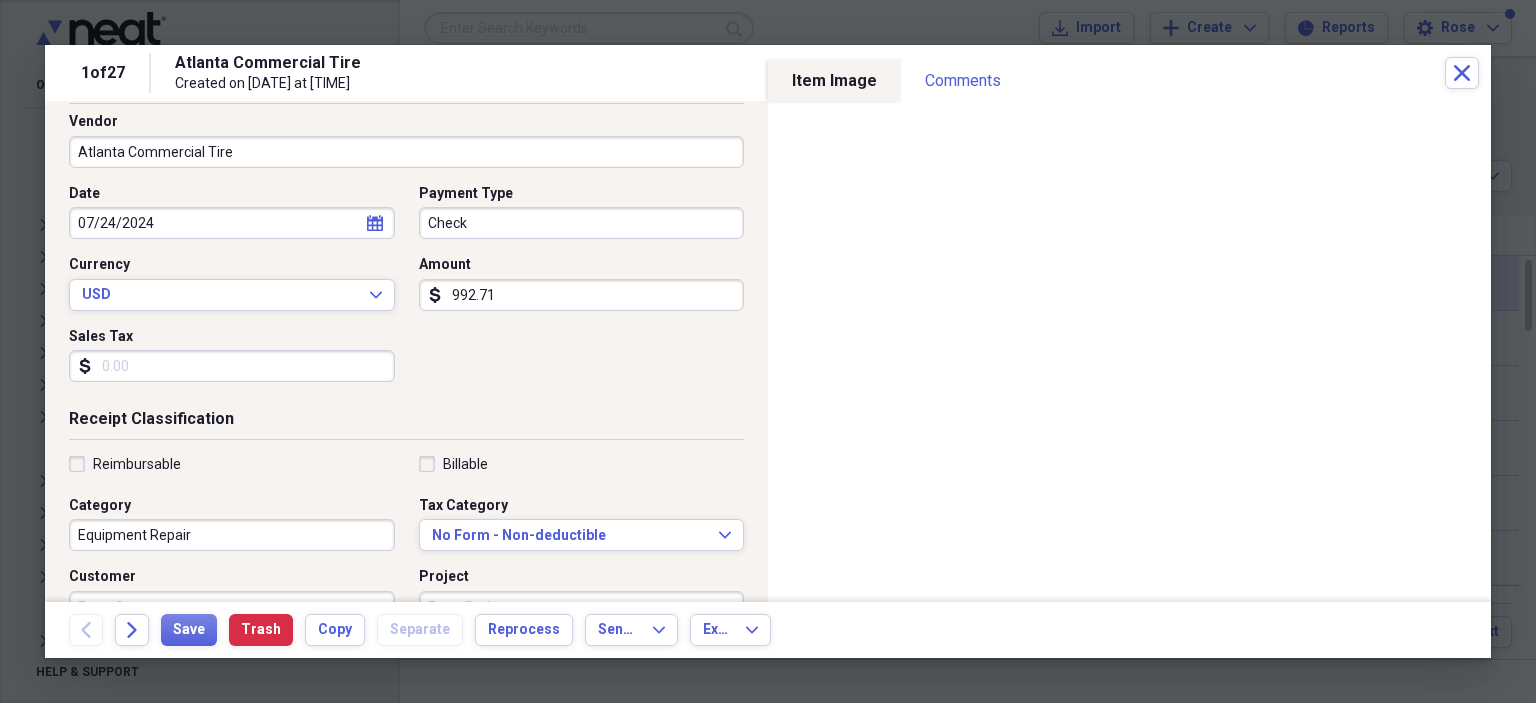 scroll, scrollTop: 0, scrollLeft: 0, axis: both 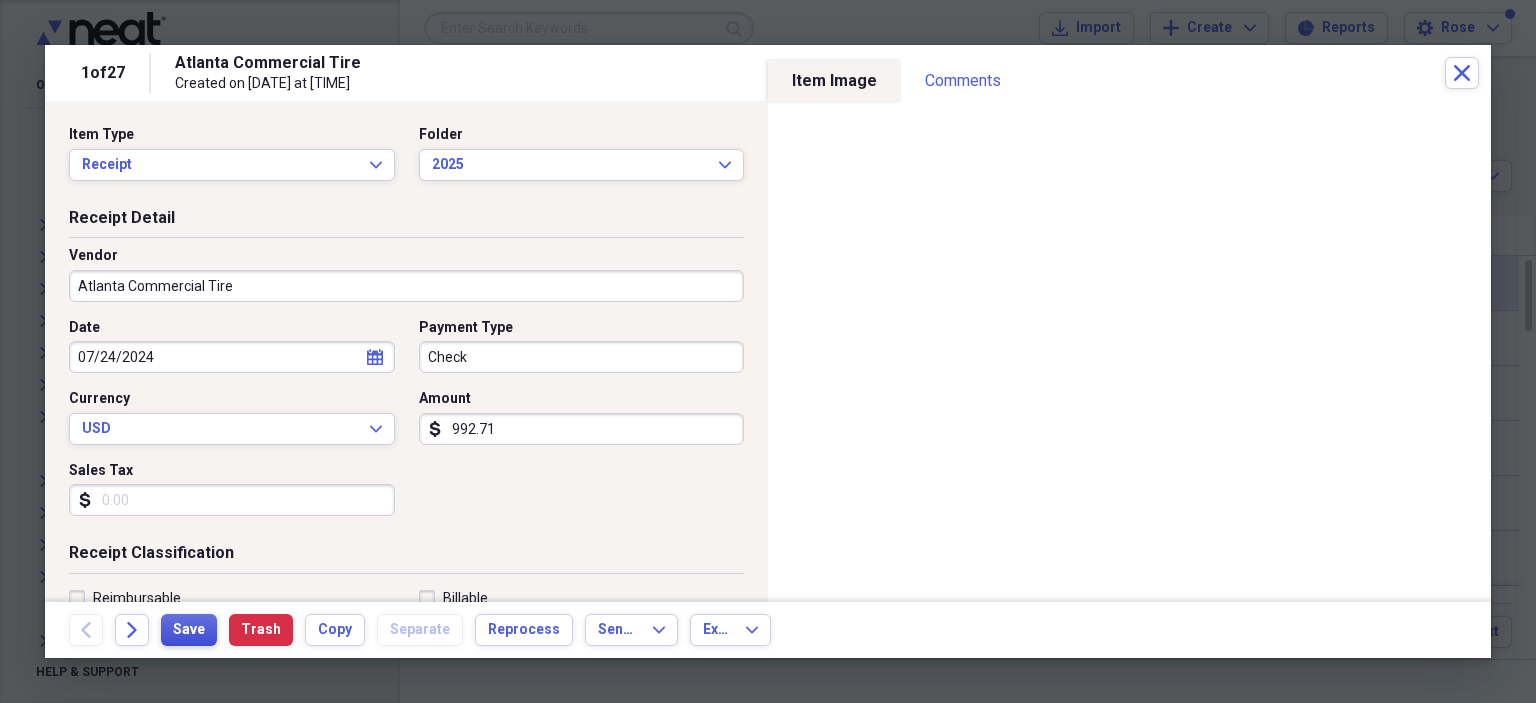 click on "Save" at bounding box center (189, 630) 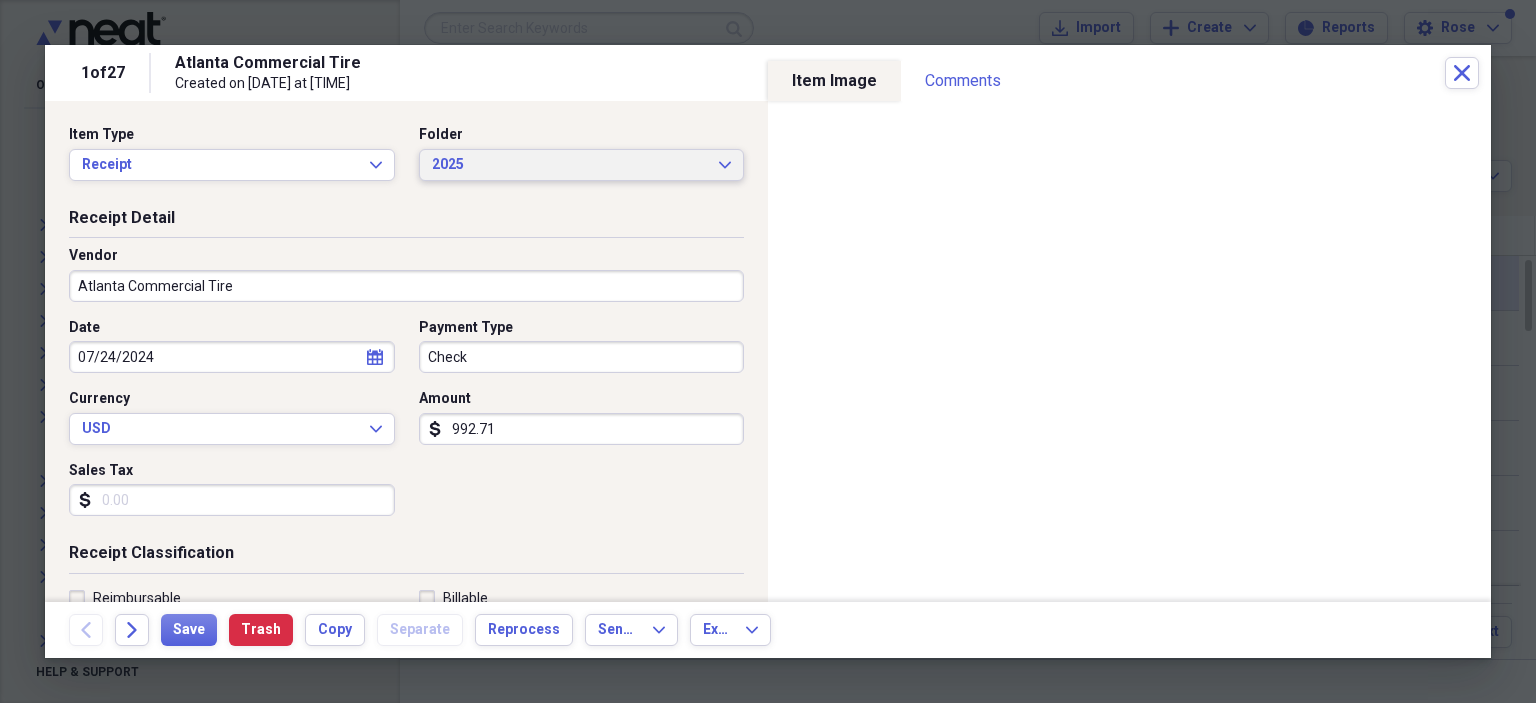 click on "Expand" 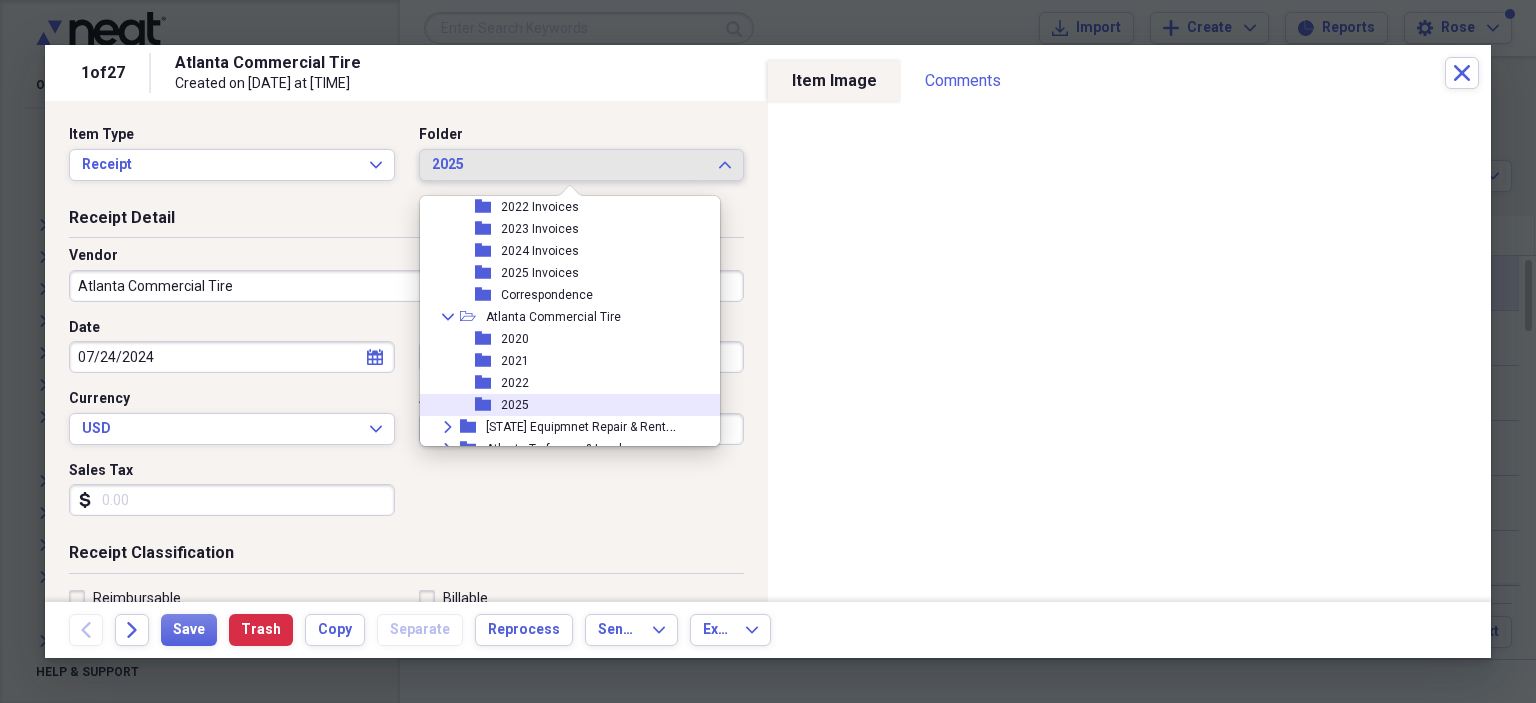 scroll, scrollTop: 1987, scrollLeft: 0, axis: vertical 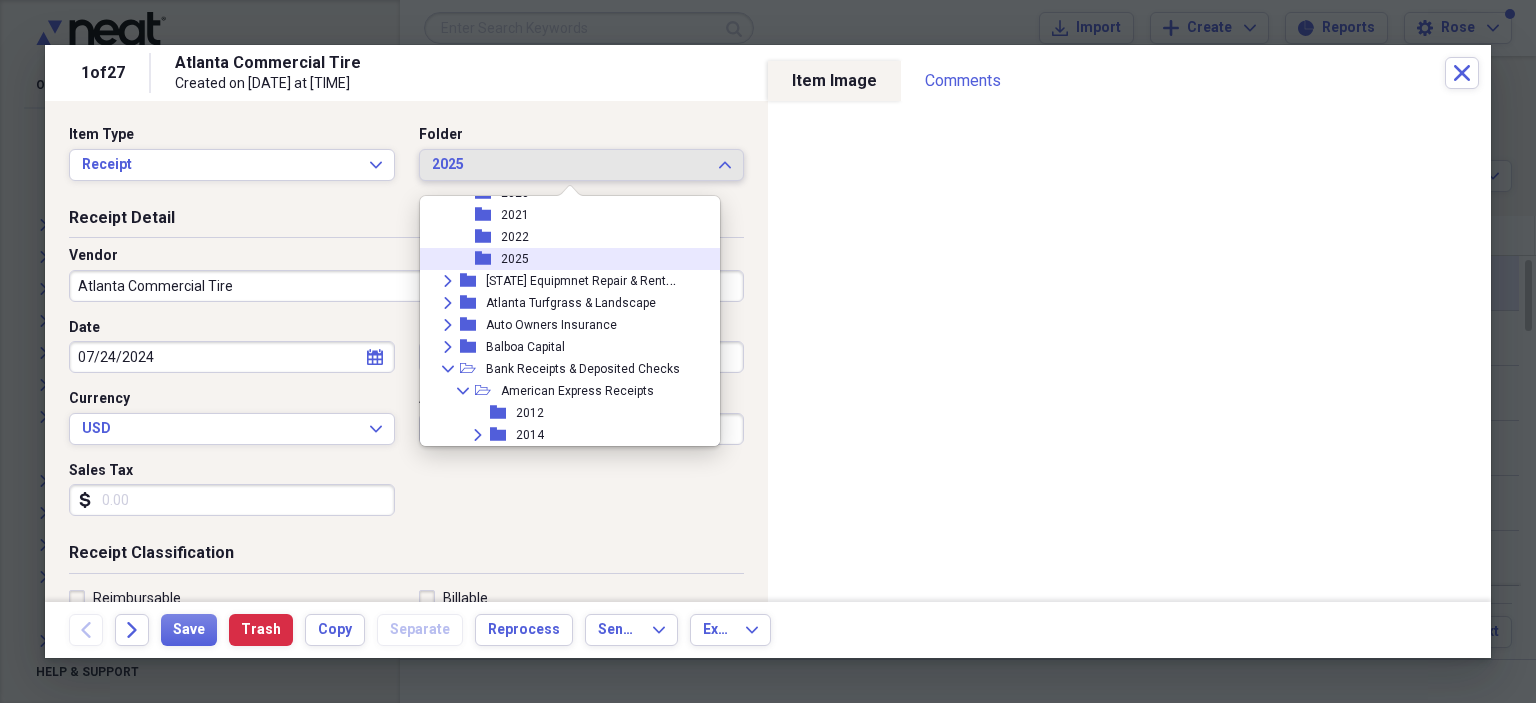click on "folder 2025" at bounding box center (562, 259) 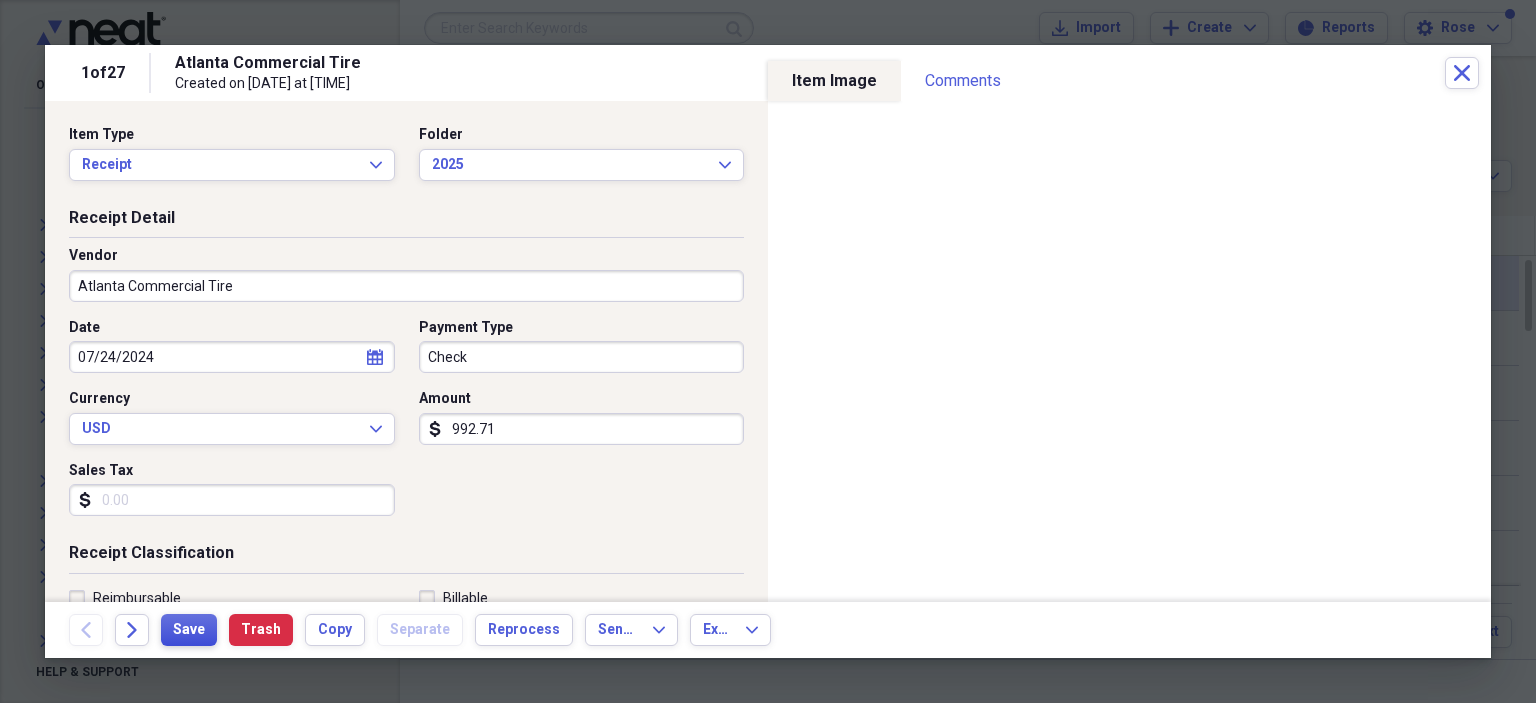 click on "Save" at bounding box center [189, 630] 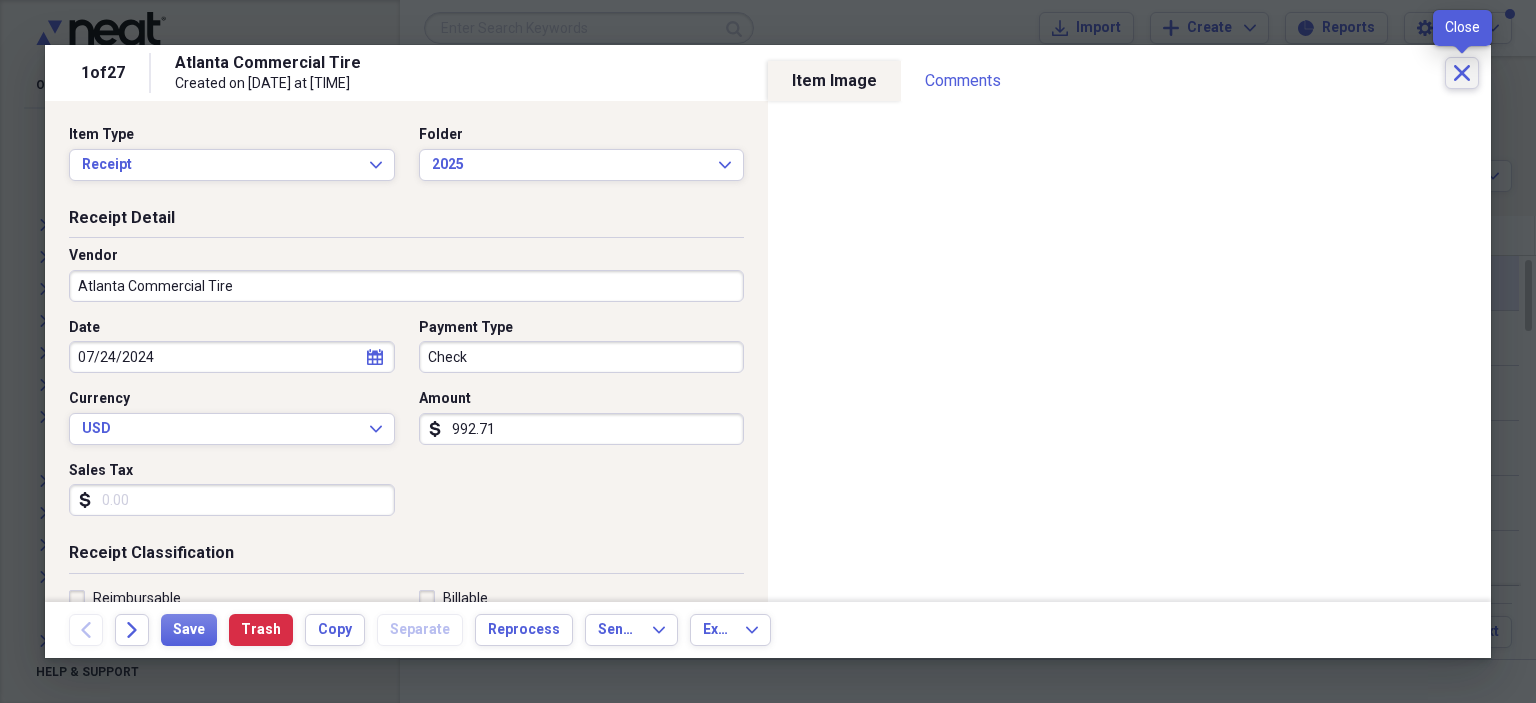 click 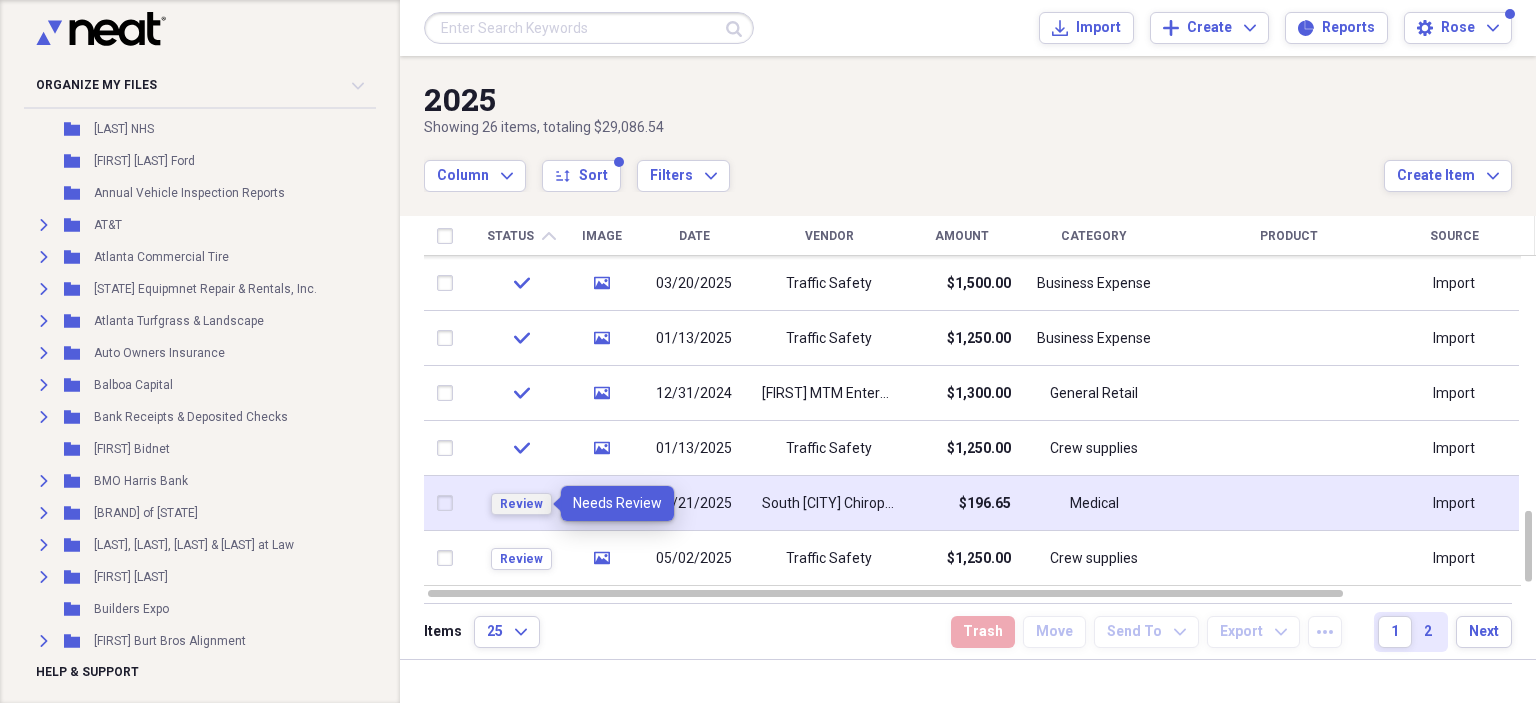 click on "Review" at bounding box center [521, 504] 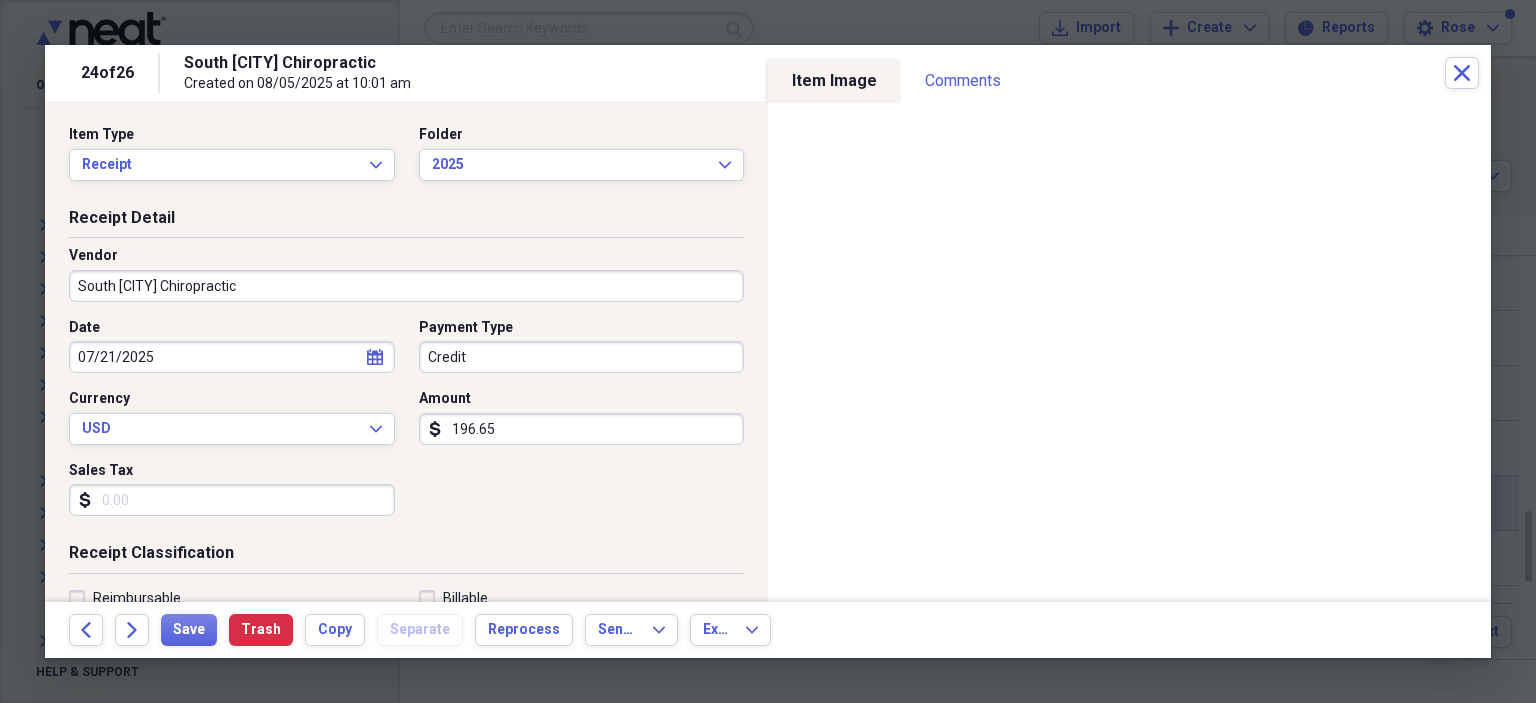 click on "Credit" at bounding box center [582, 357] 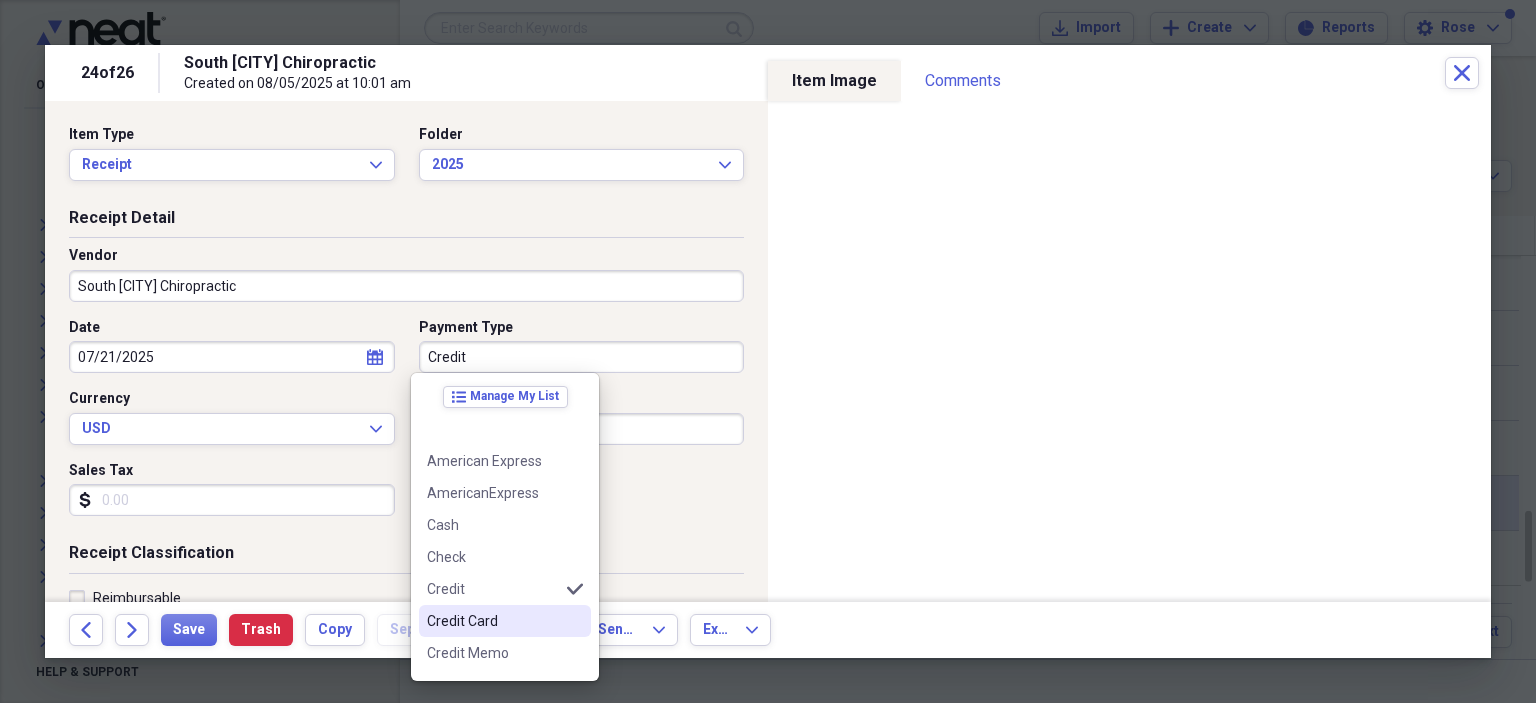 drag, startPoint x: 503, startPoint y: 615, endPoint x: 510, endPoint y: 528, distance: 87.28116 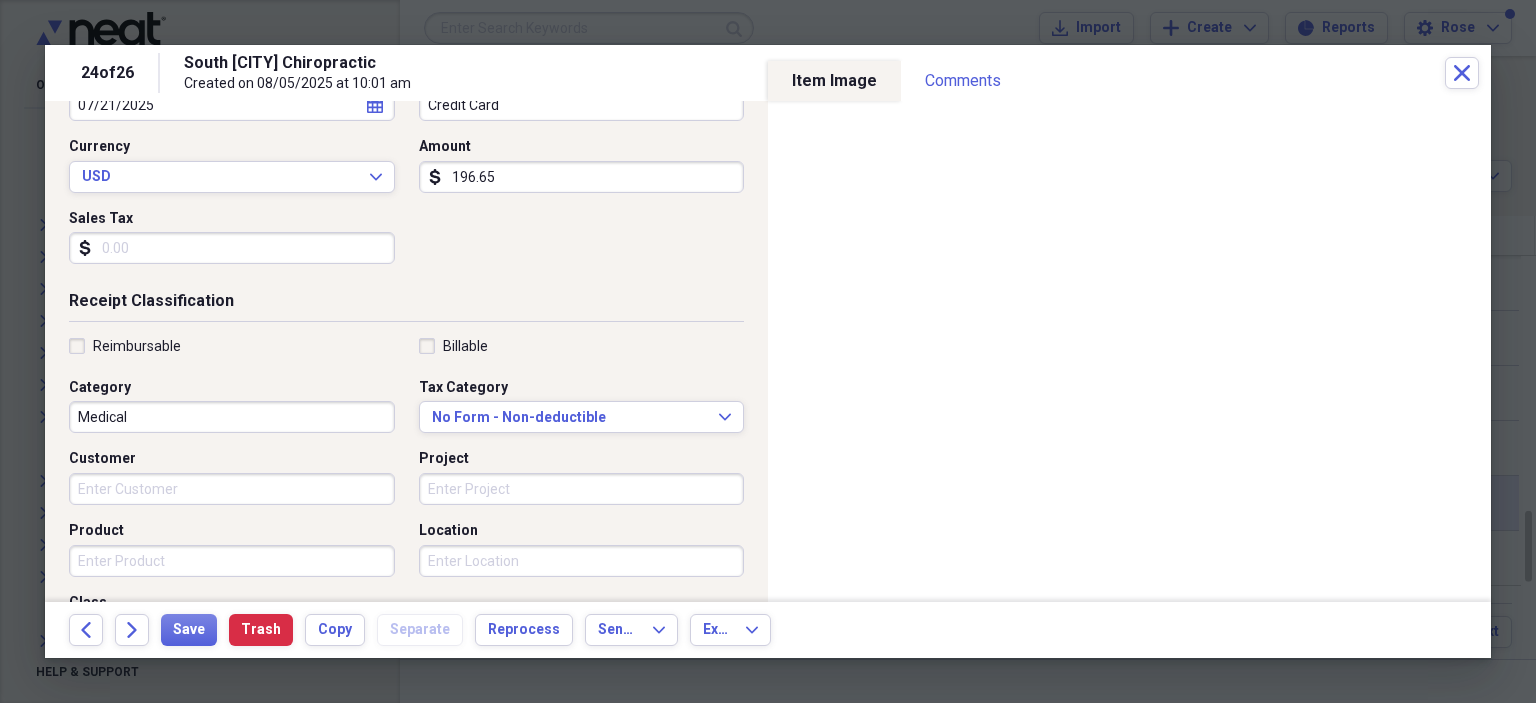 scroll, scrollTop: 300, scrollLeft: 0, axis: vertical 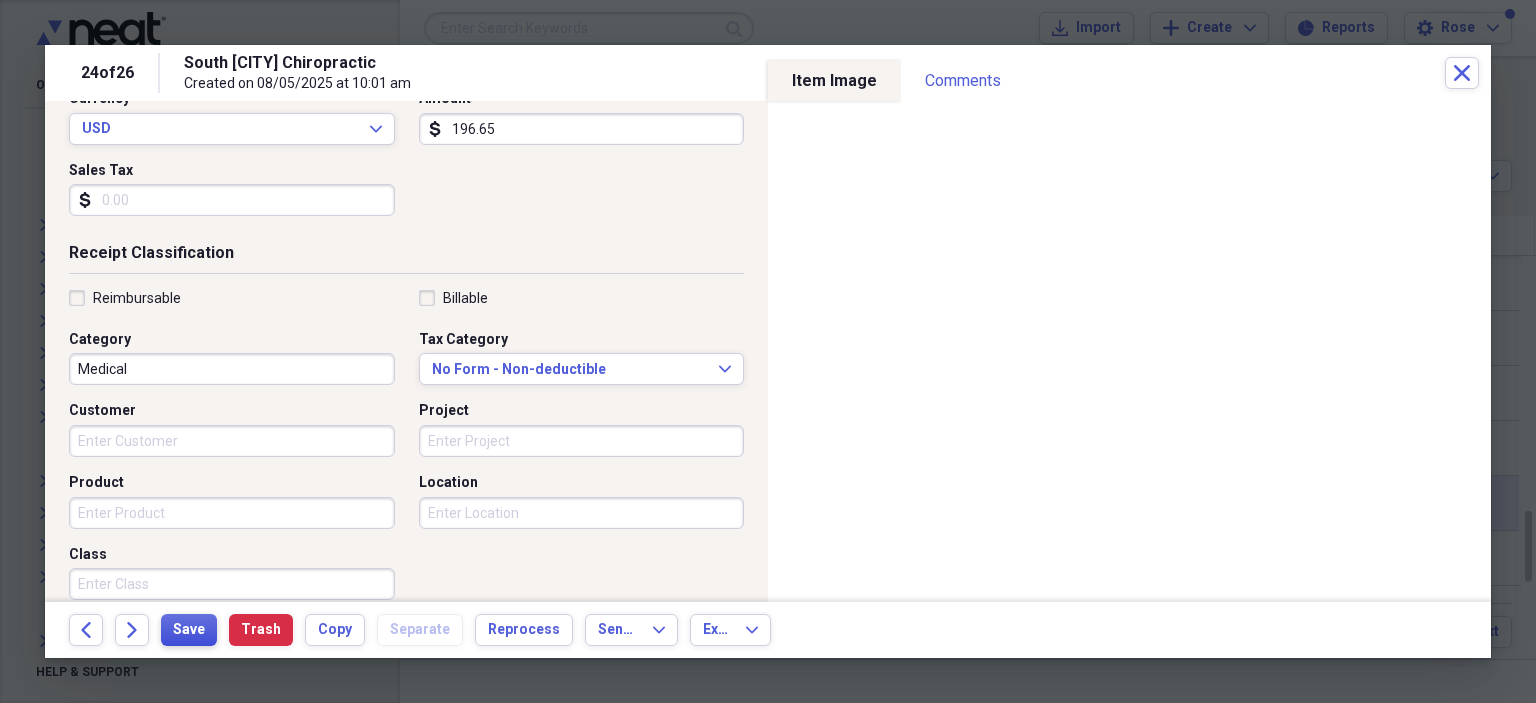 click on "Save" at bounding box center (189, 630) 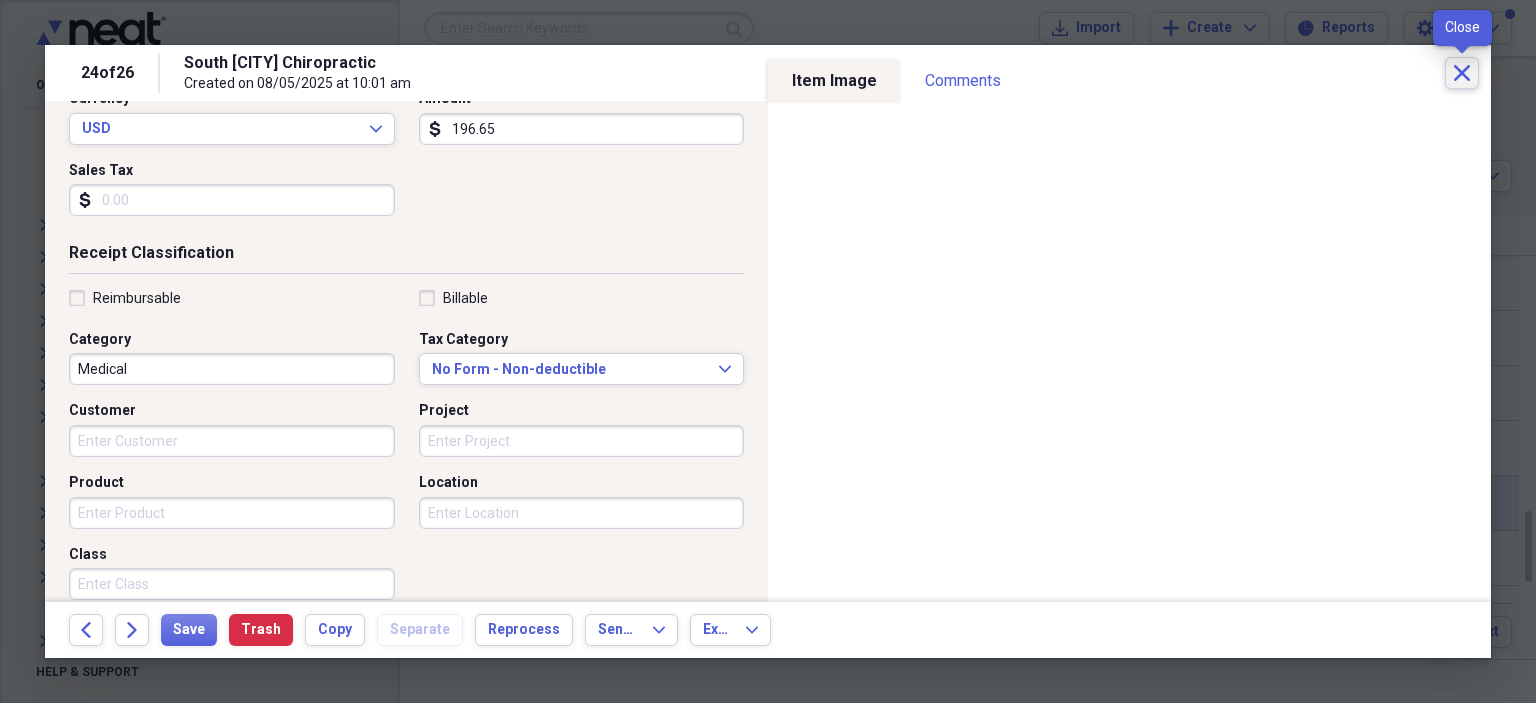 click on "Close" 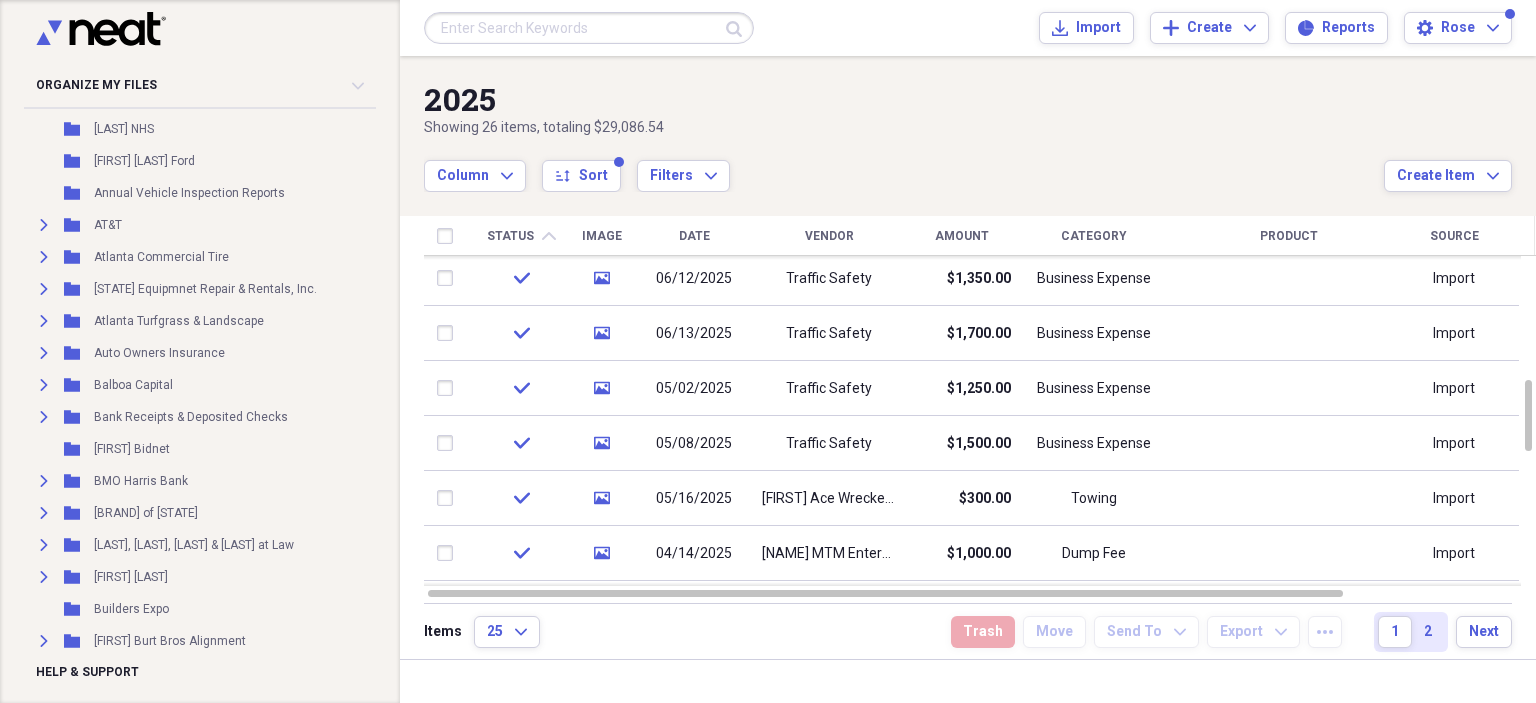 click on "Status" at bounding box center (510, 236) 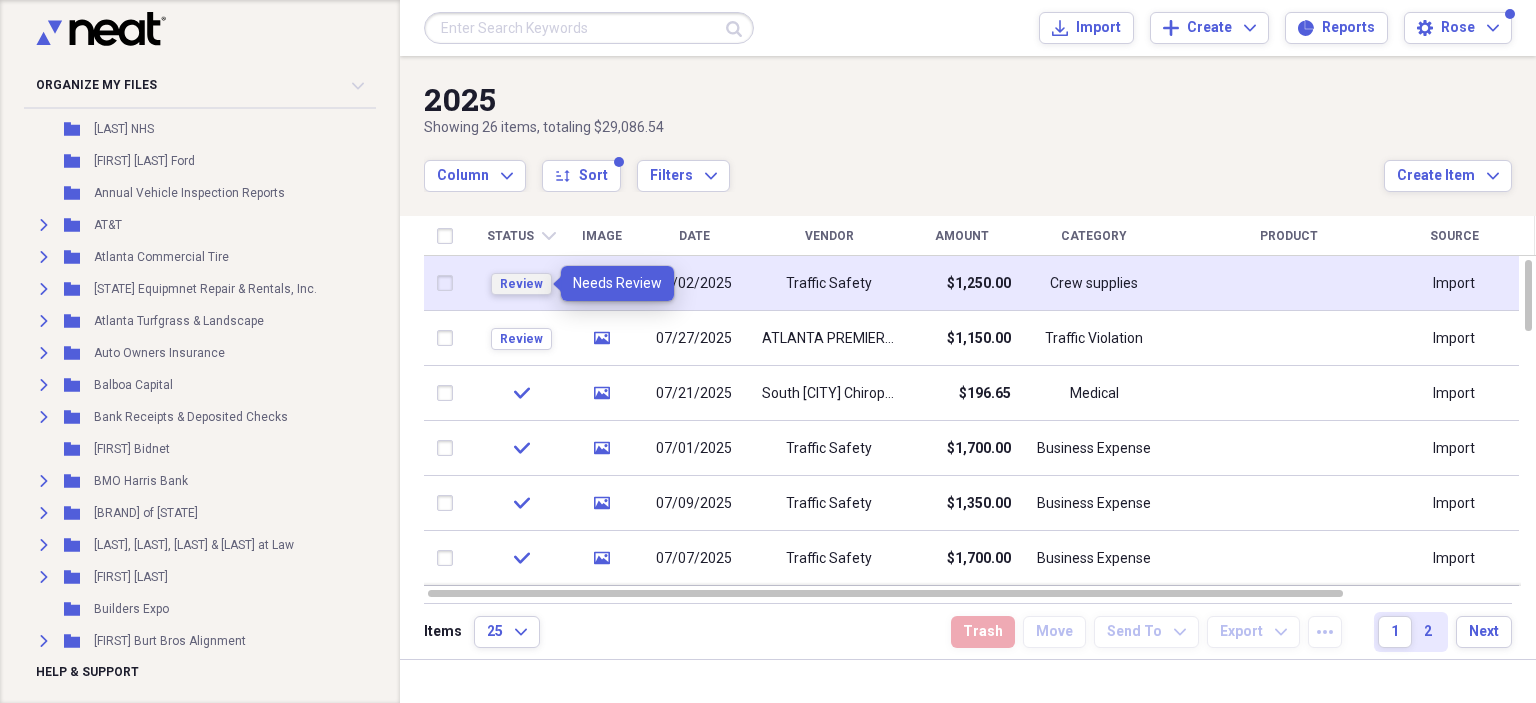 click on "Review" at bounding box center (521, 284) 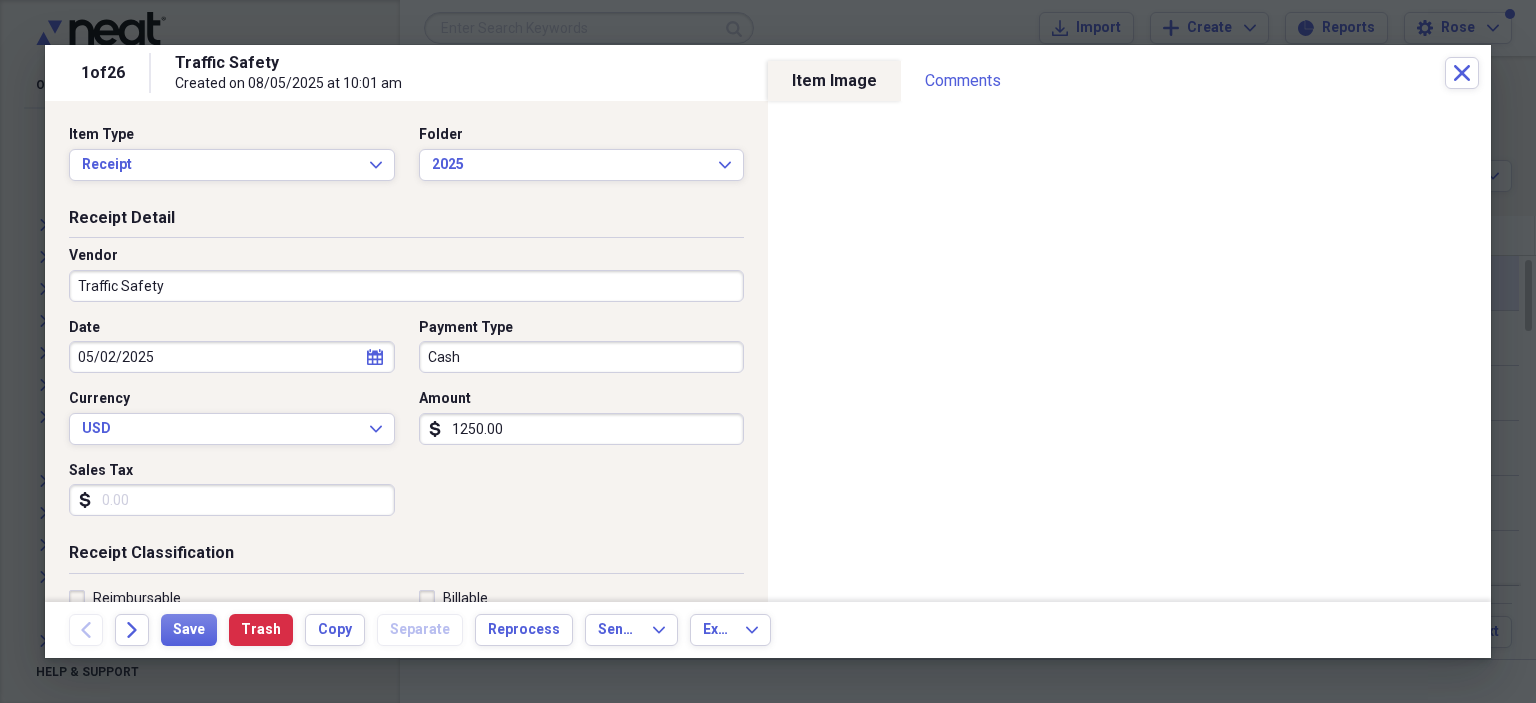 scroll, scrollTop: 200, scrollLeft: 0, axis: vertical 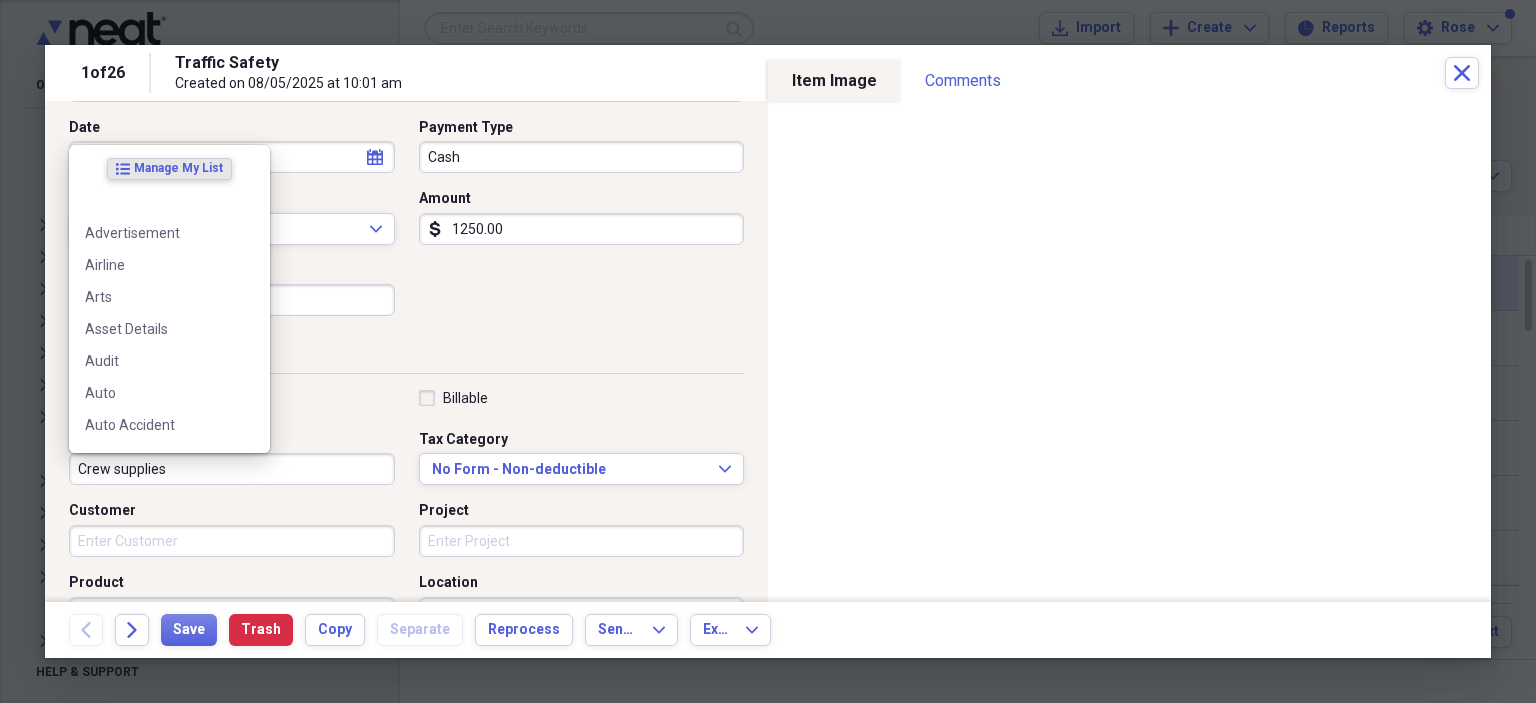 click on "Crew supplies" at bounding box center (232, 469) 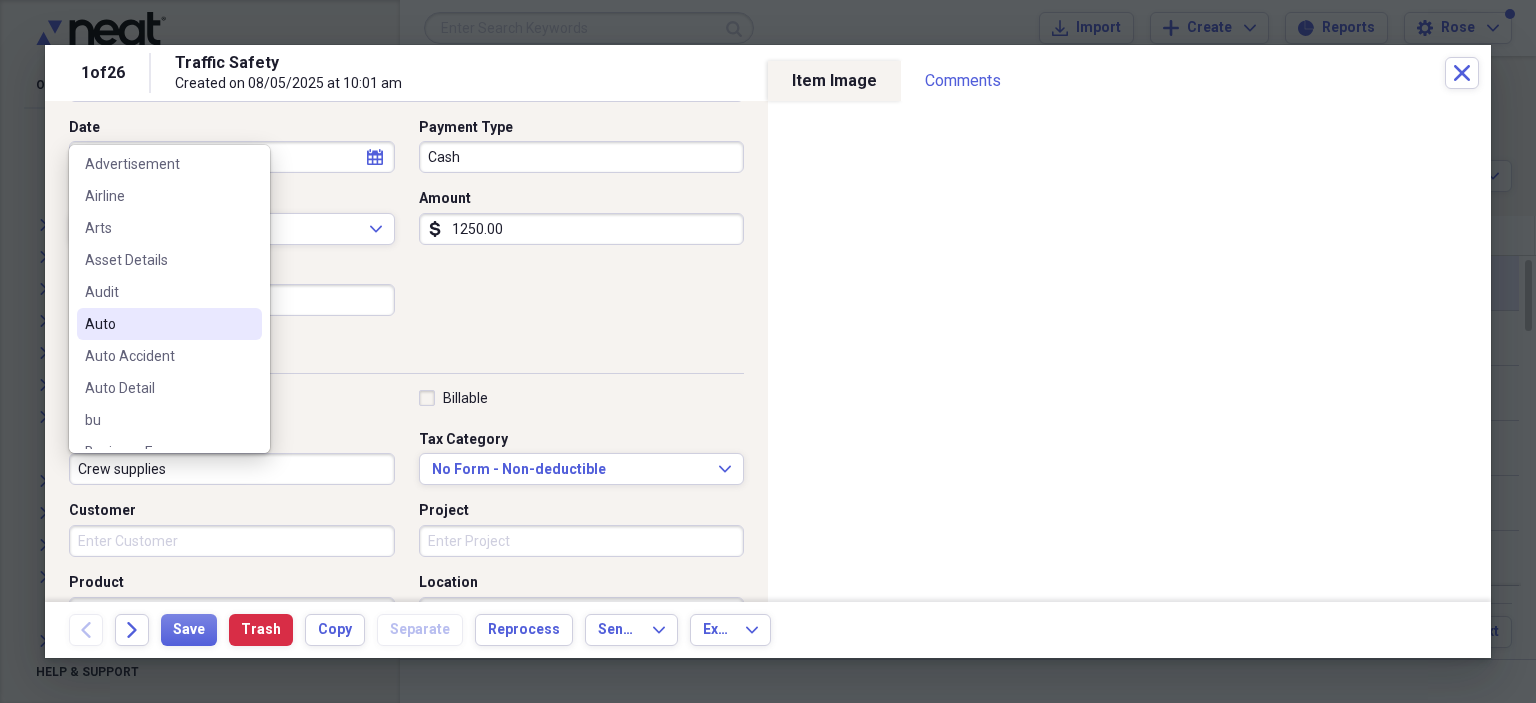 scroll, scrollTop: 200, scrollLeft: 0, axis: vertical 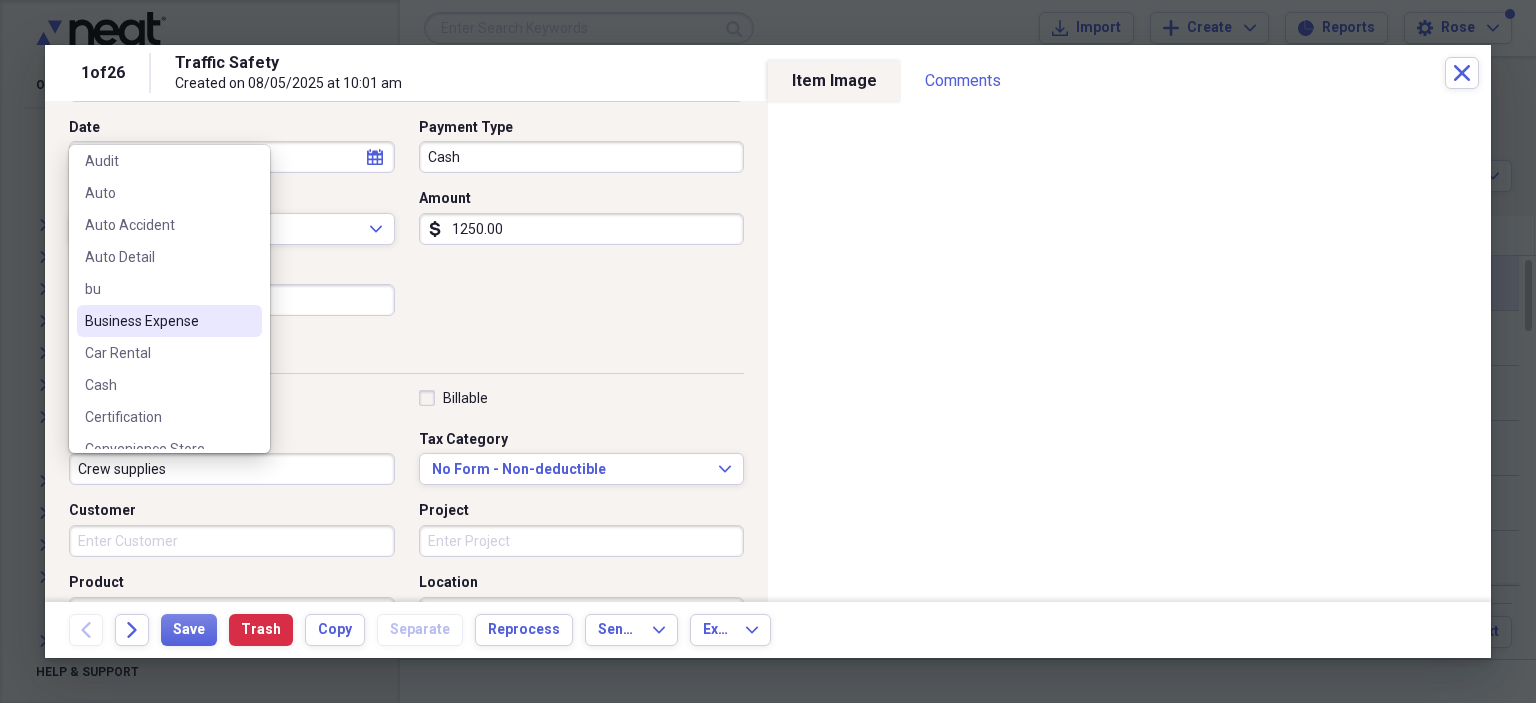 click on "Business Expense" at bounding box center [157, 321] 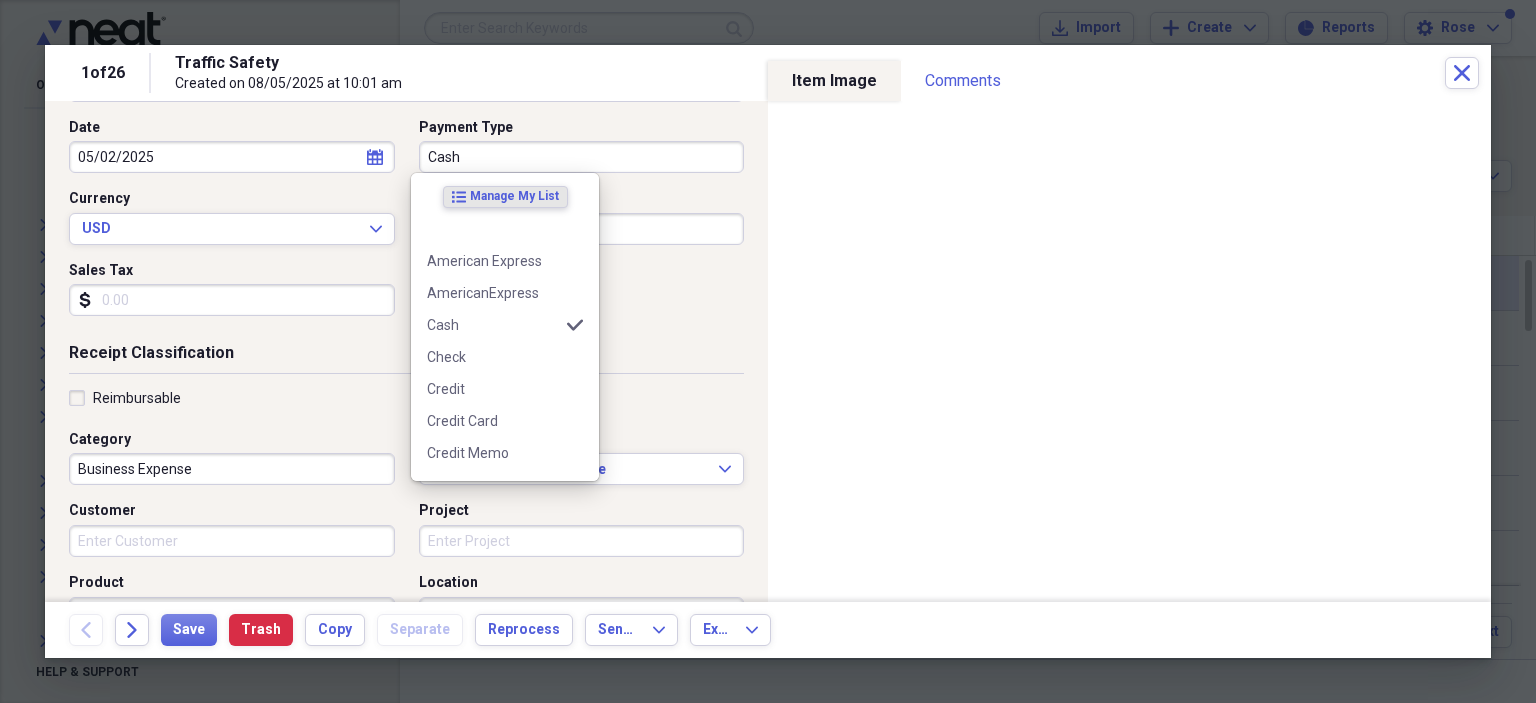 click on "Cash" at bounding box center [582, 157] 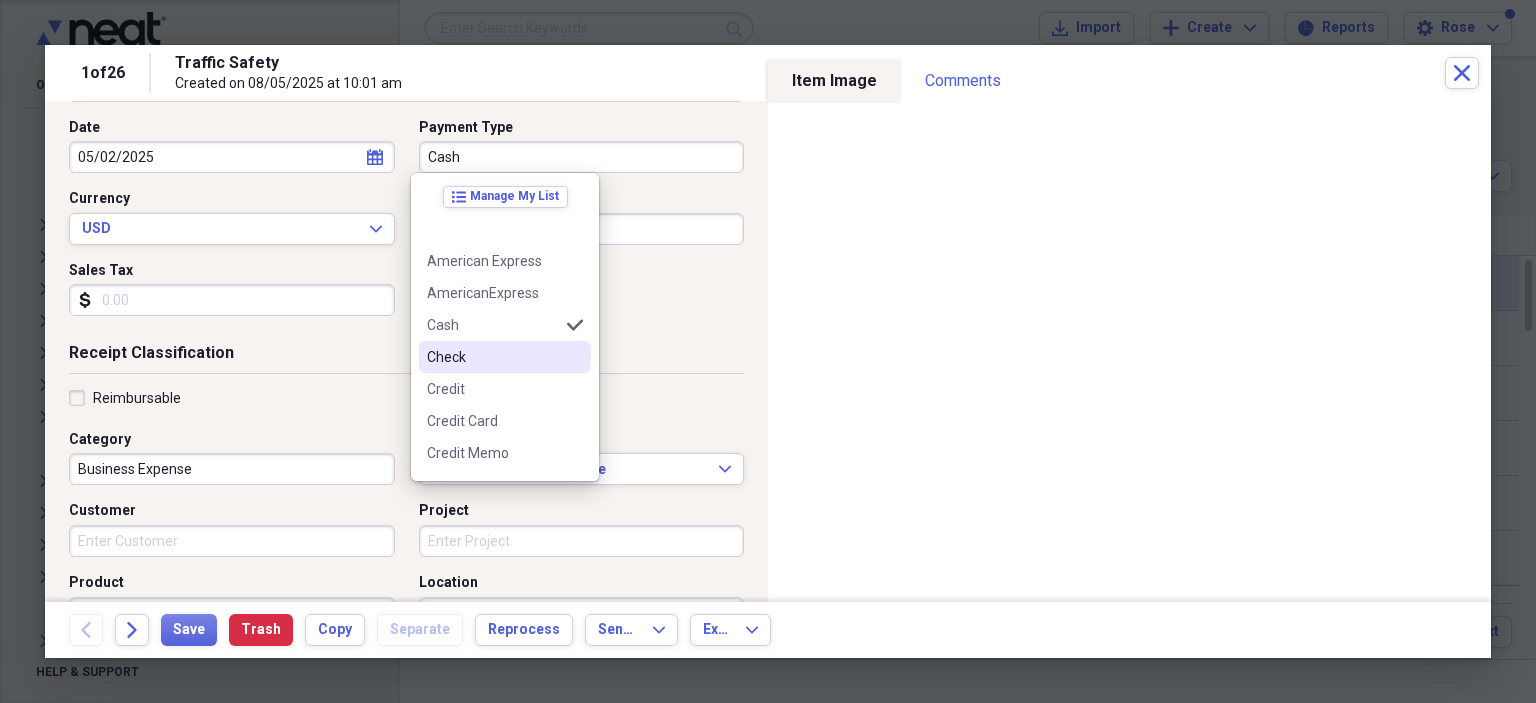 click on "Check" at bounding box center (493, 357) 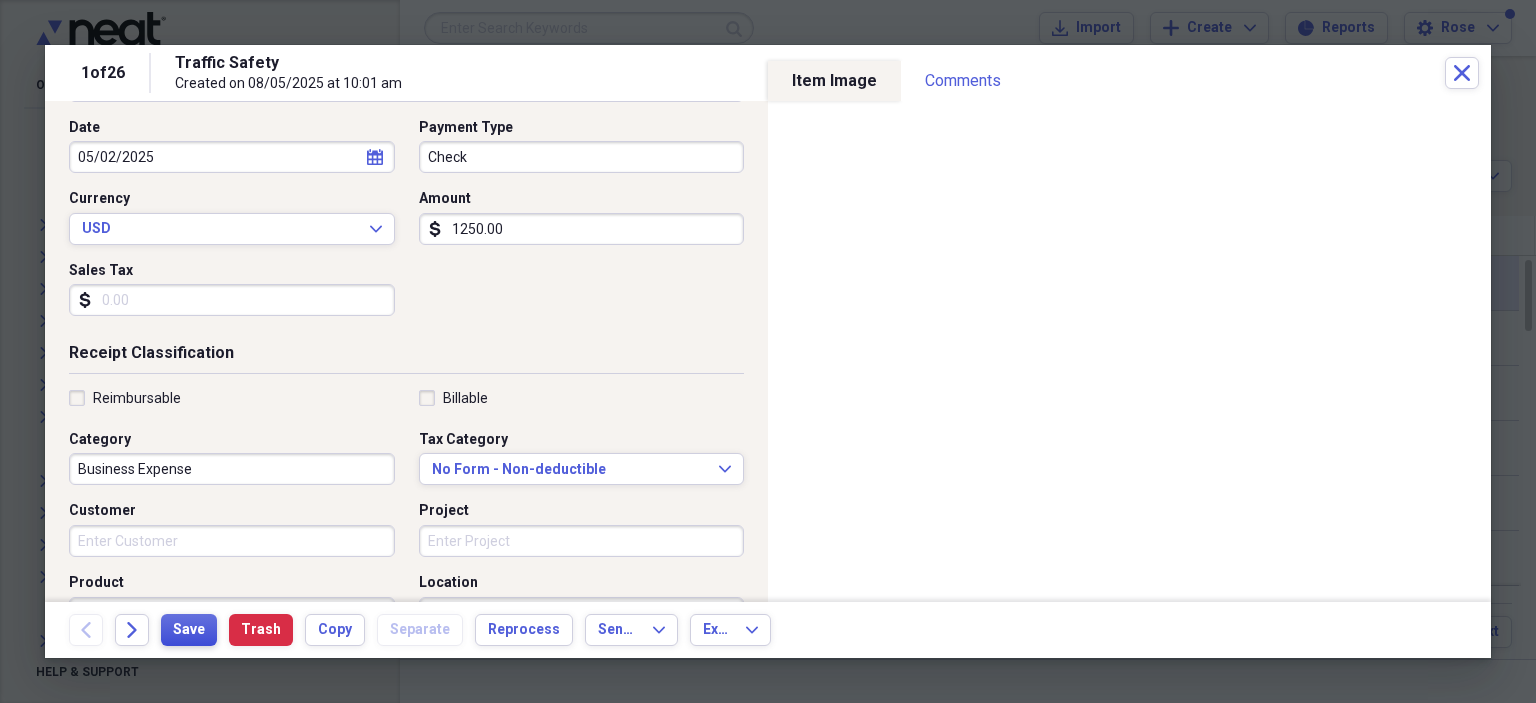 click on "Save" at bounding box center [189, 630] 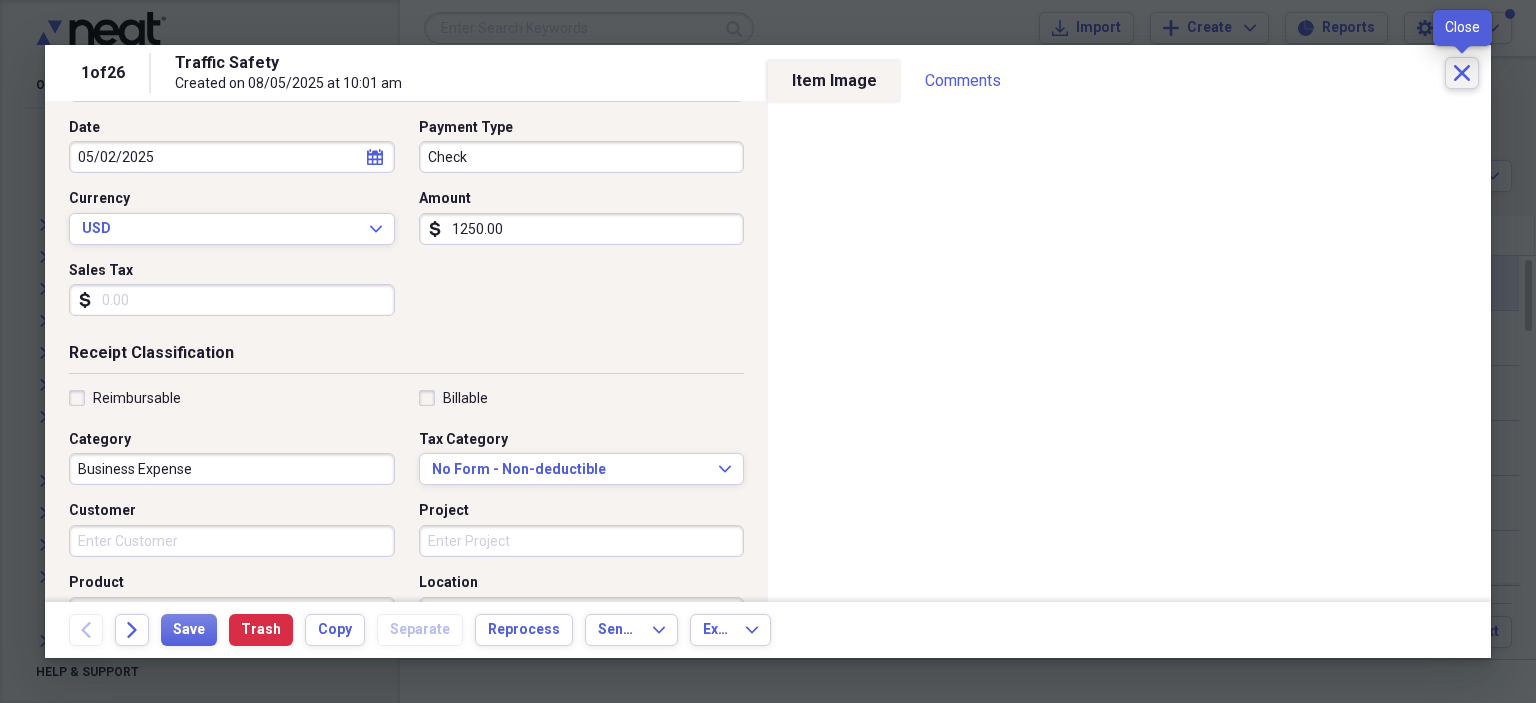 click on "Close" at bounding box center (1462, 73) 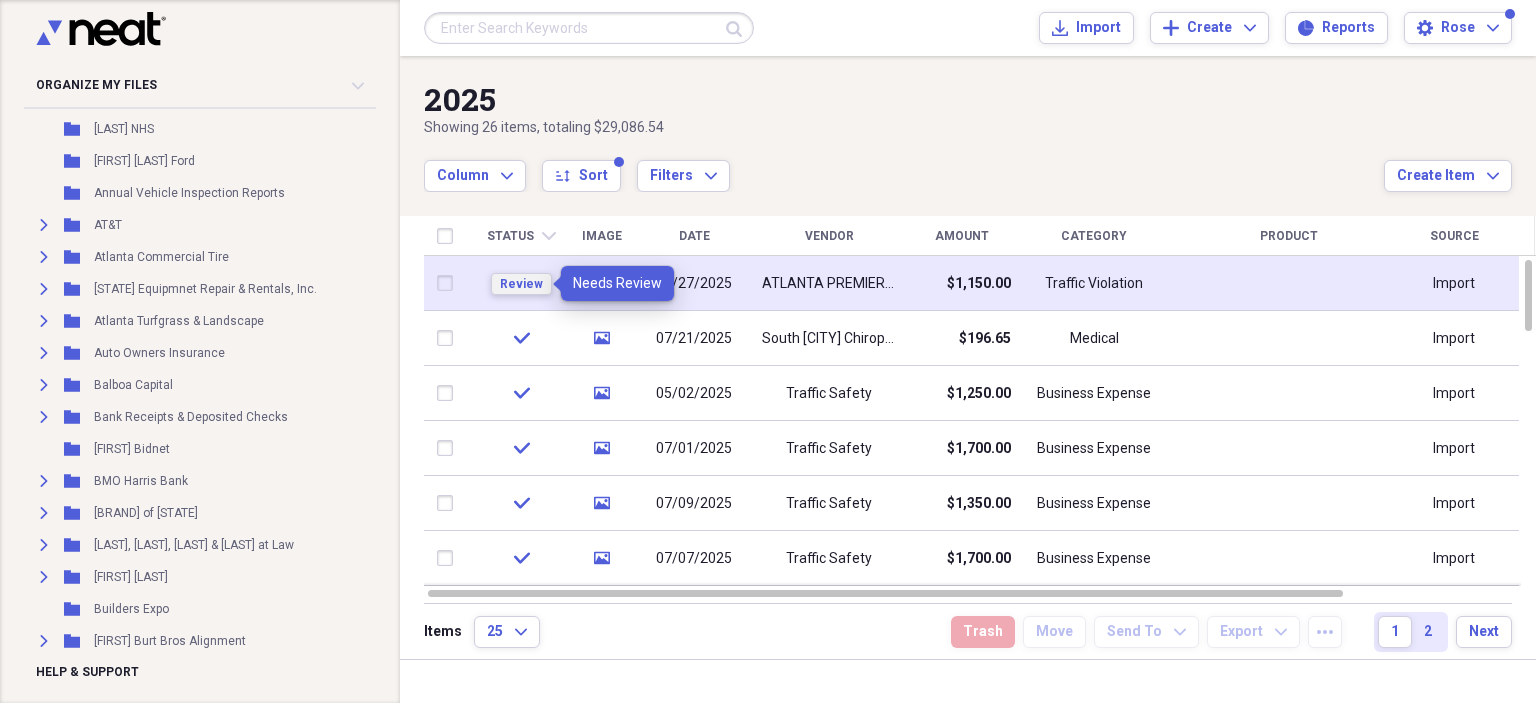 click on "Review" at bounding box center [521, 284] 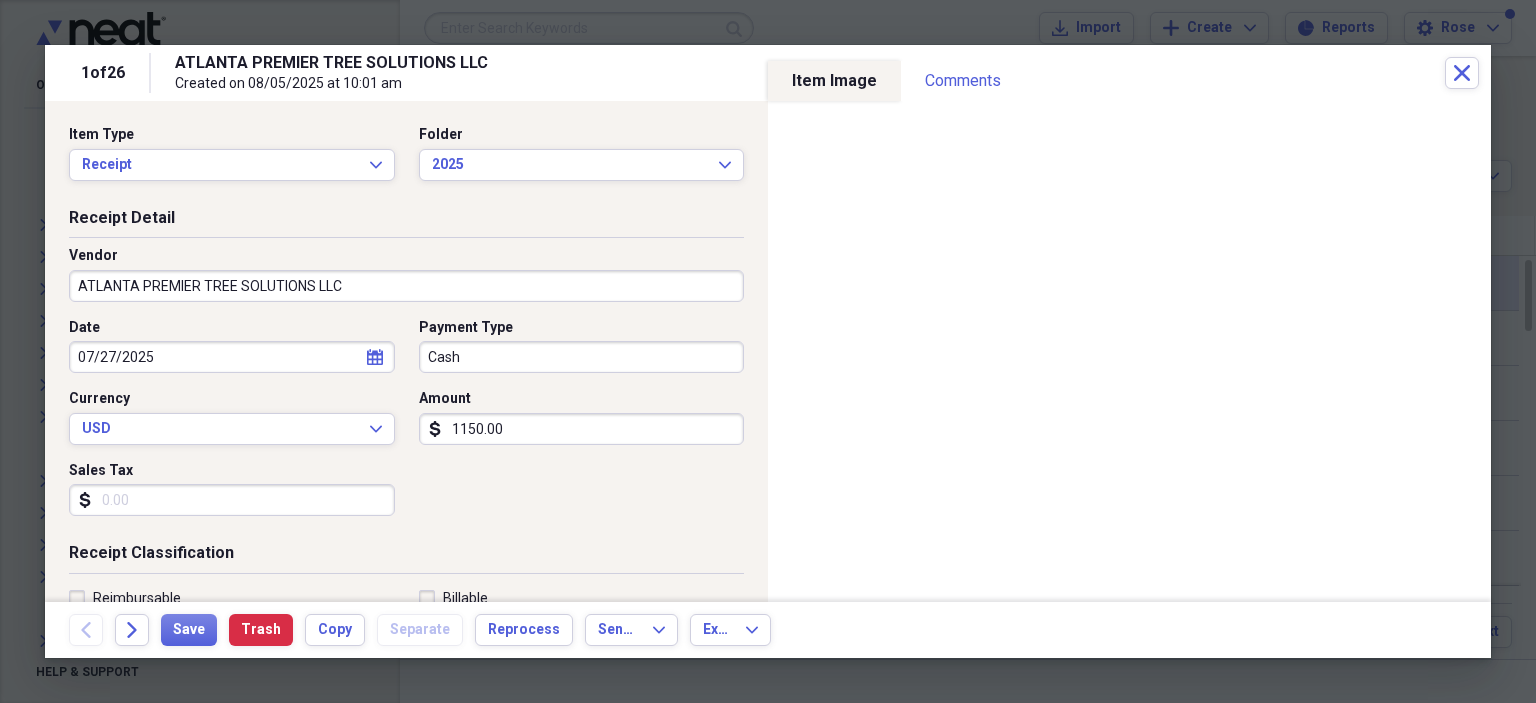 click on "ATLANTA PREMIER TREE SOLUTIONS LLC" at bounding box center [406, 286] 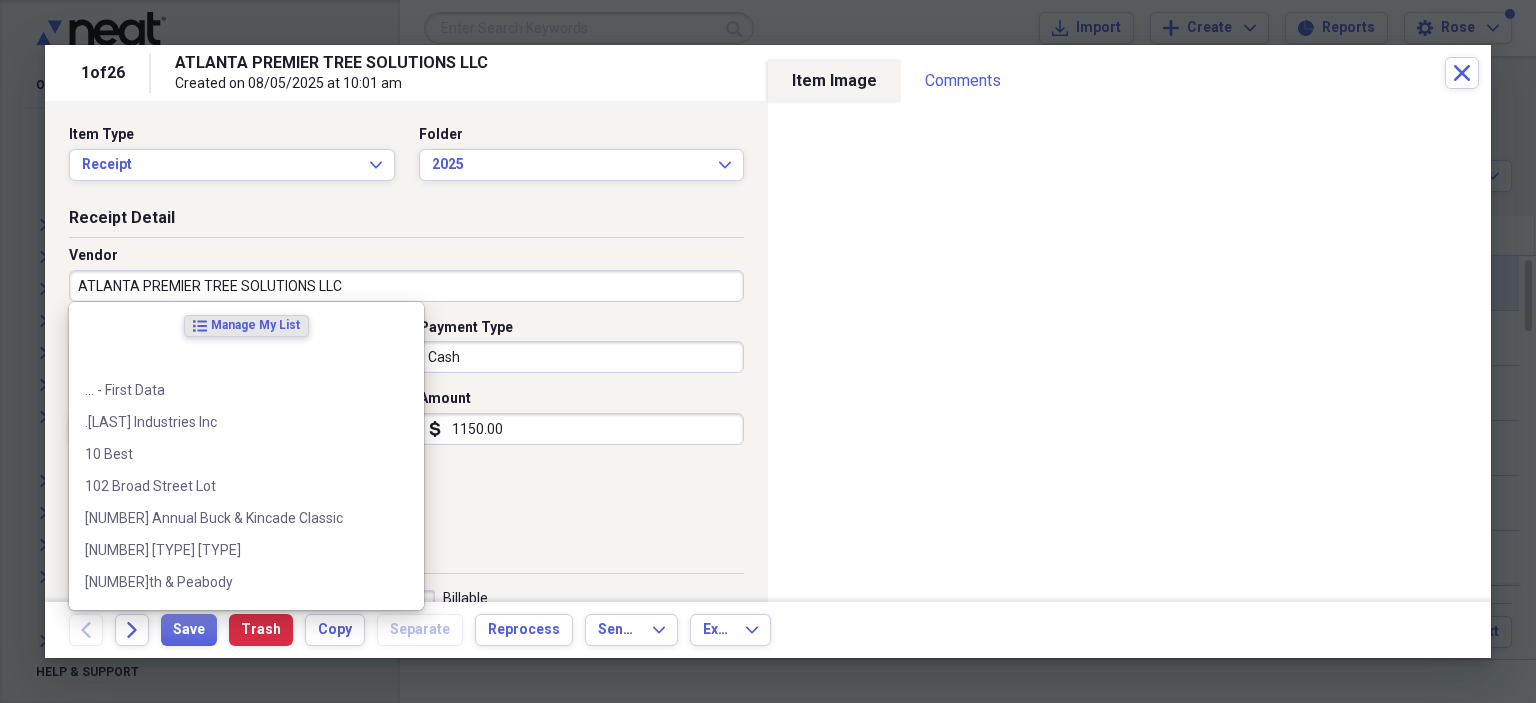 click on "ATLANTA PREMIER TREE SOLUTIONS LLC" at bounding box center (406, 286) 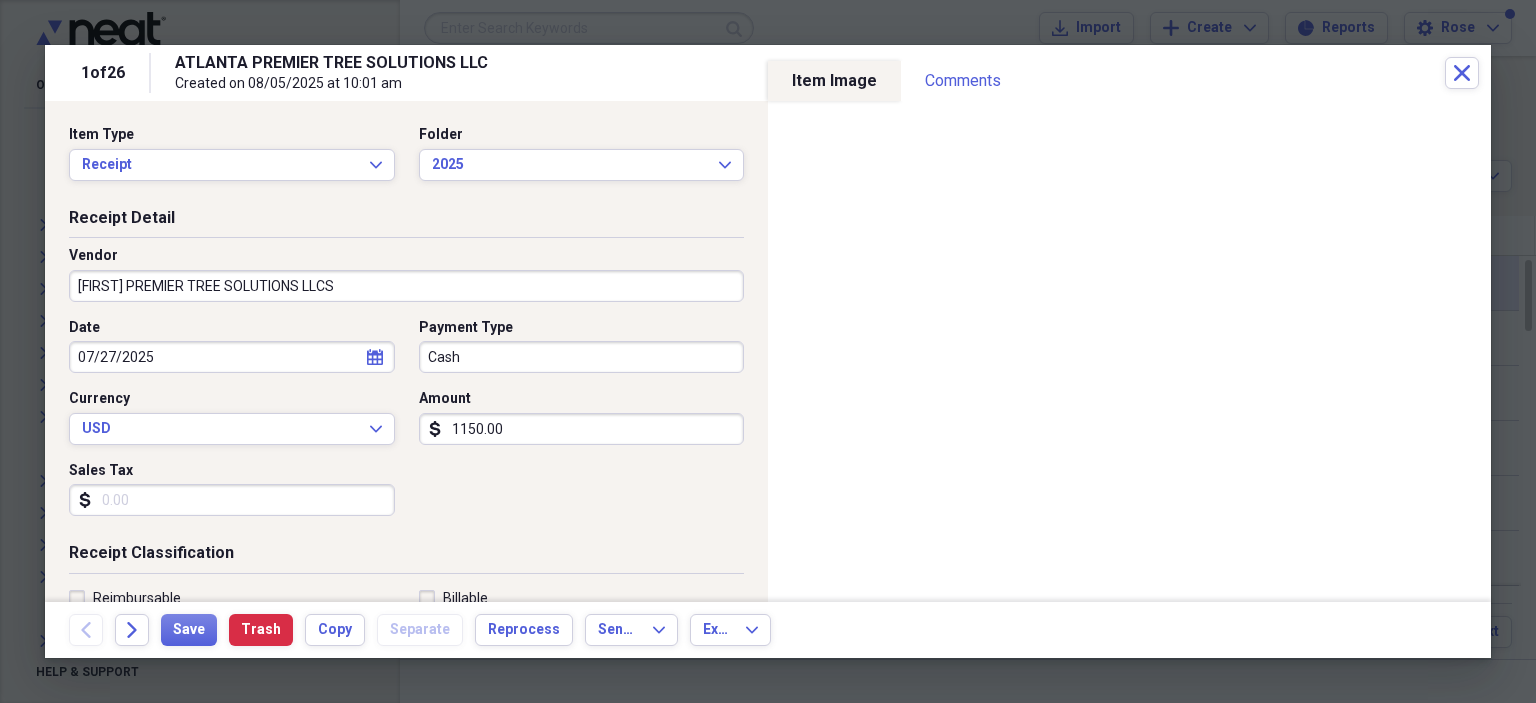 drag, startPoint x: 332, startPoint y: 286, endPoint x: 80, endPoint y: 263, distance: 253.04742 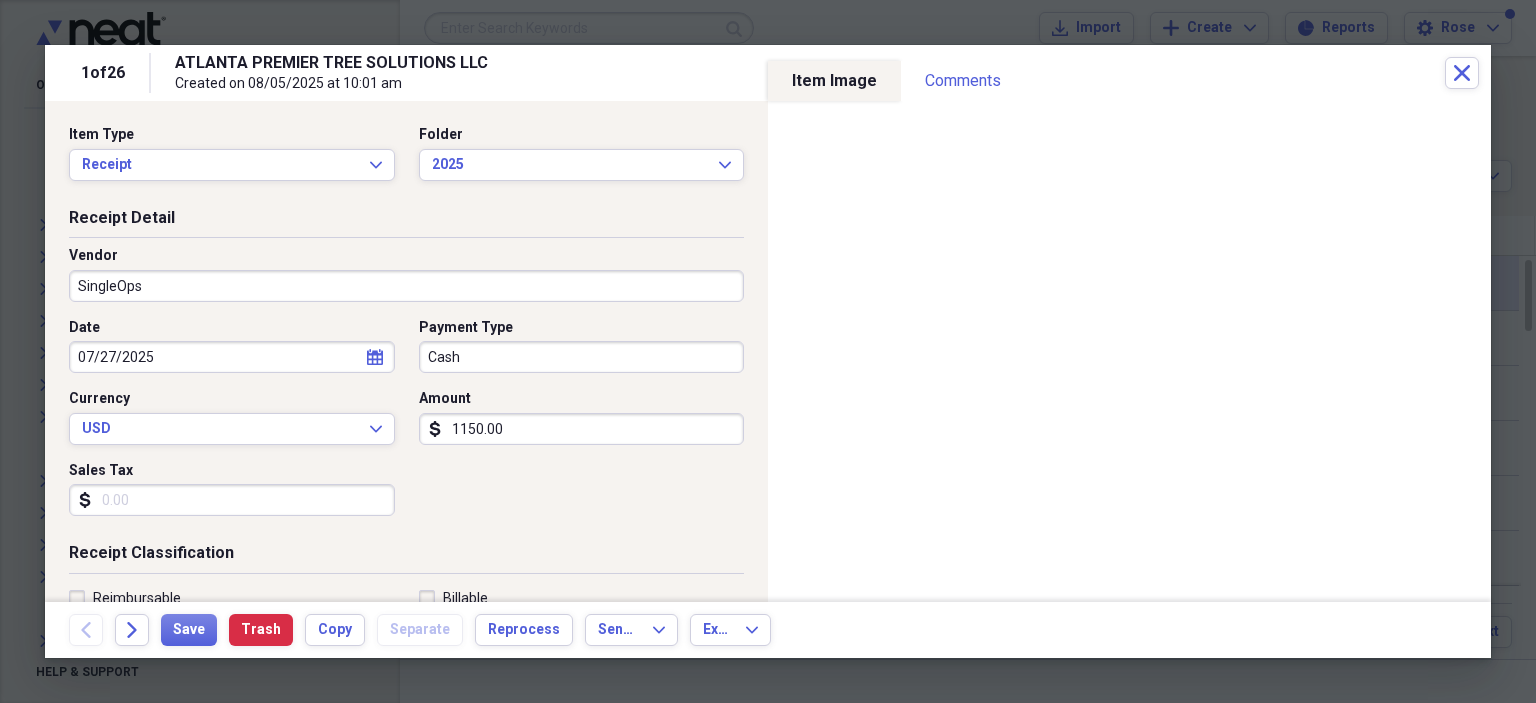 type on "SingleOps" 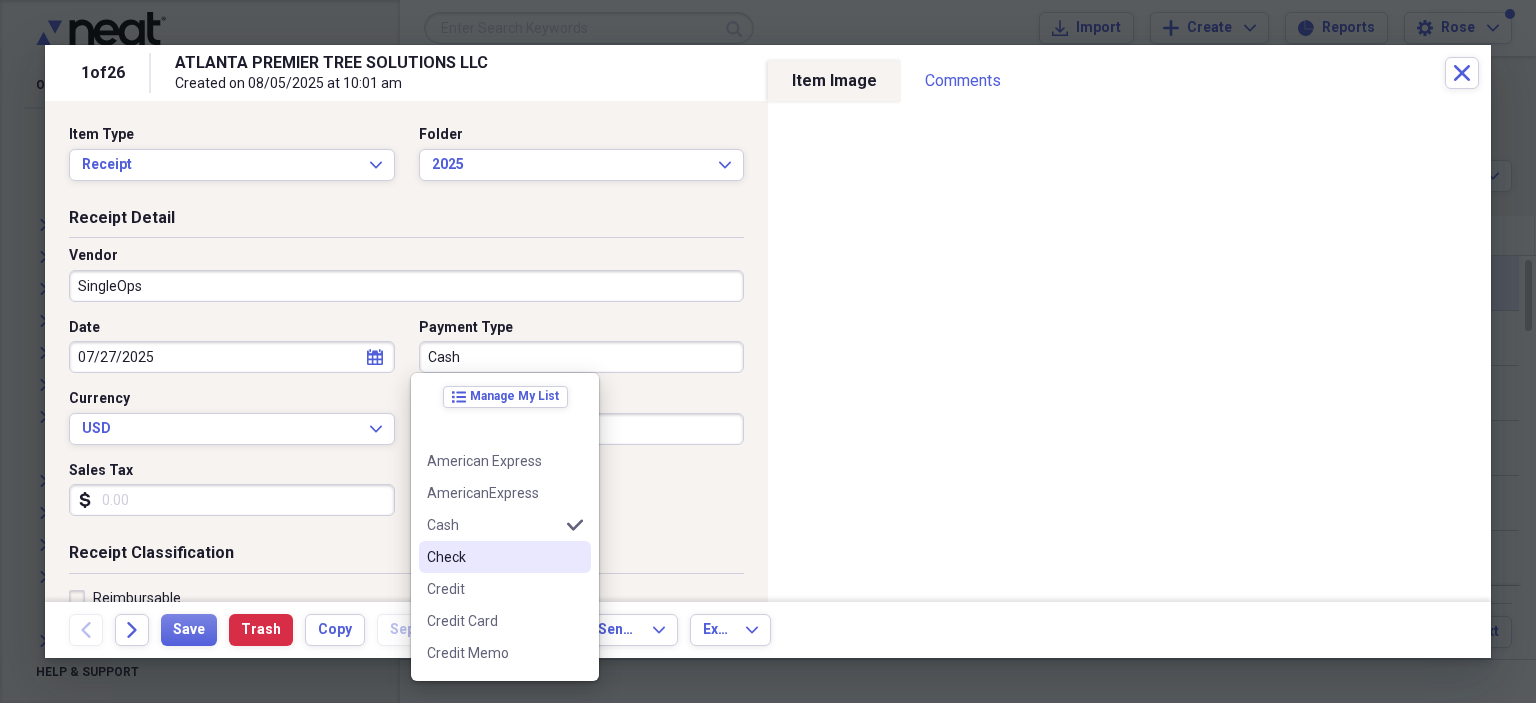 click on "Check" at bounding box center [493, 557] 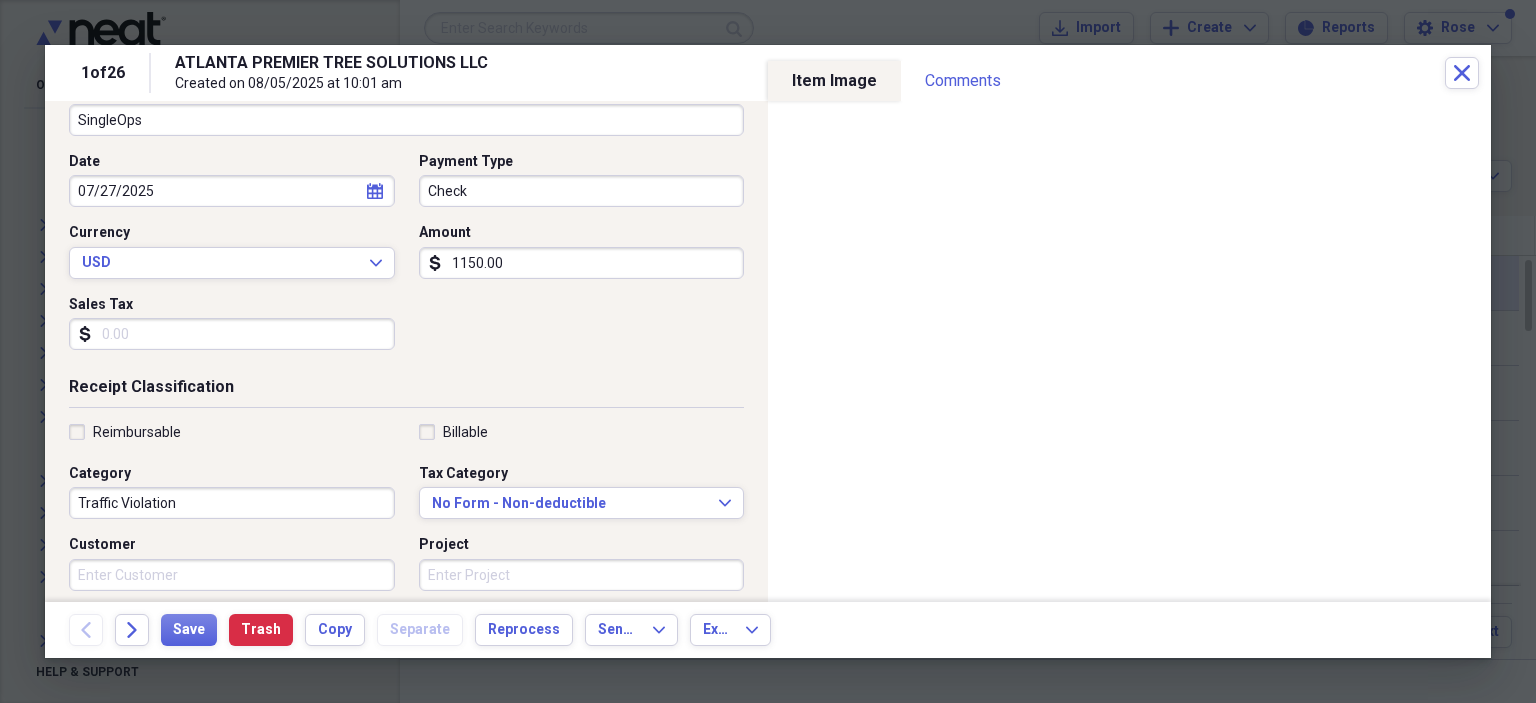 scroll, scrollTop: 200, scrollLeft: 0, axis: vertical 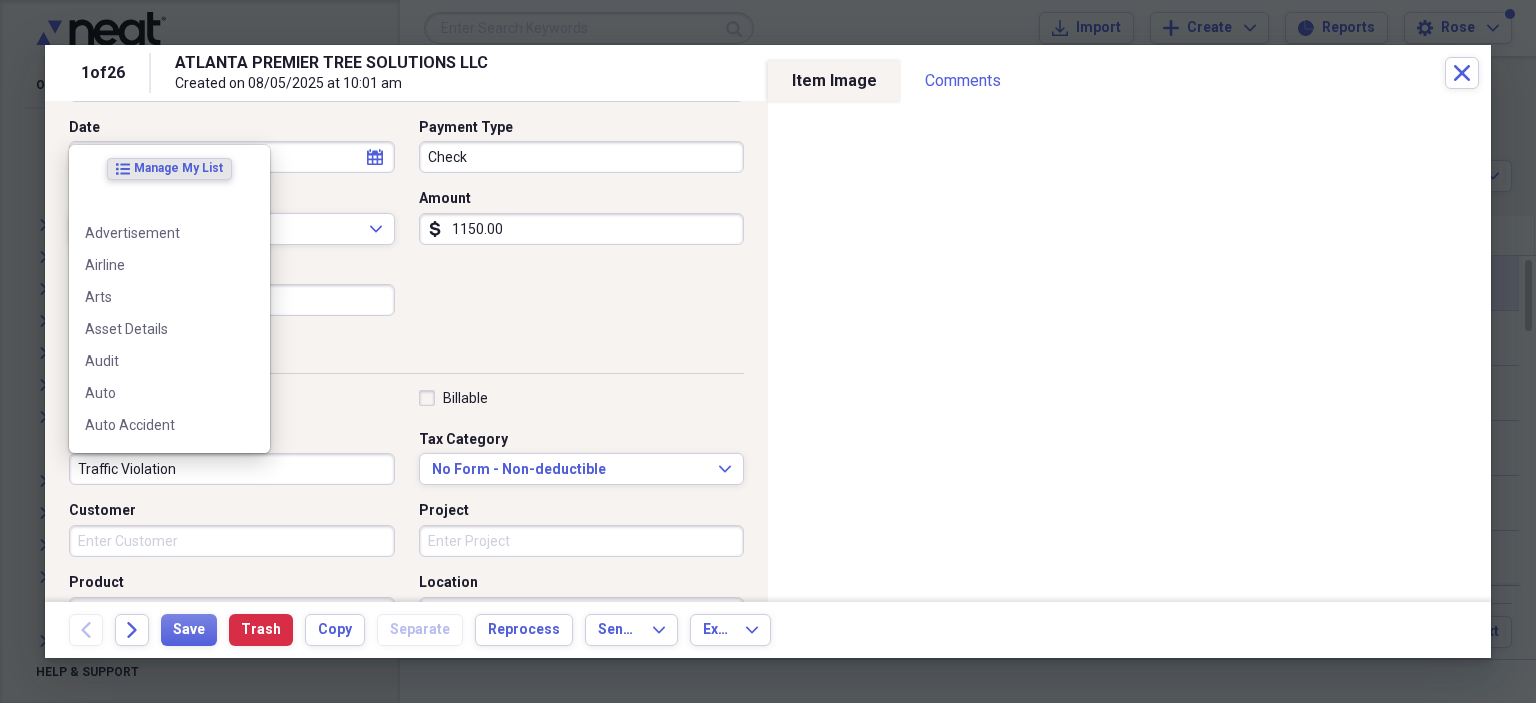 click on "Traffic Violation" at bounding box center [232, 469] 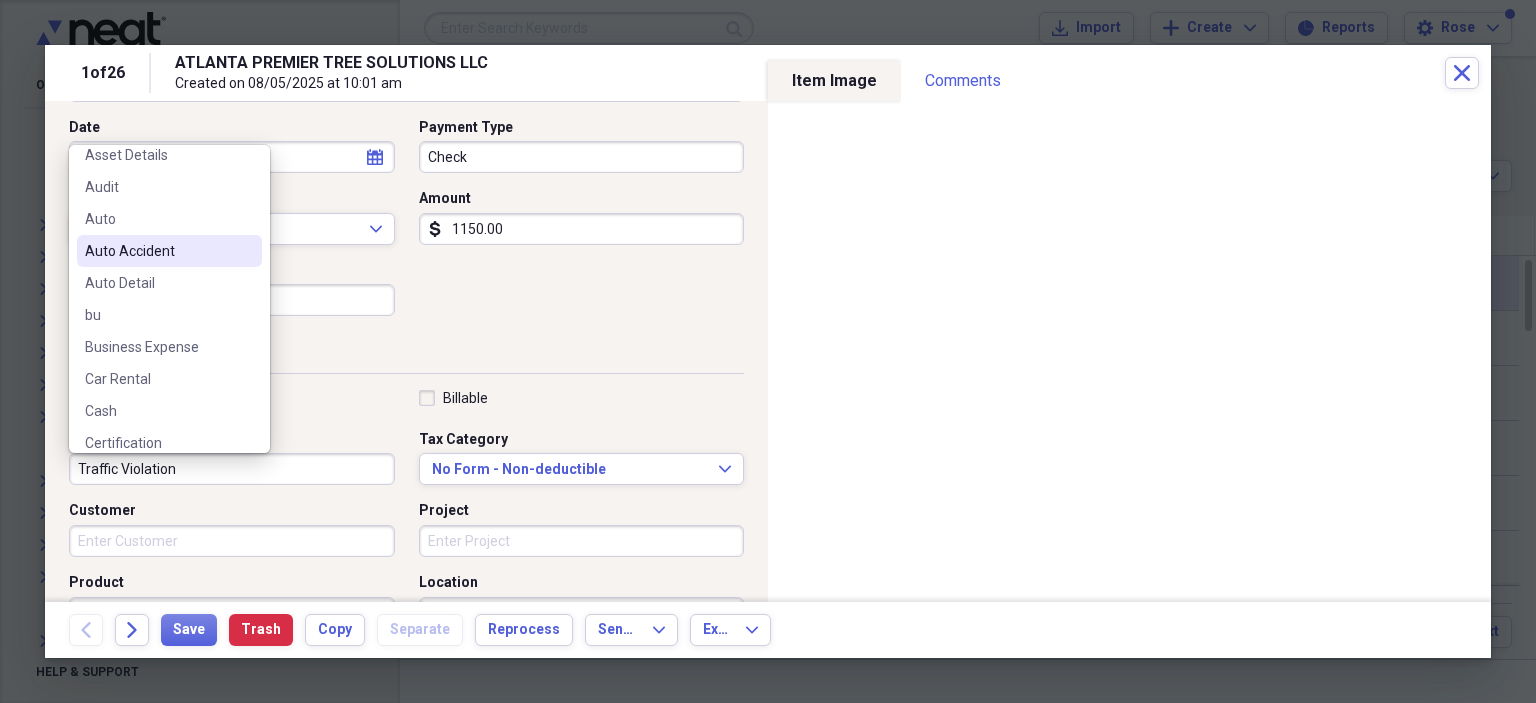scroll, scrollTop: 200, scrollLeft: 0, axis: vertical 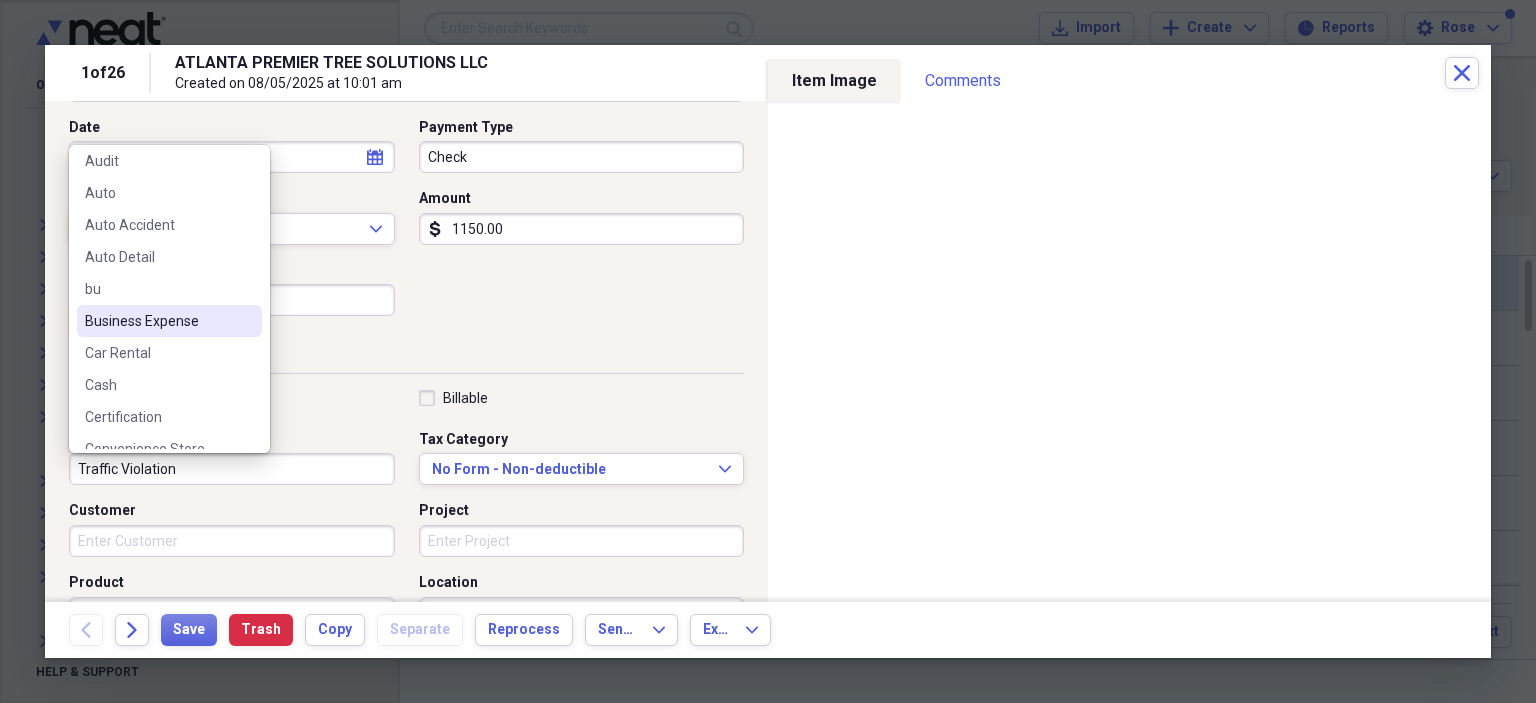 click on "Business Expense" at bounding box center (157, 321) 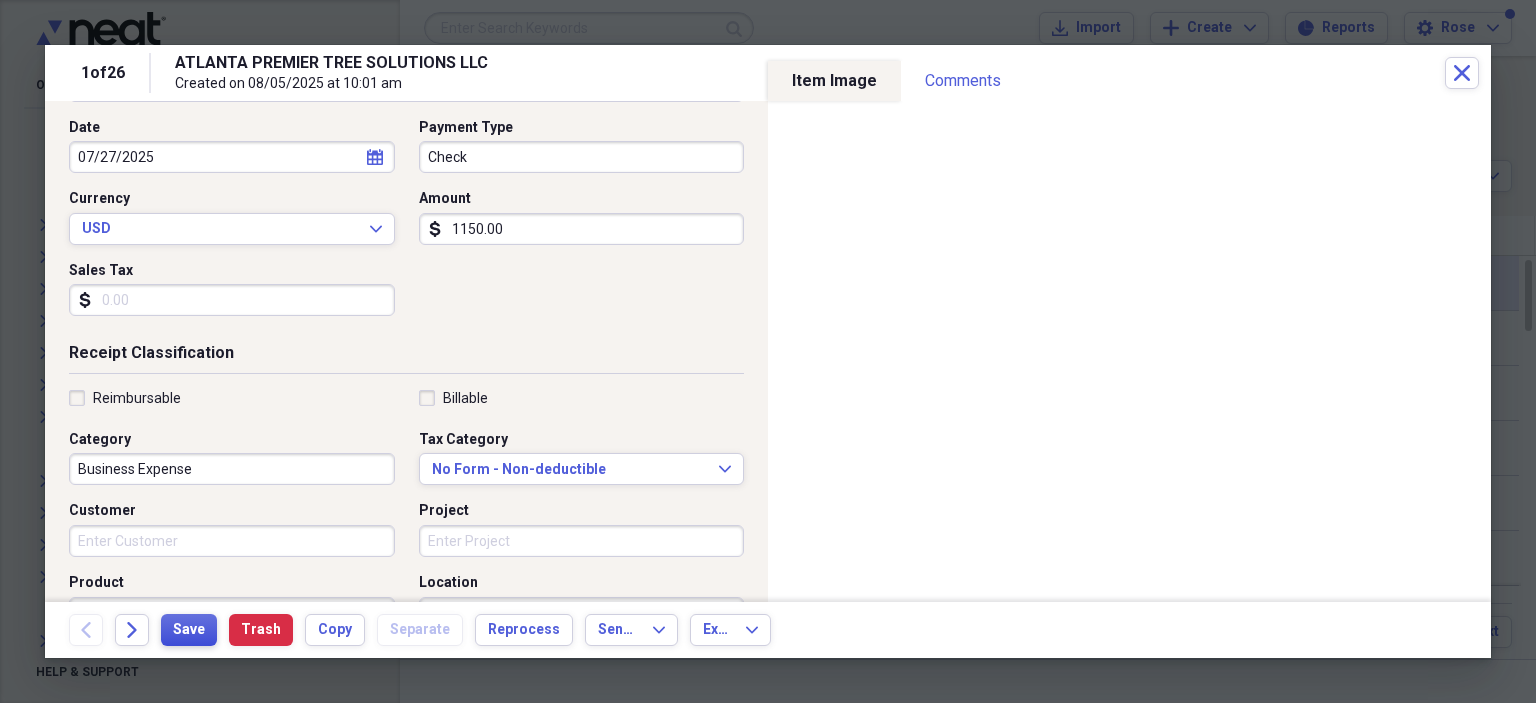 click on "Save" at bounding box center (189, 630) 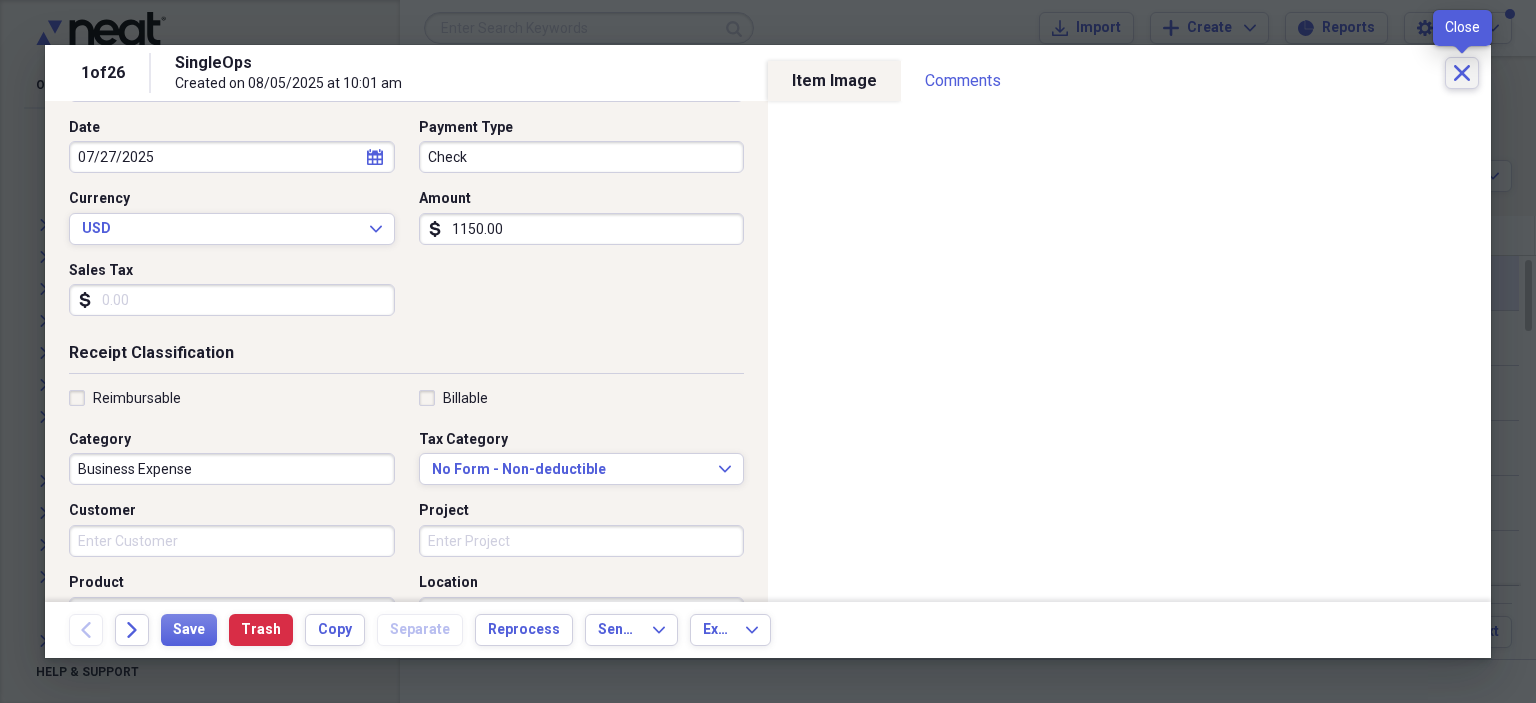 click 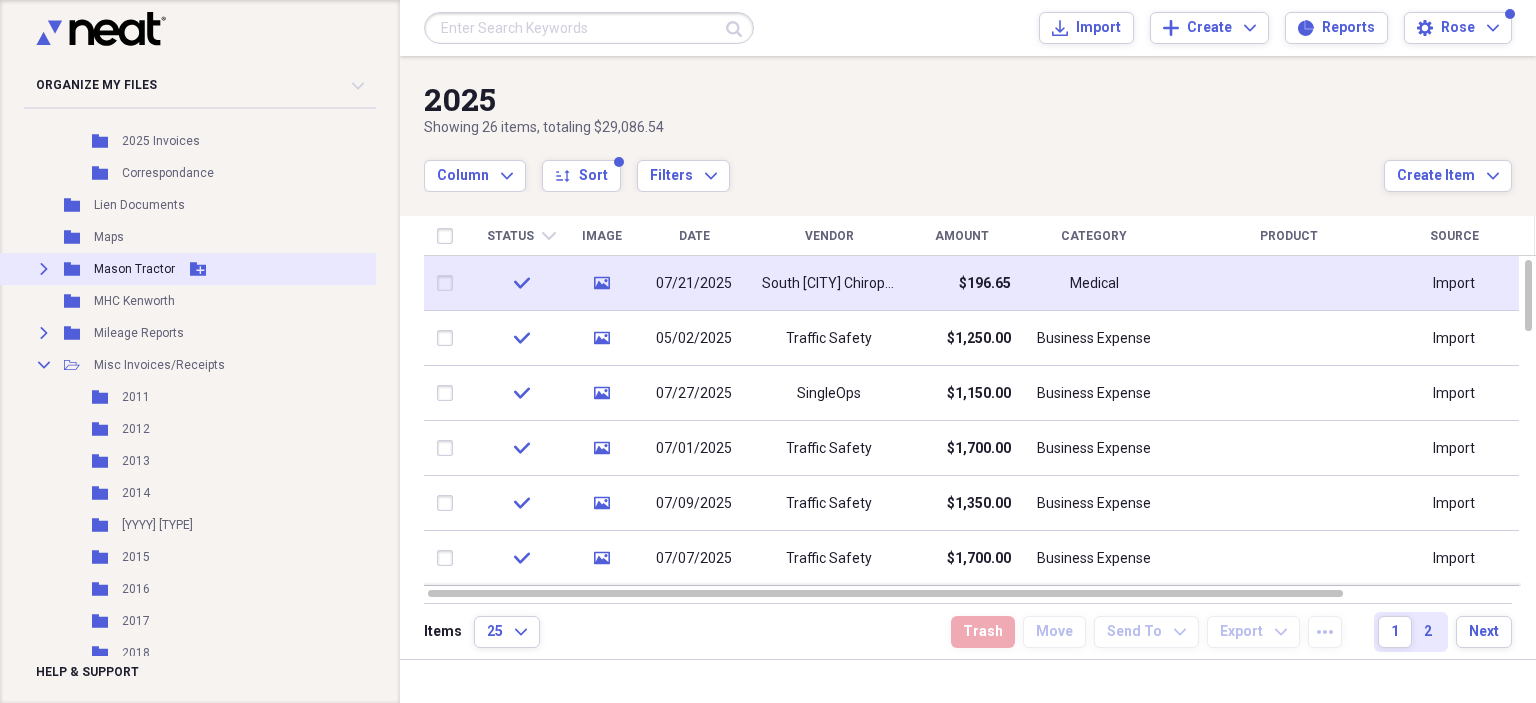 scroll, scrollTop: 4200, scrollLeft: 0, axis: vertical 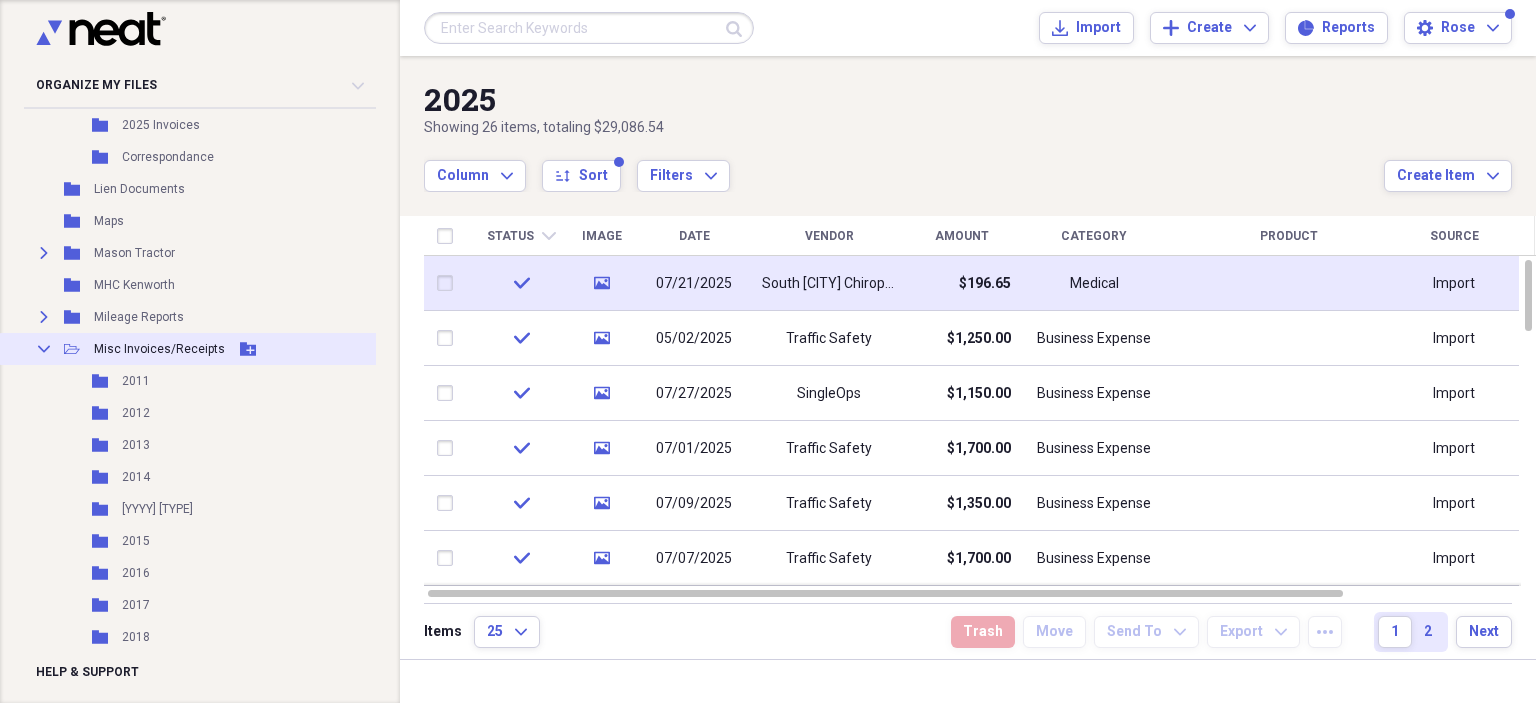 click 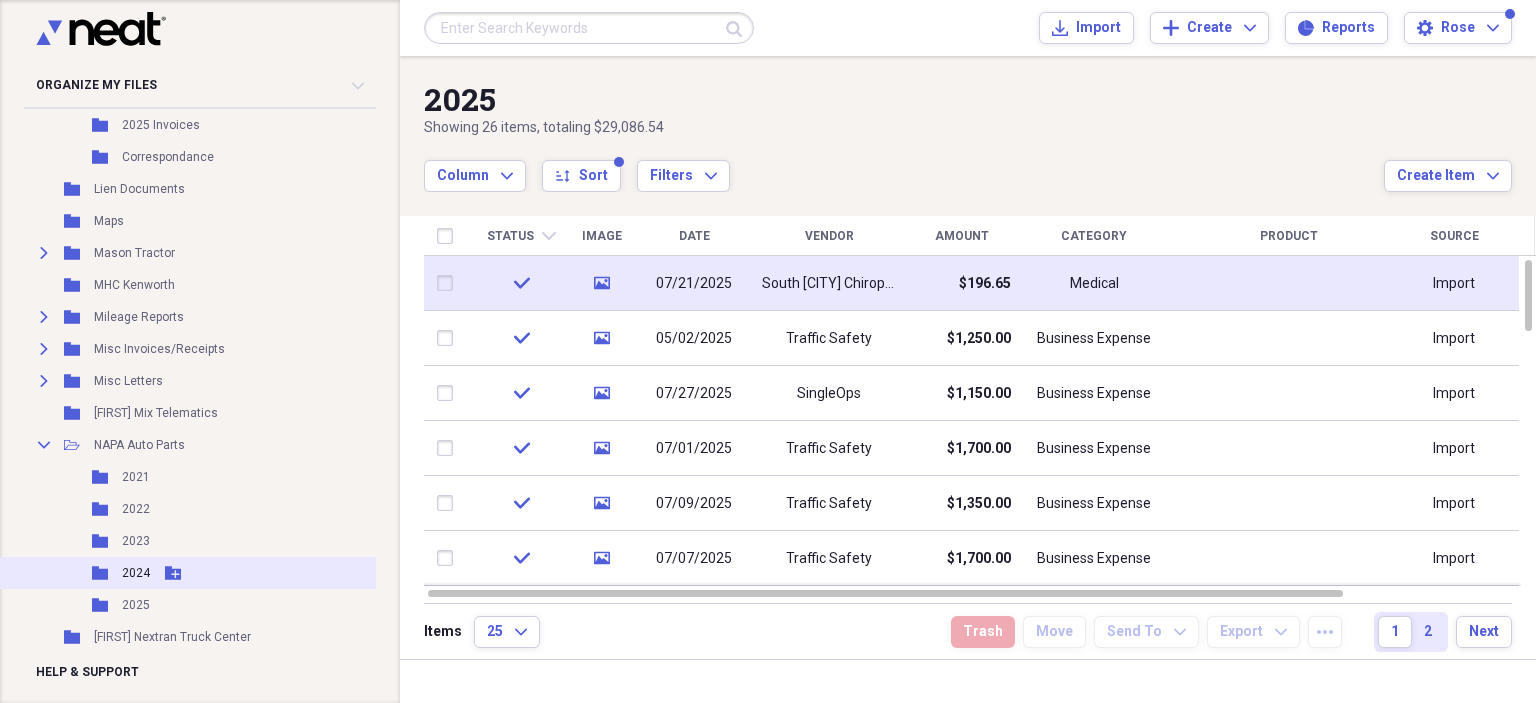 scroll, scrollTop: 4300, scrollLeft: 0, axis: vertical 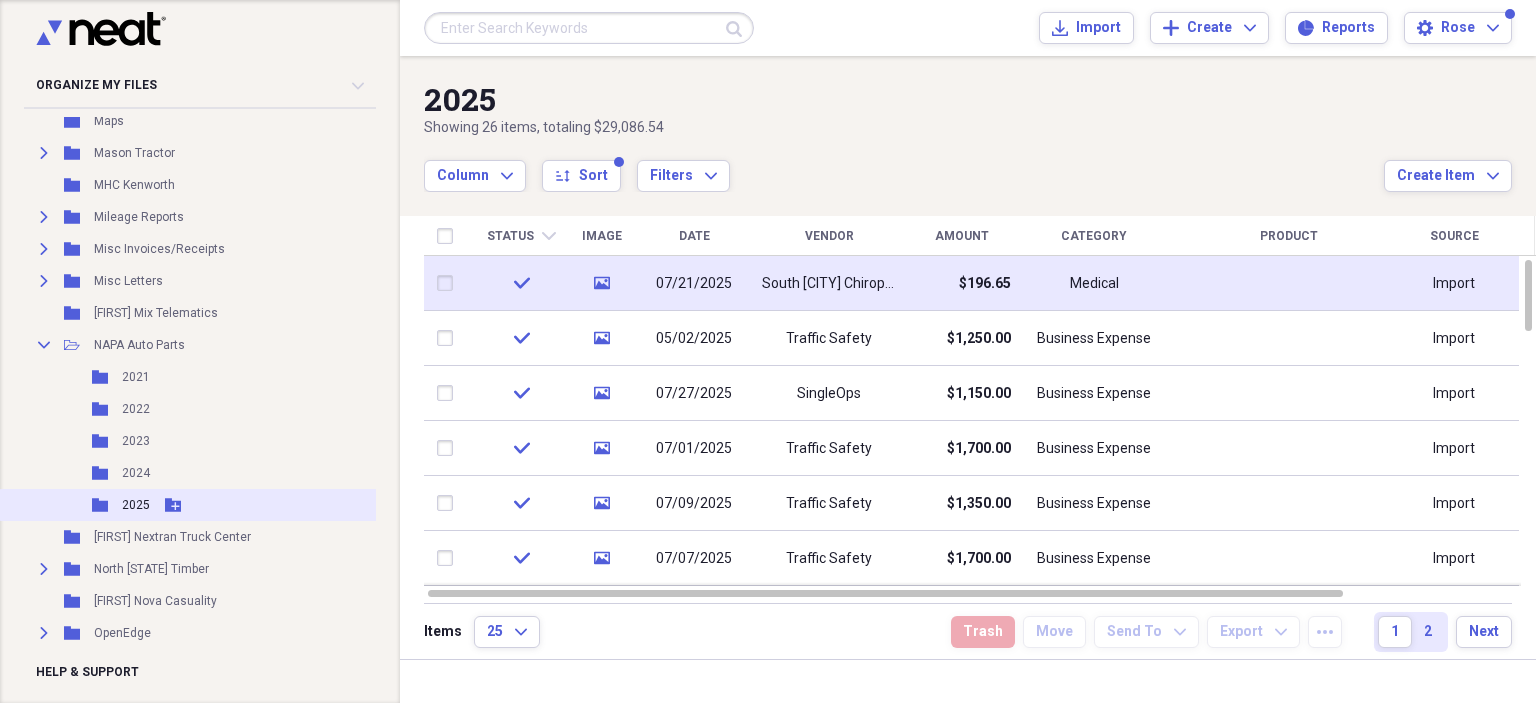 click on "Add Folder" at bounding box center [173, 505] 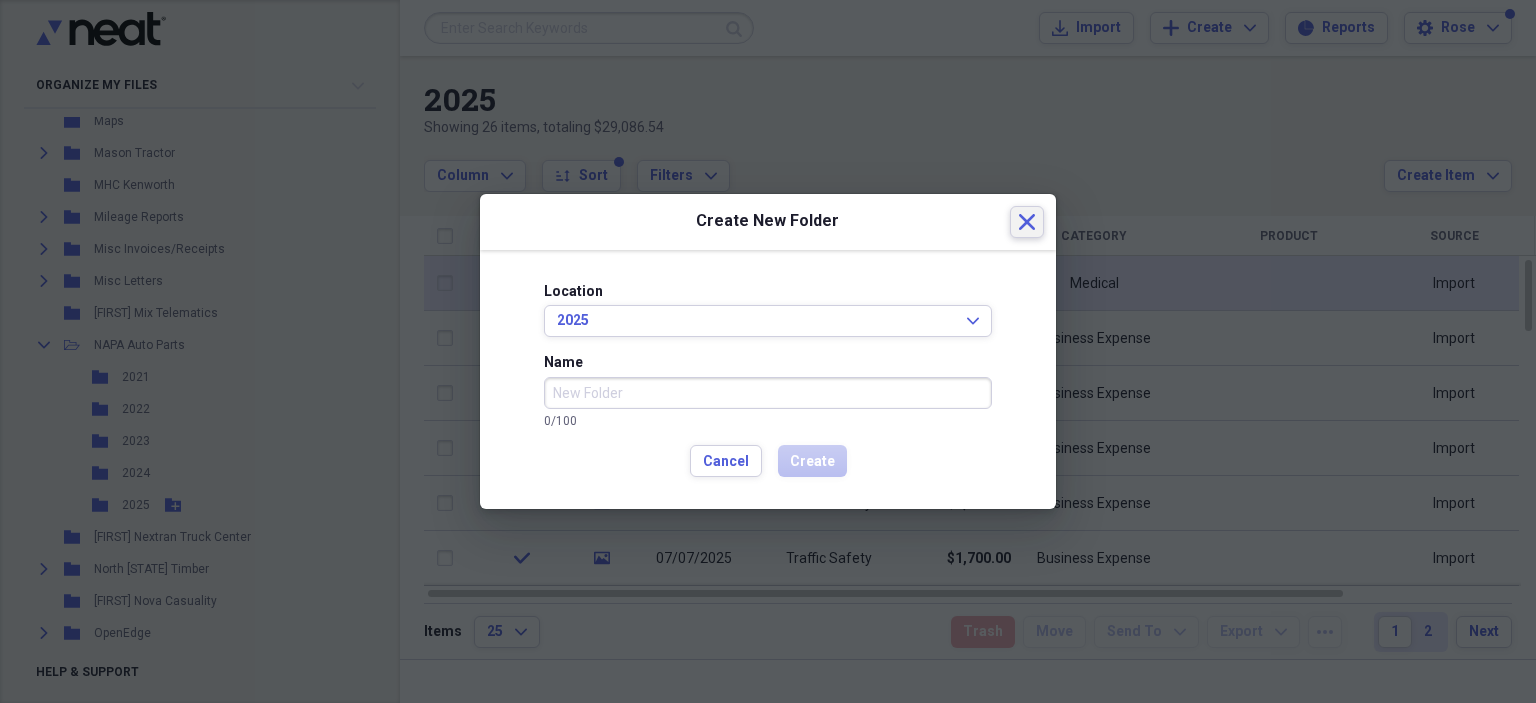 drag, startPoint x: 1032, startPoint y: 217, endPoint x: 916, endPoint y: 215, distance: 116.01724 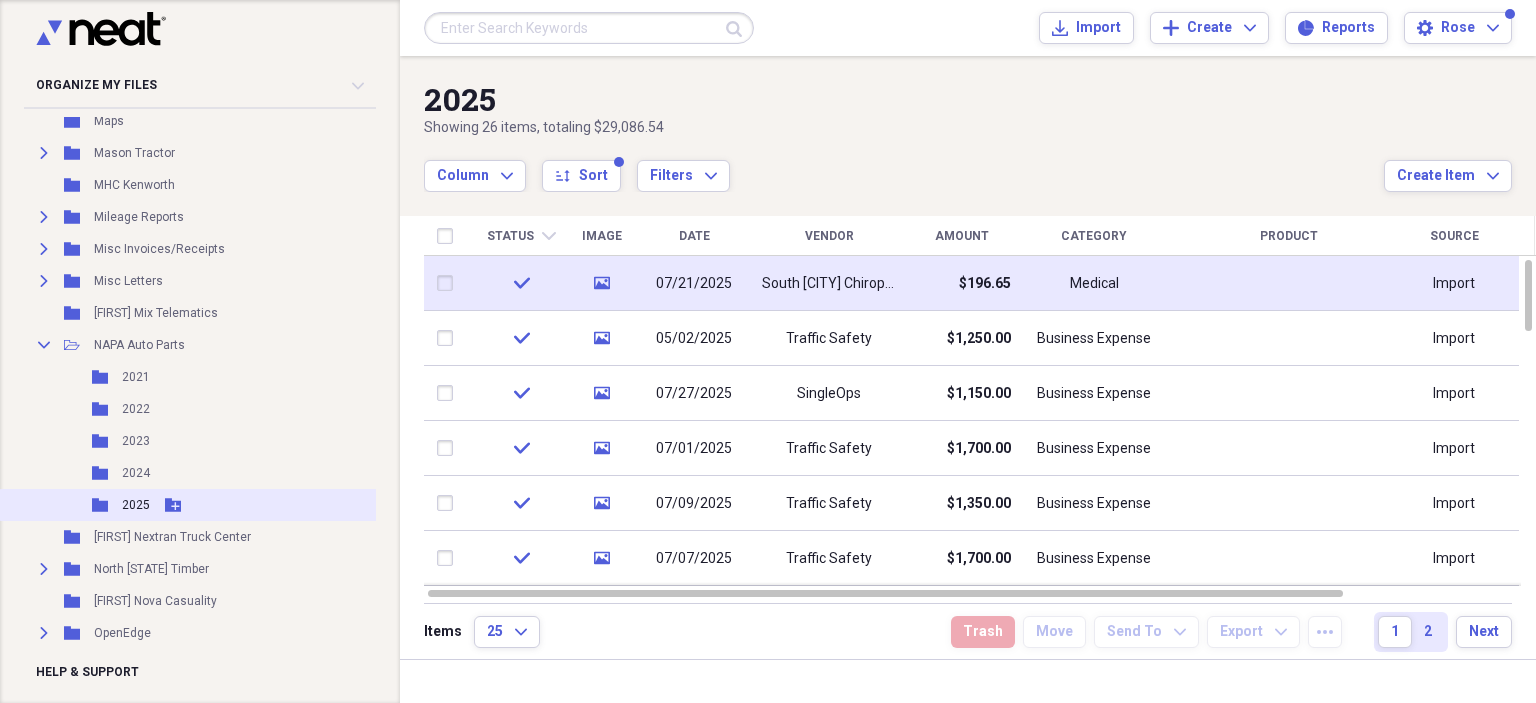 click on "2025" at bounding box center (136, 505) 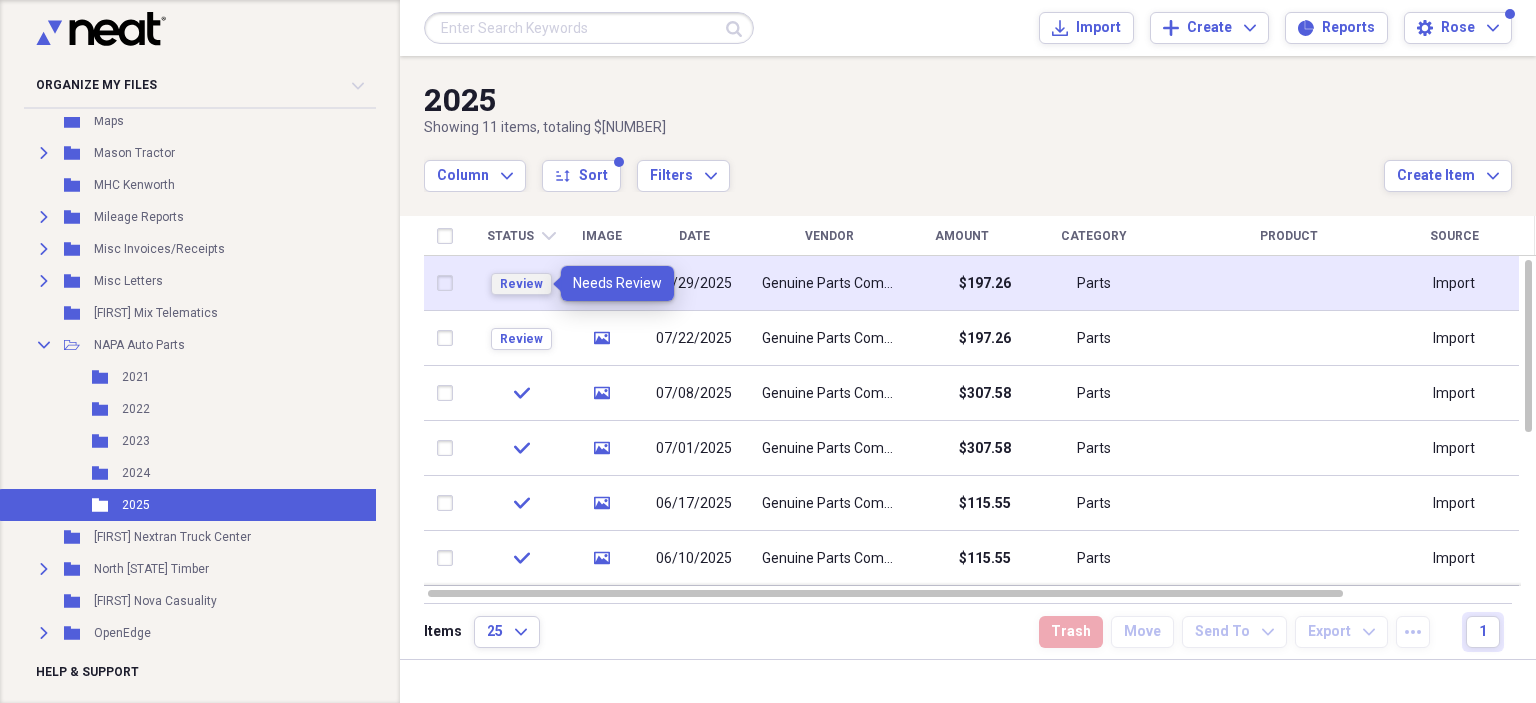 click on "Review" at bounding box center (521, 284) 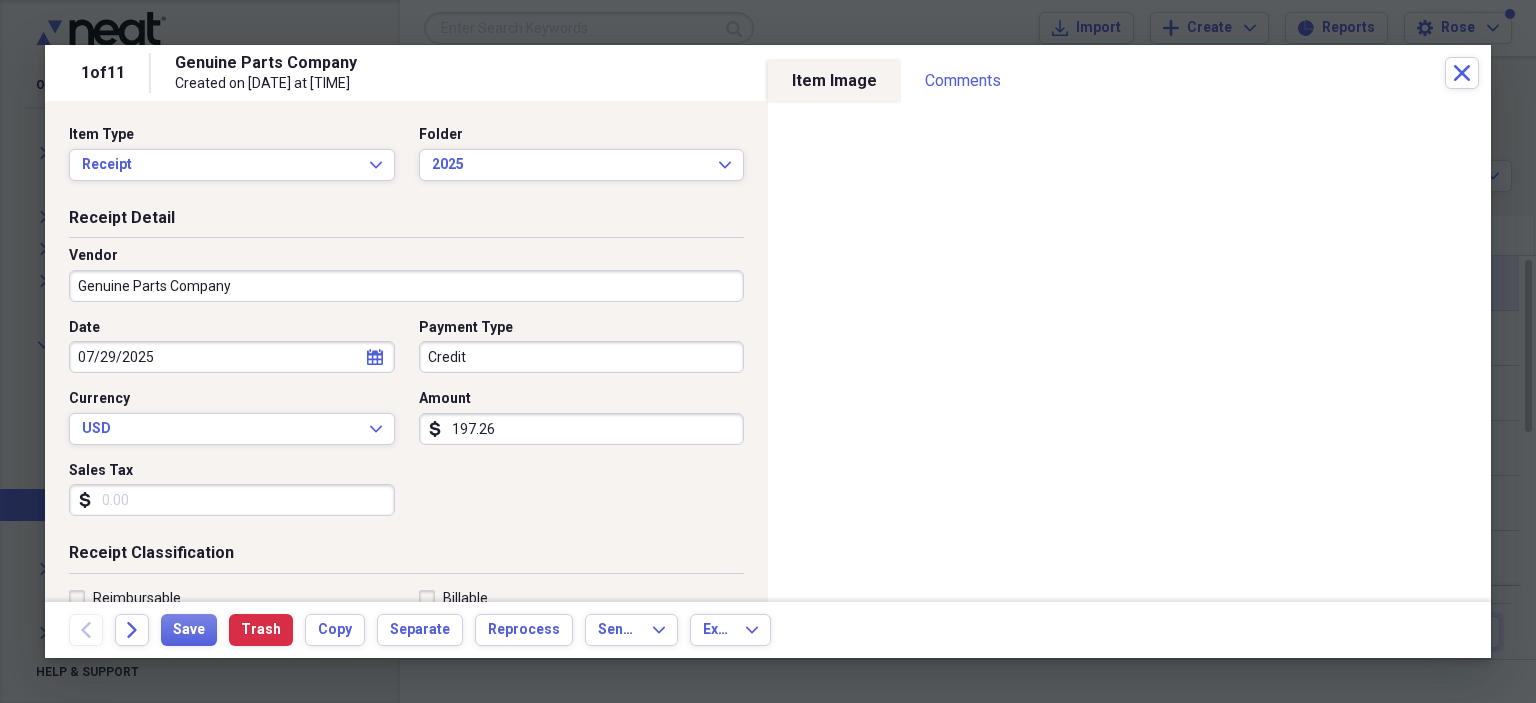 click on "Credit" at bounding box center (582, 357) 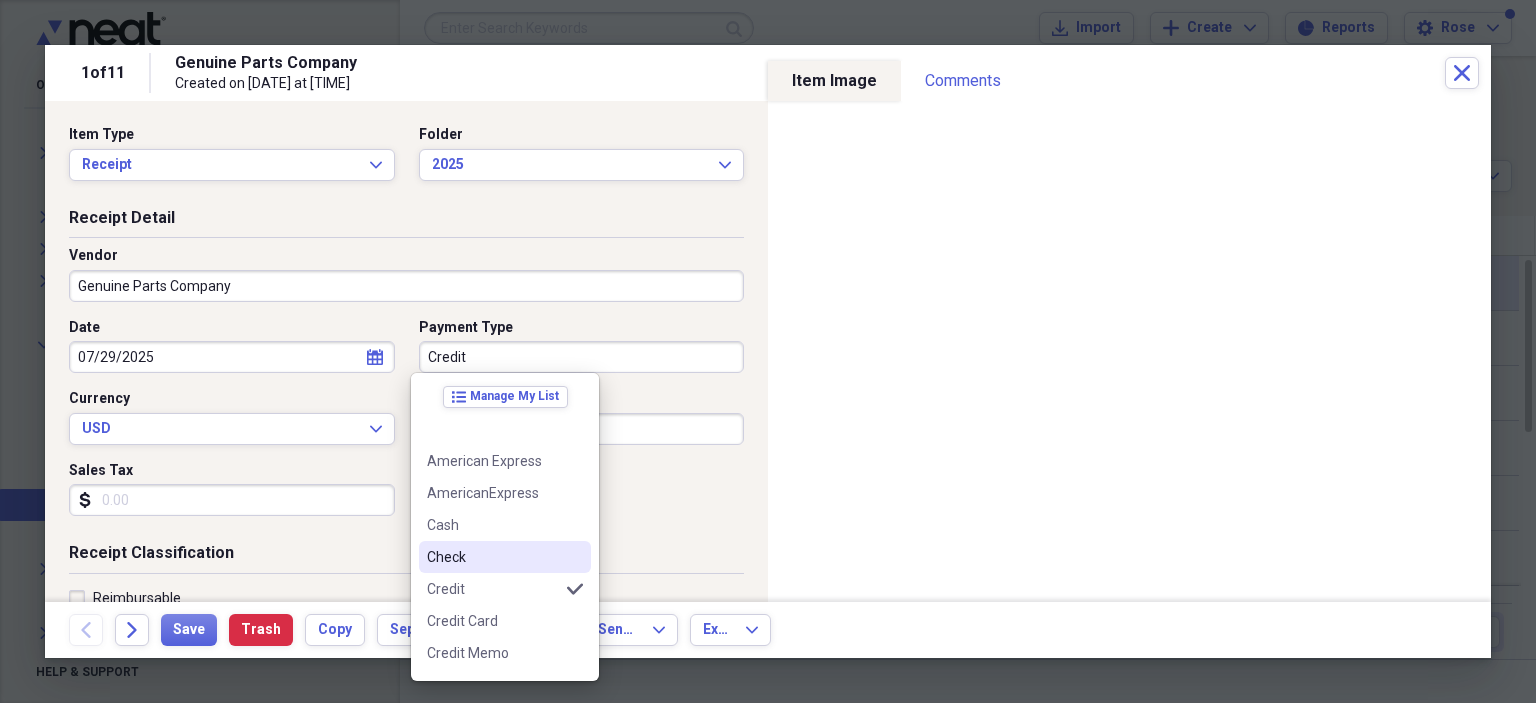 click on "Check" at bounding box center [505, 557] 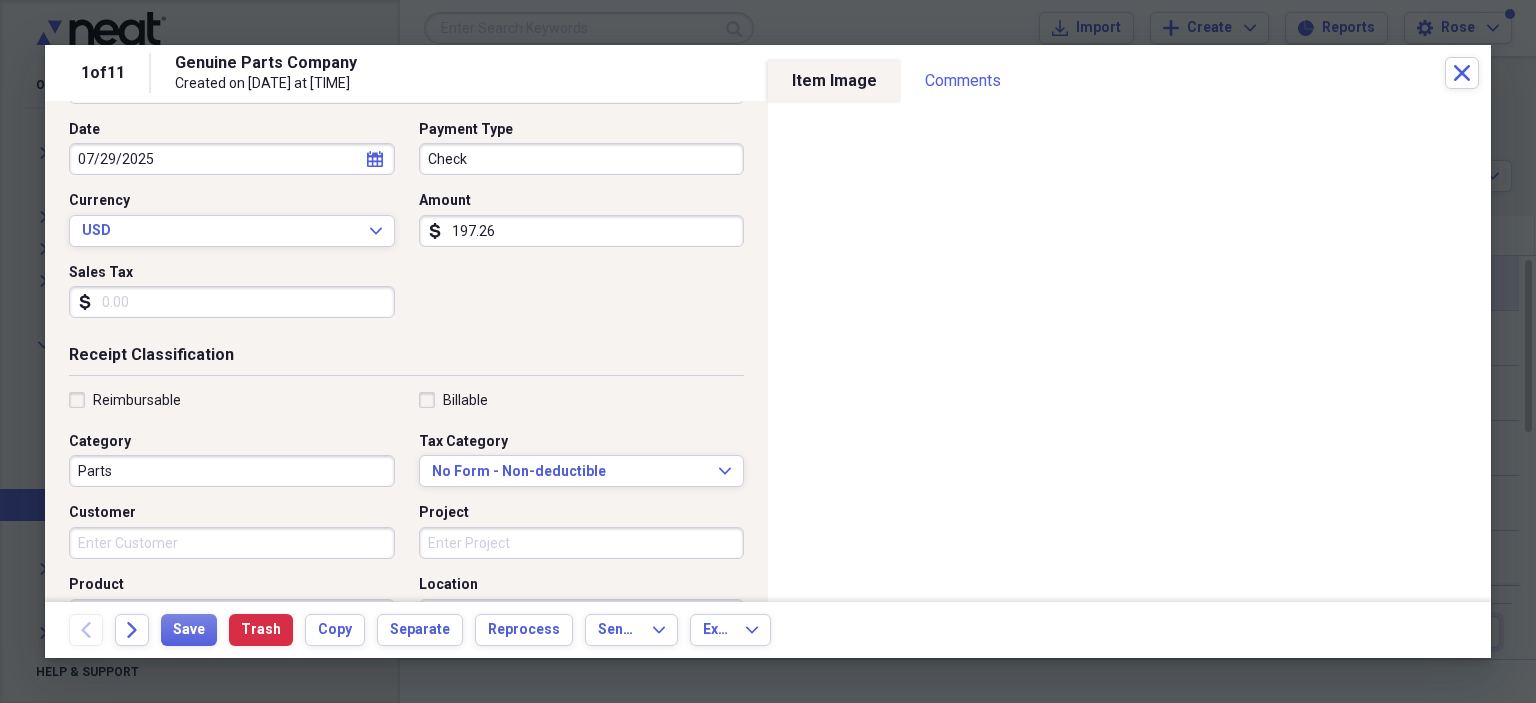 scroll, scrollTop: 200, scrollLeft: 0, axis: vertical 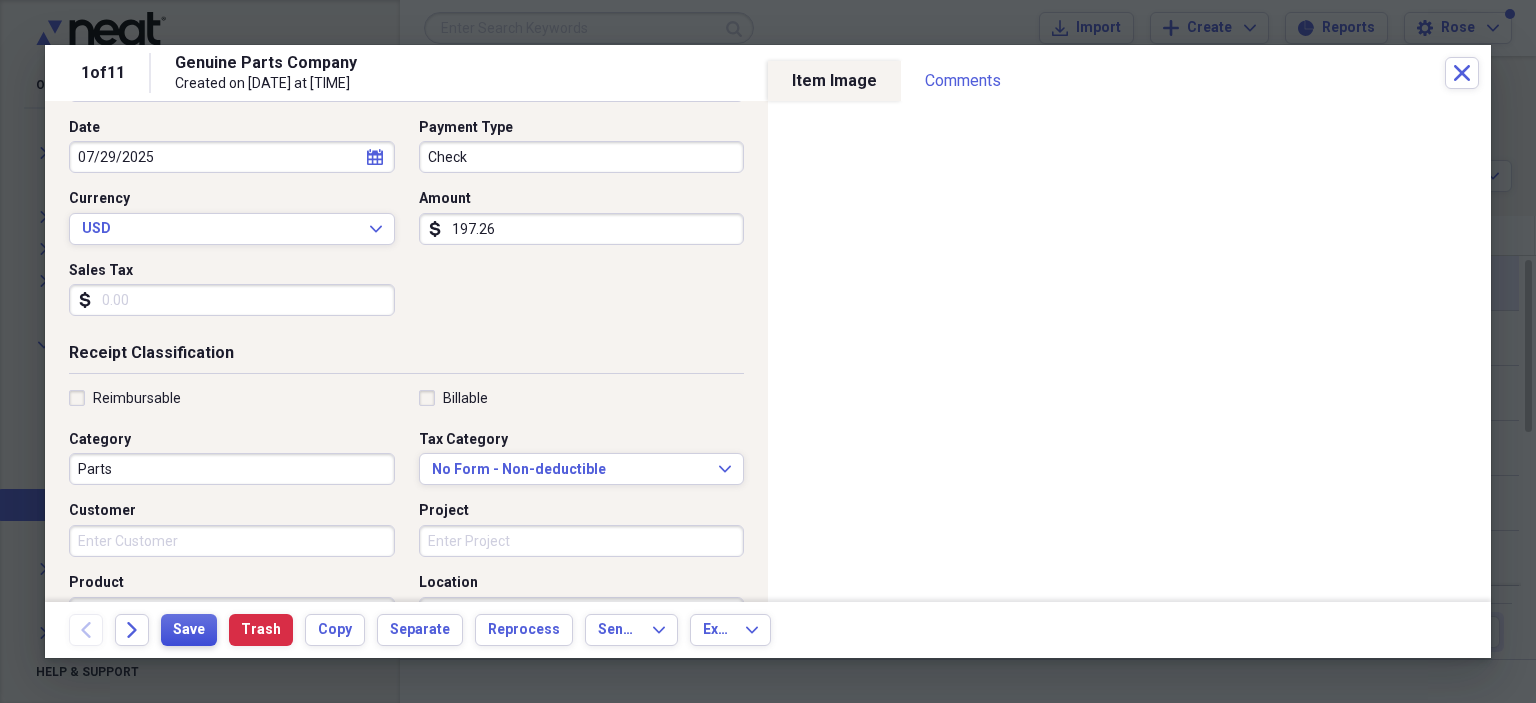 click on "Save" at bounding box center [189, 630] 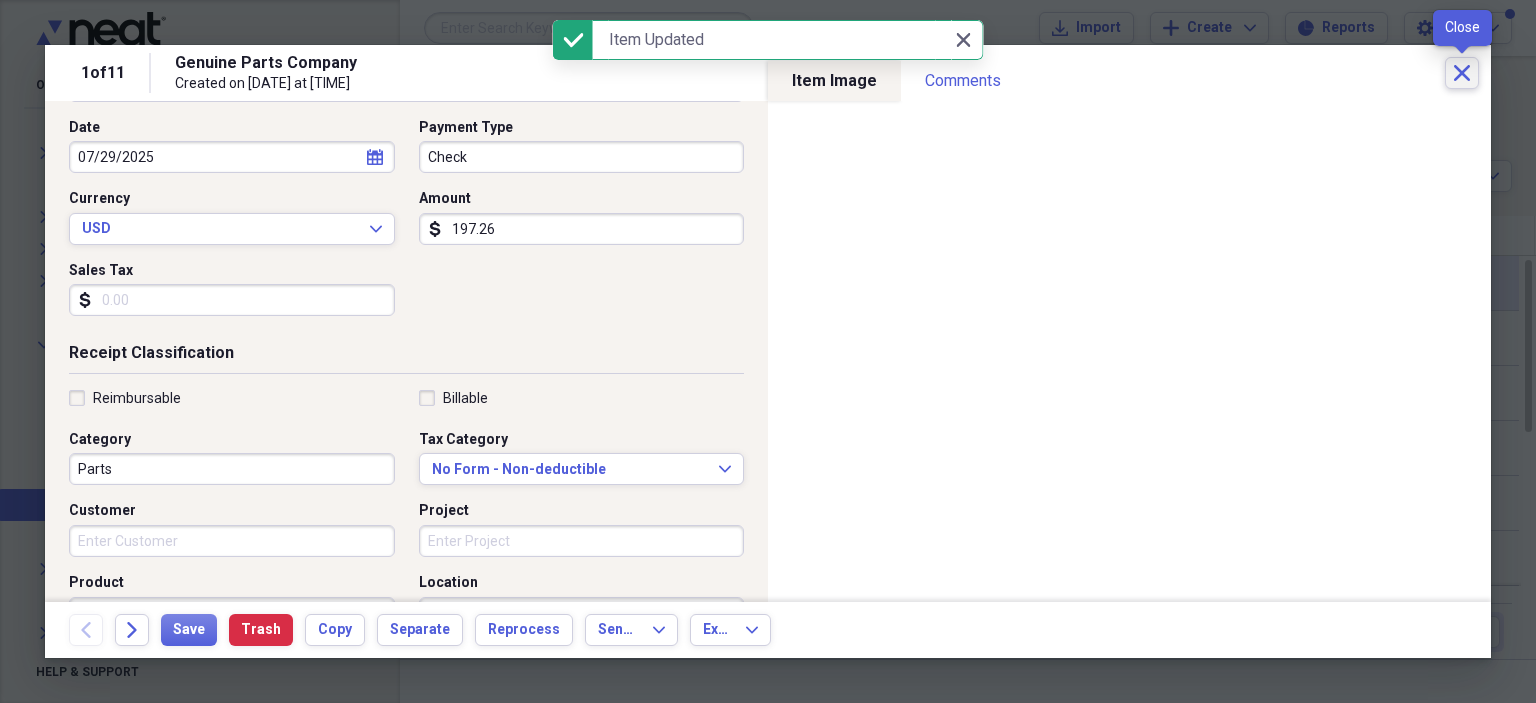 click on "Close" at bounding box center (1462, 73) 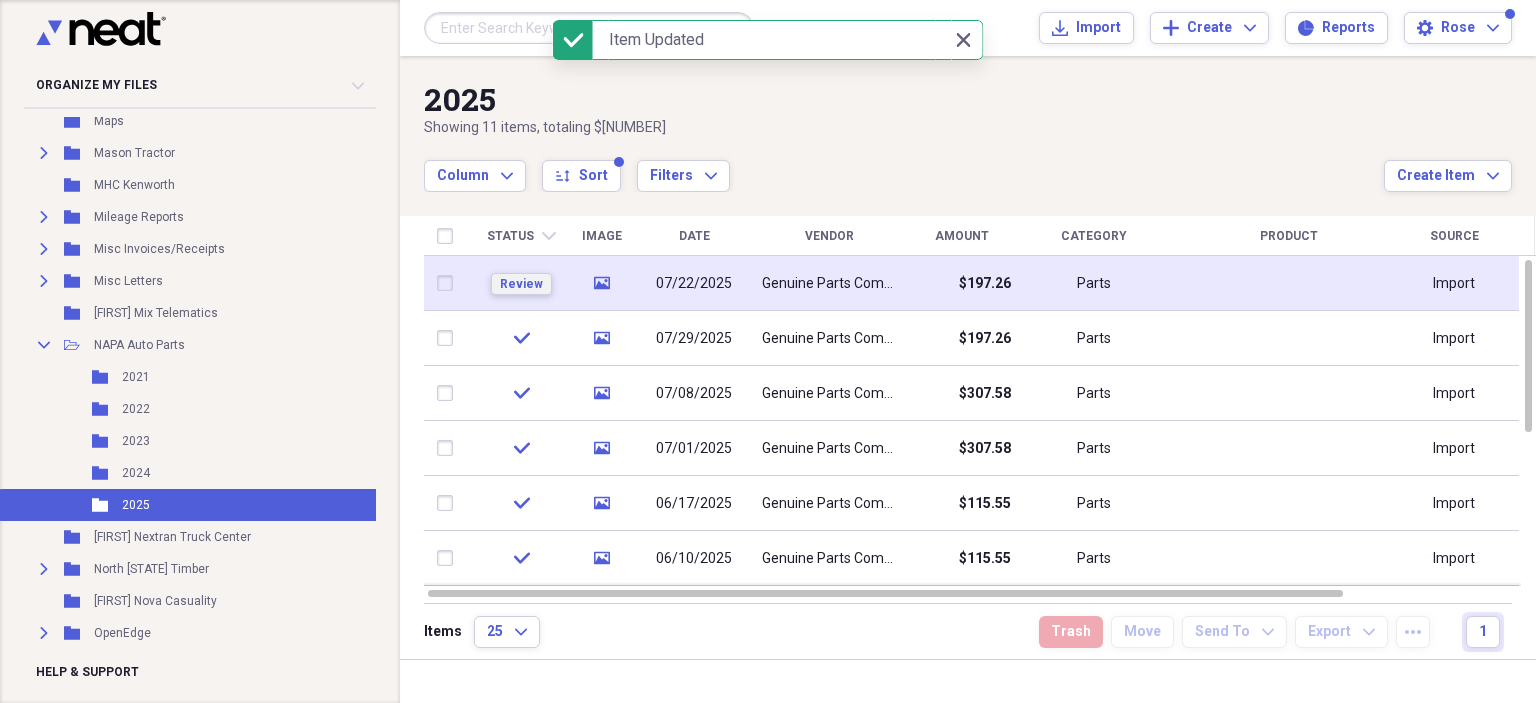 click on "Review" at bounding box center (521, 284) 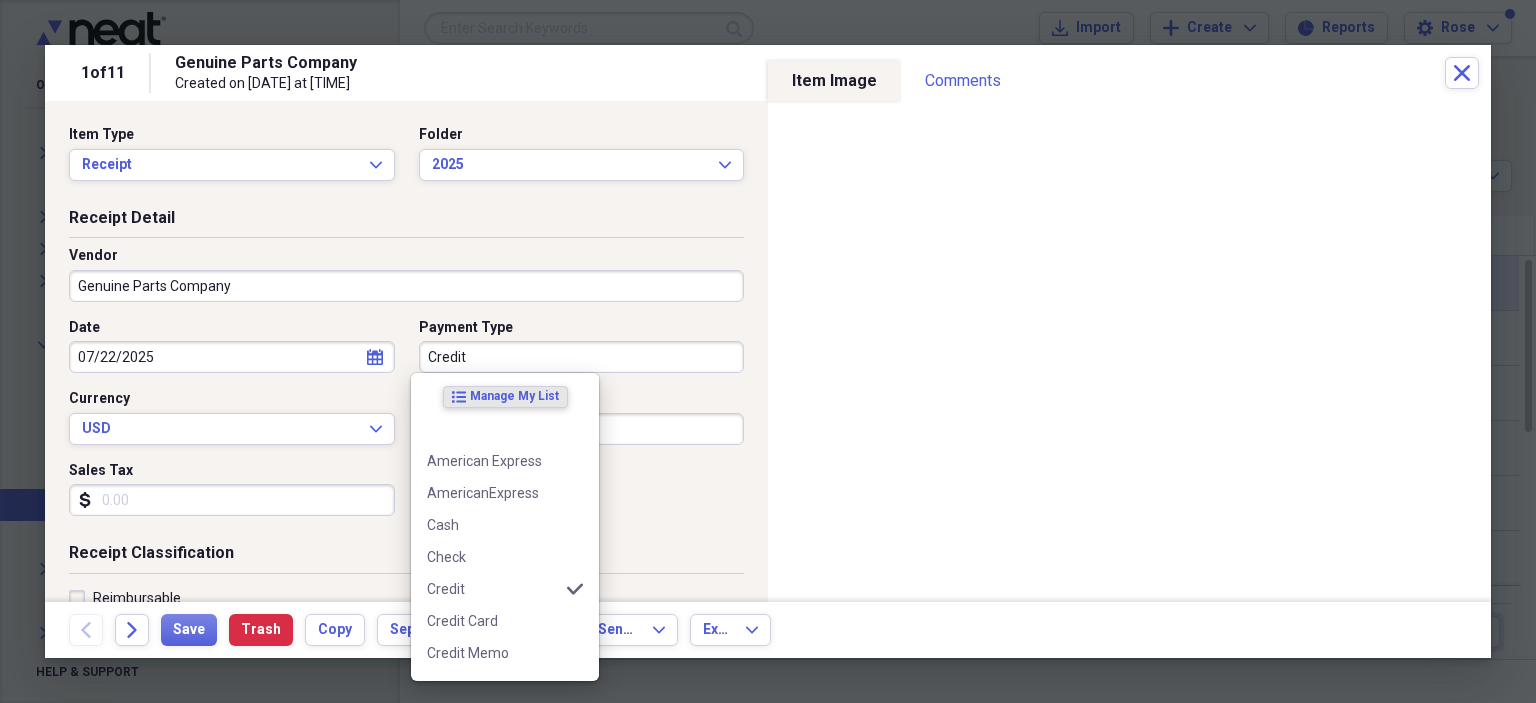 click on "Credit" at bounding box center [582, 357] 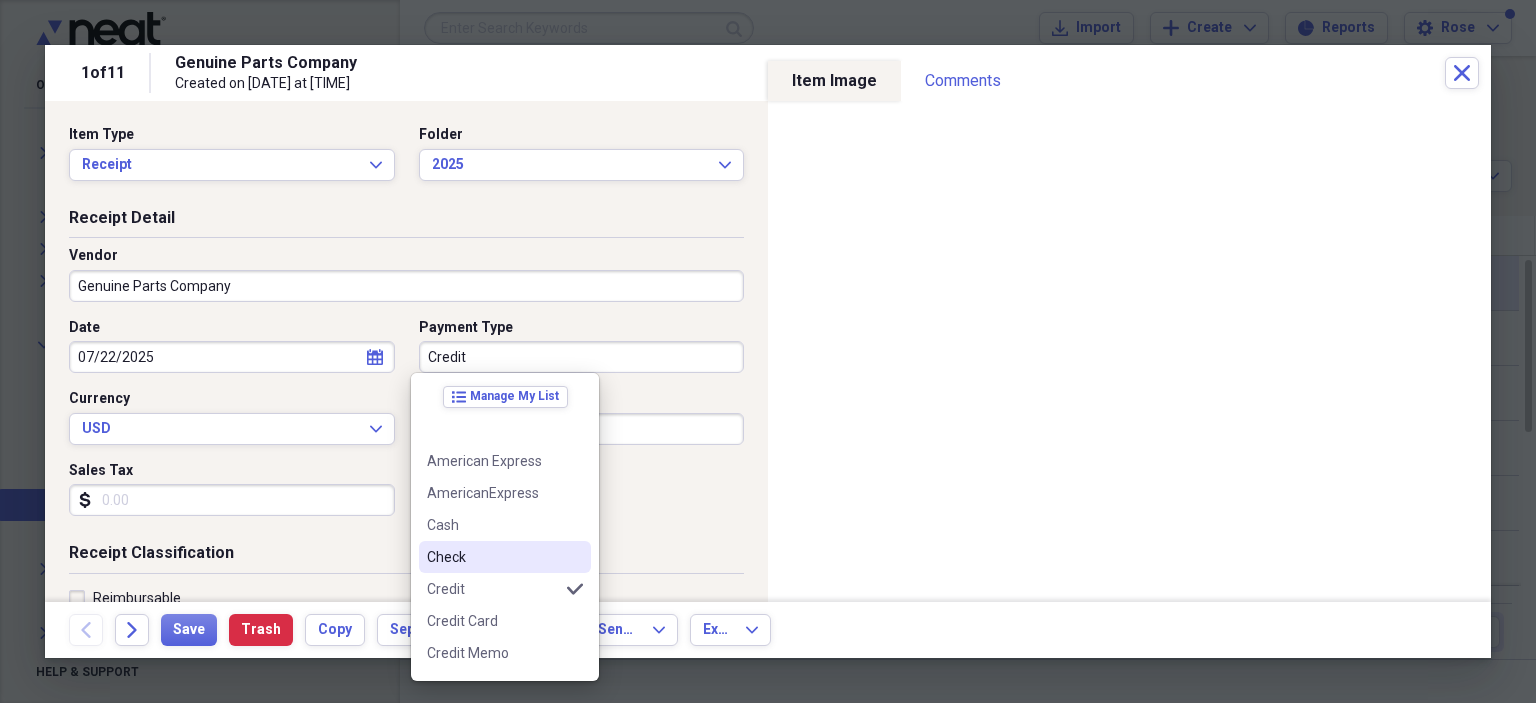 click on "Check" at bounding box center (493, 557) 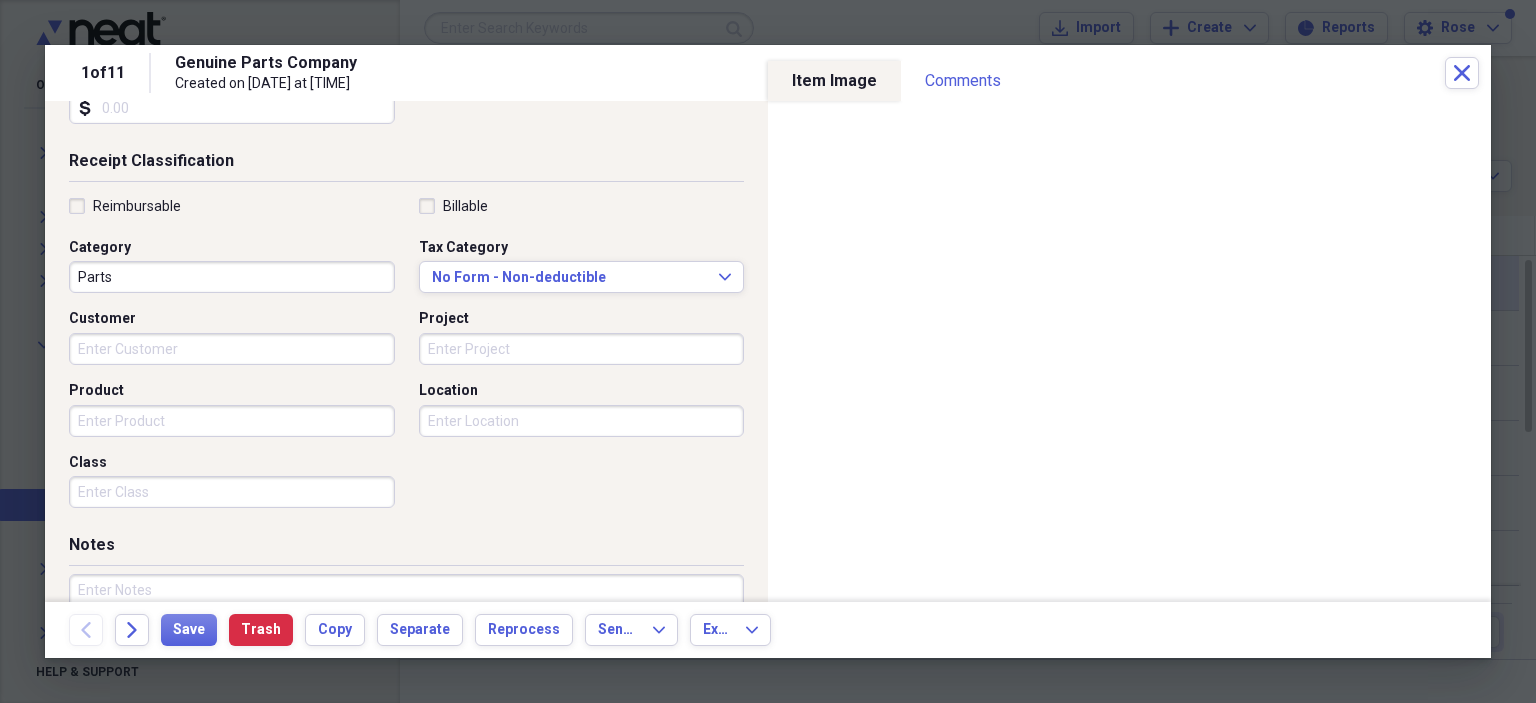 scroll, scrollTop: 500, scrollLeft: 0, axis: vertical 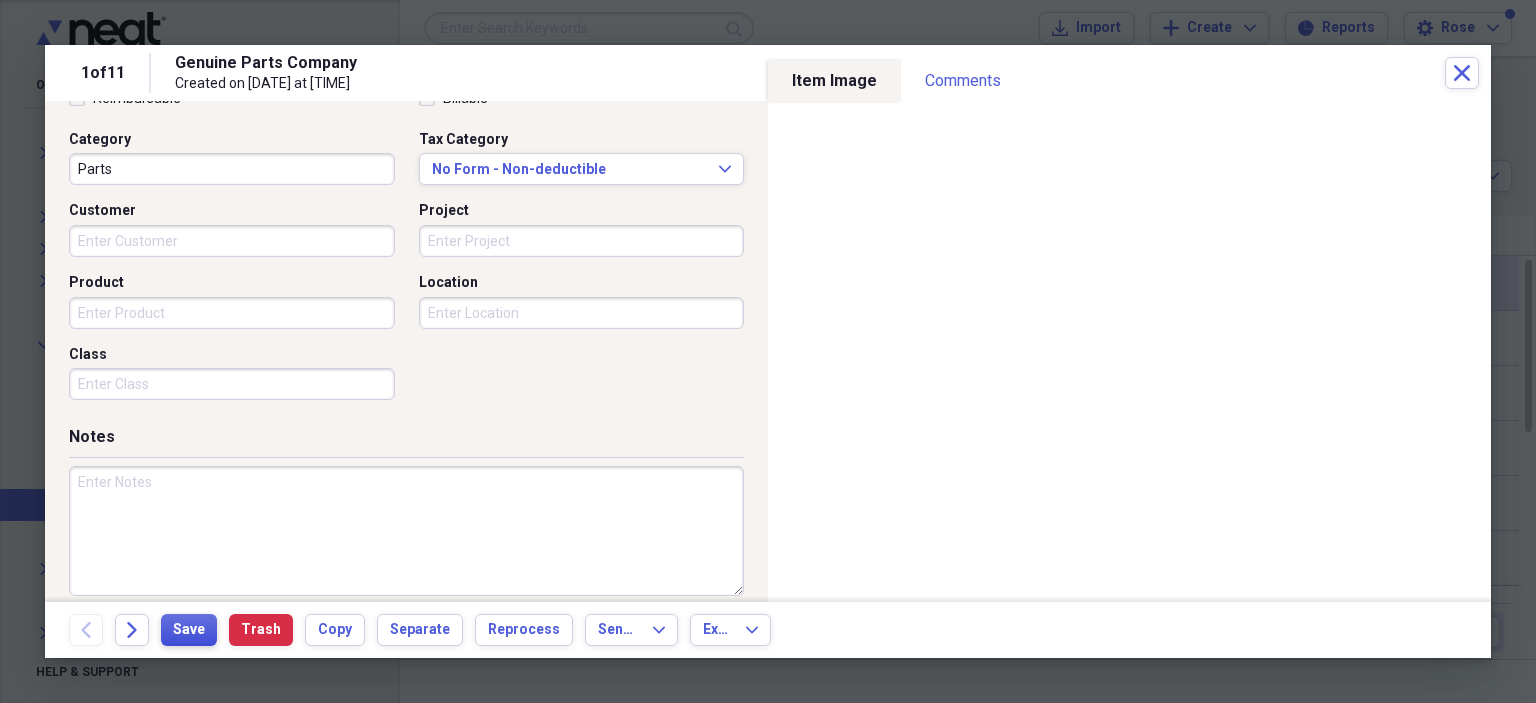 click on "Save" at bounding box center (189, 630) 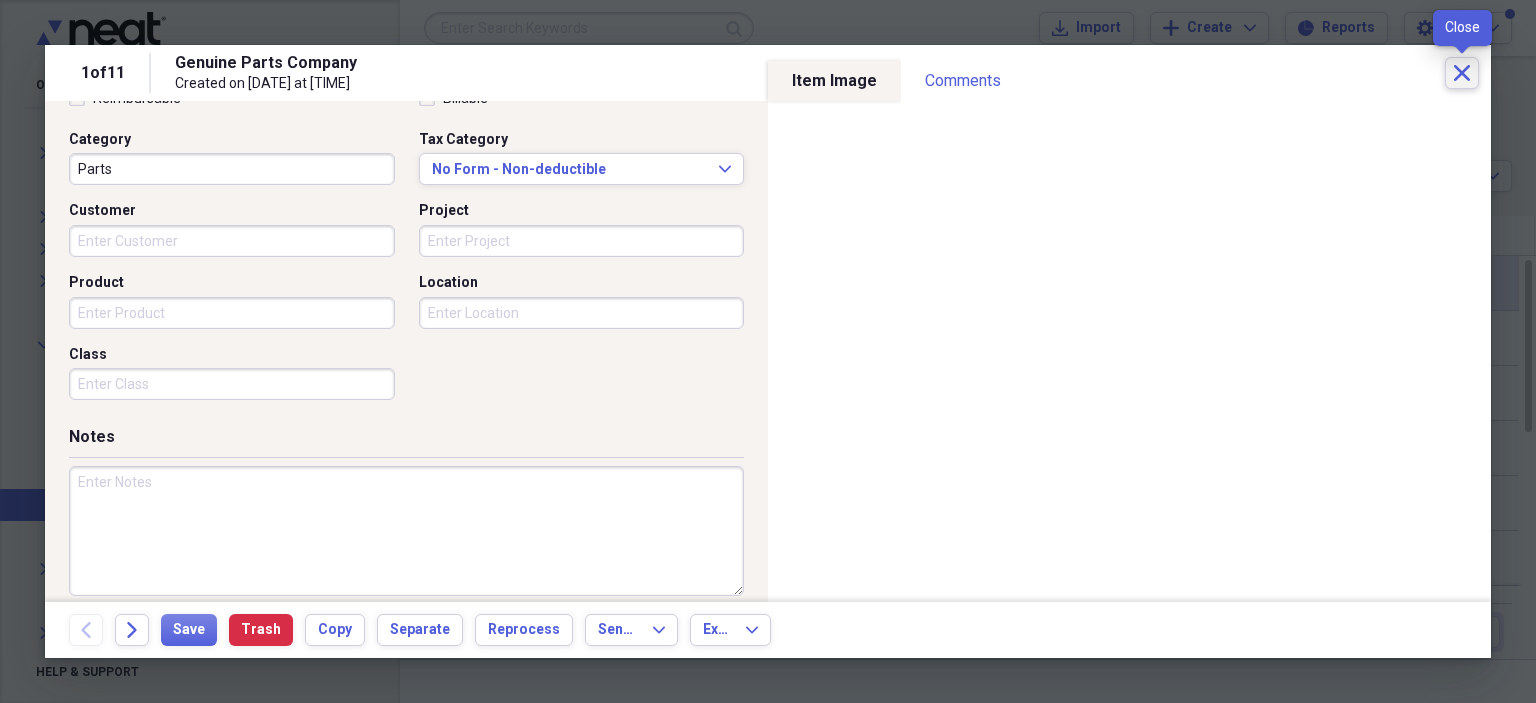 click on "Close" 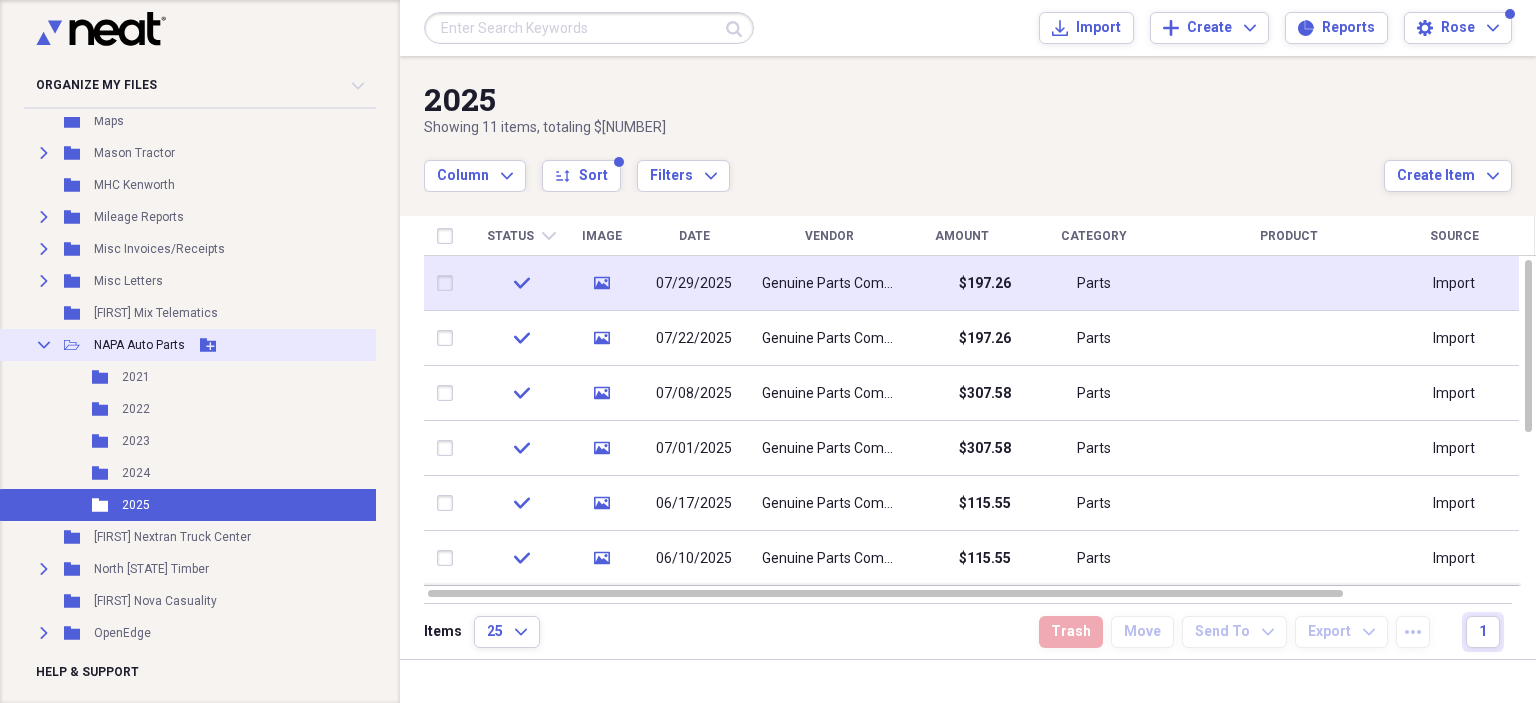 click on "Collapse" 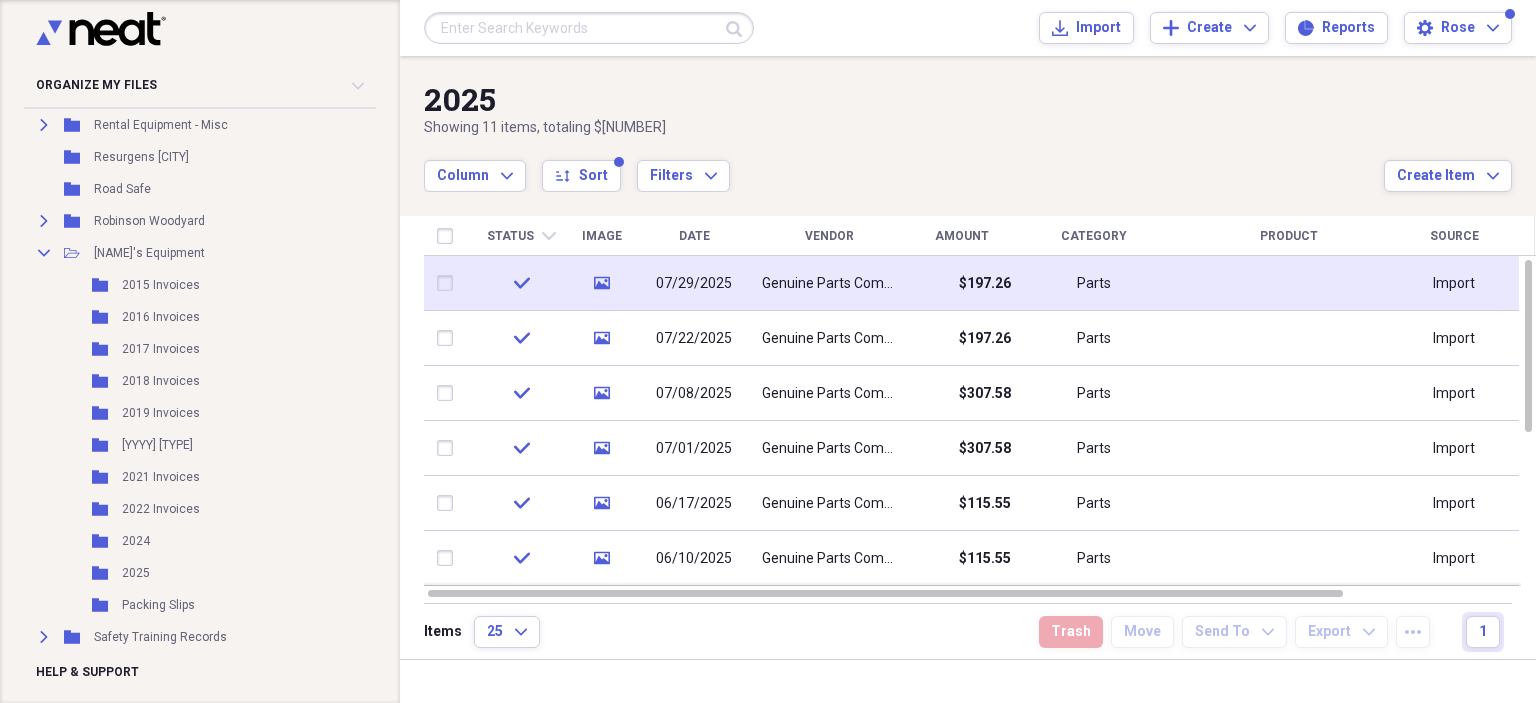 scroll, scrollTop: 5200, scrollLeft: 0, axis: vertical 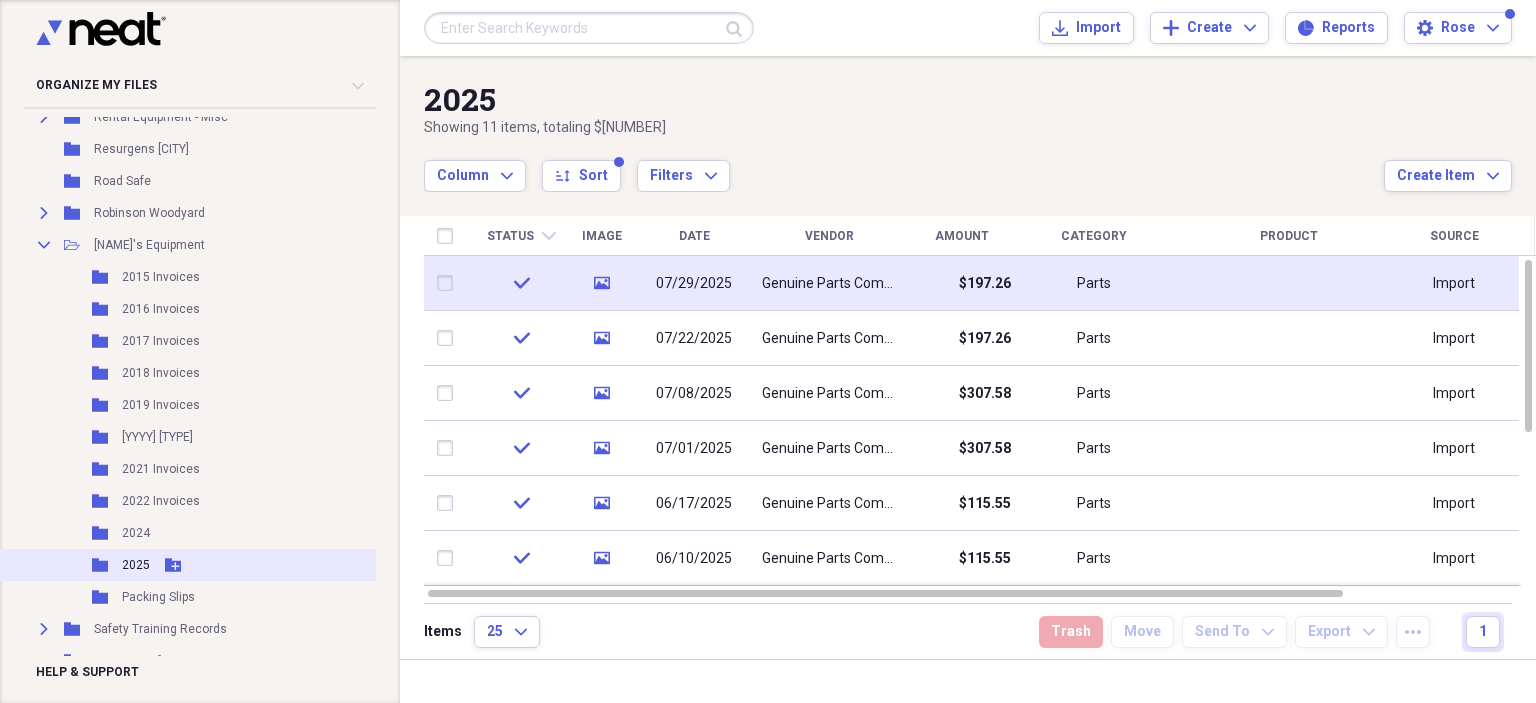 click on "2025" at bounding box center (136, 565) 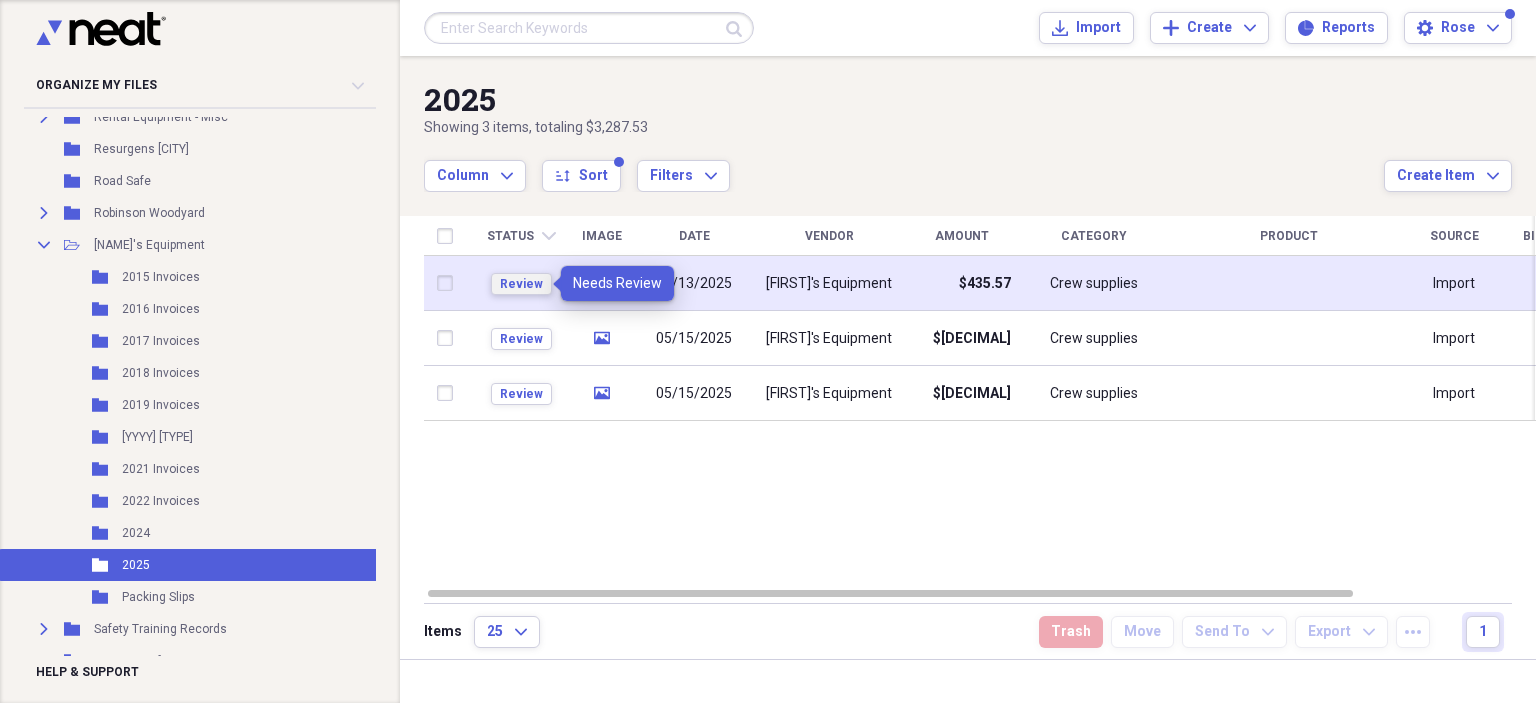 click on "Review" at bounding box center [521, 284] 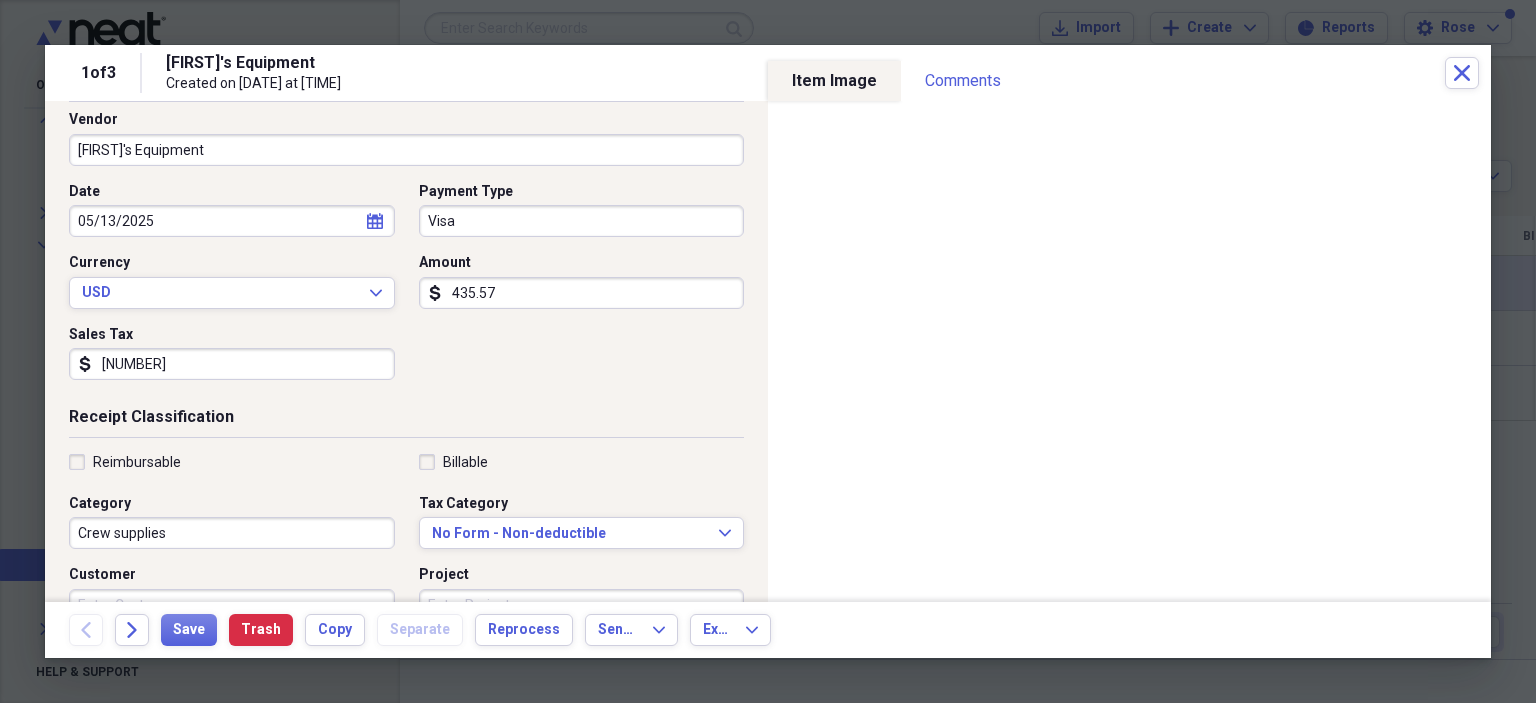 scroll, scrollTop: 0, scrollLeft: 0, axis: both 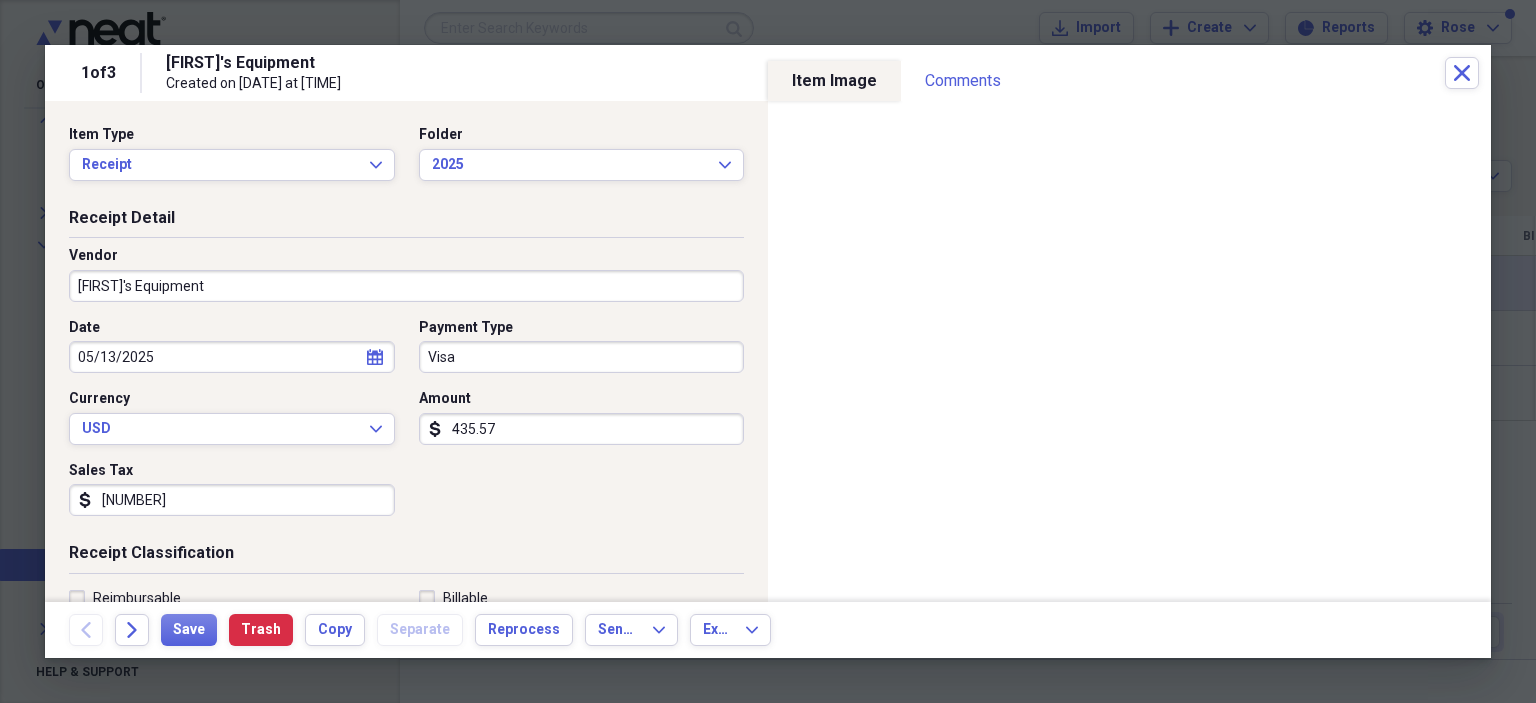 click on "Visa" at bounding box center (582, 357) 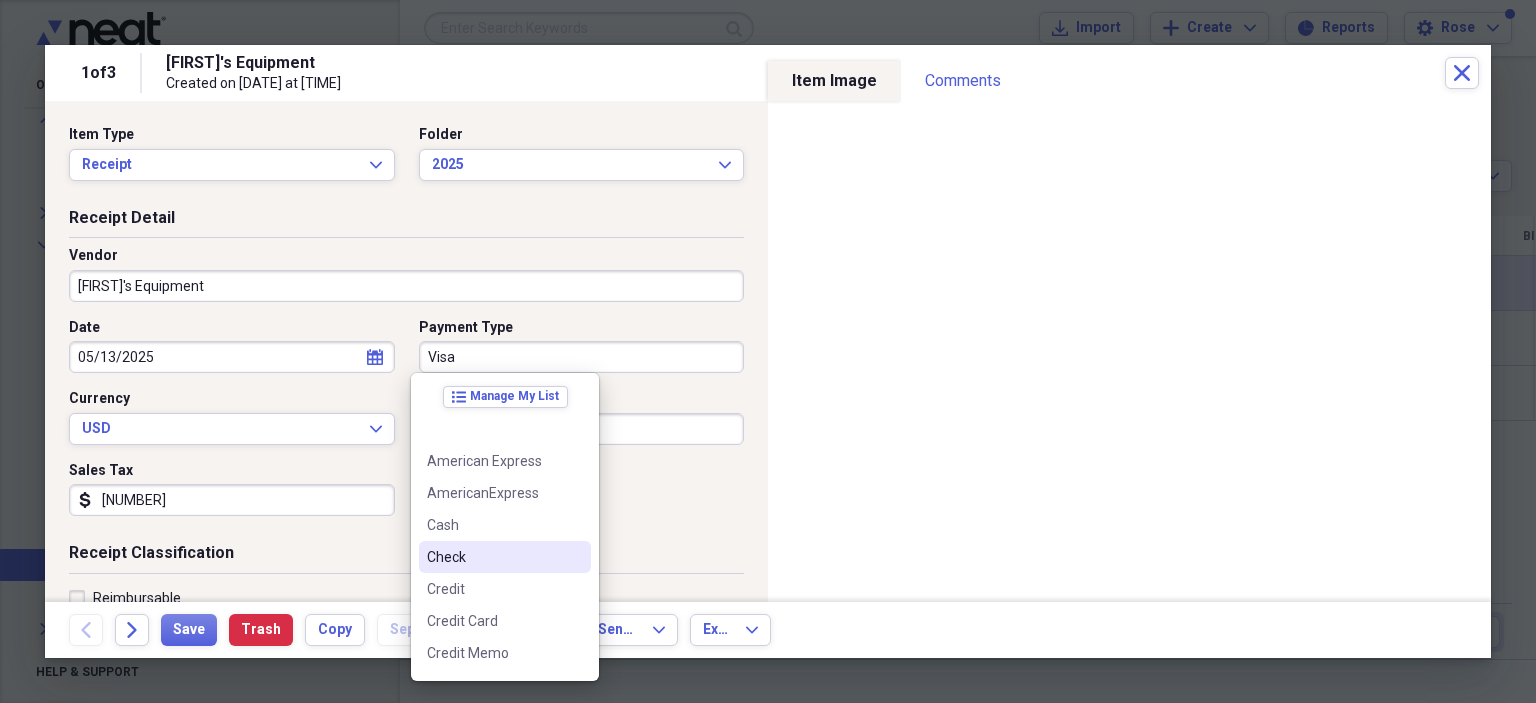 drag, startPoint x: 480, startPoint y: 562, endPoint x: 352, endPoint y: 571, distance: 128.31601 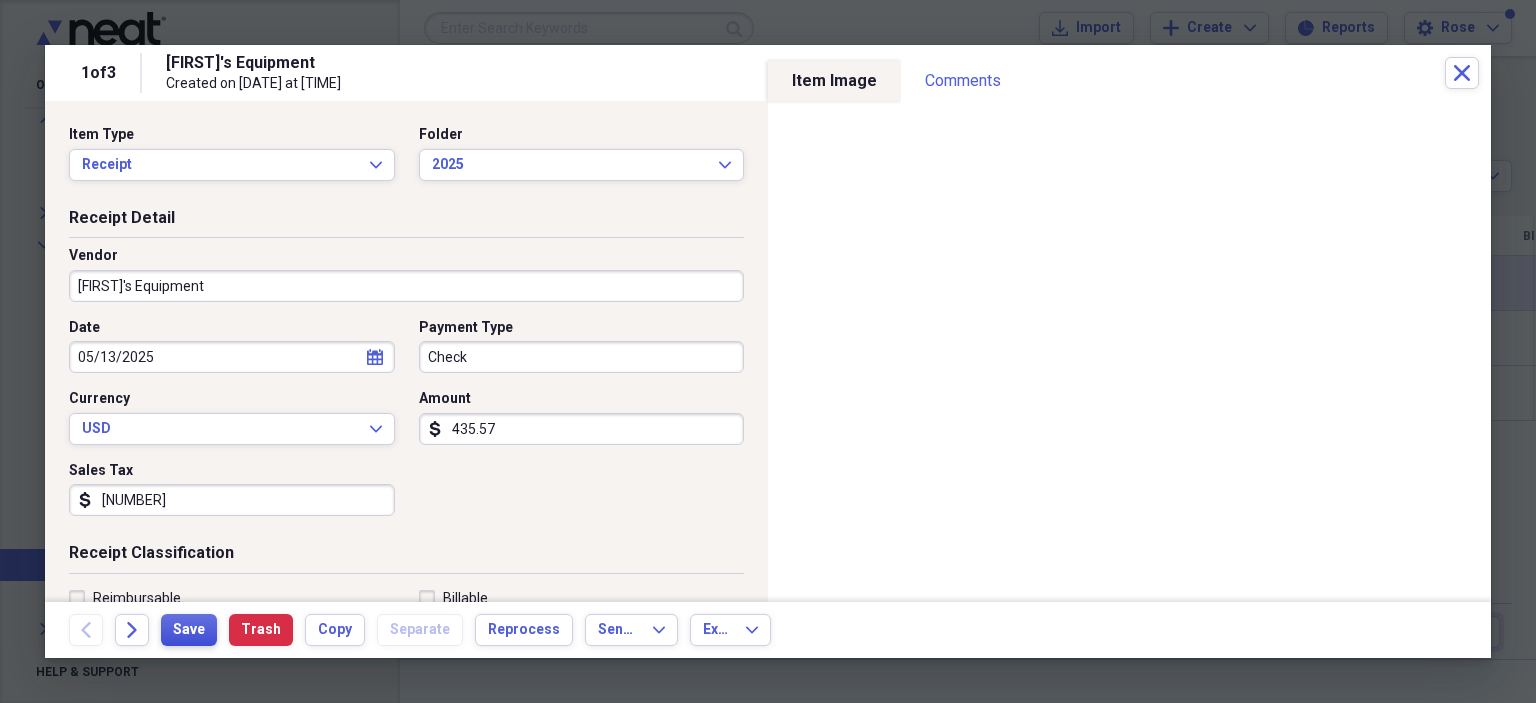 click on "Save" at bounding box center [189, 630] 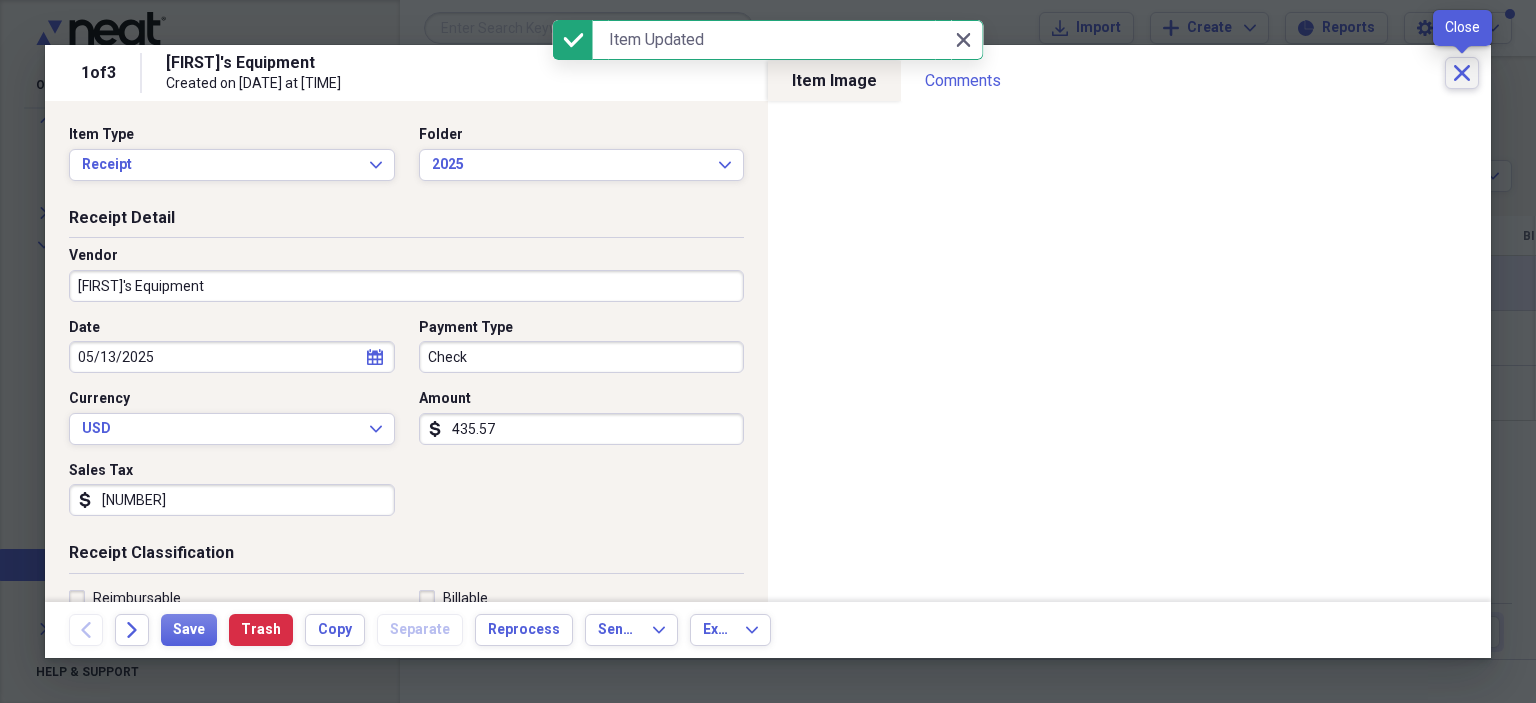 click on "Close" 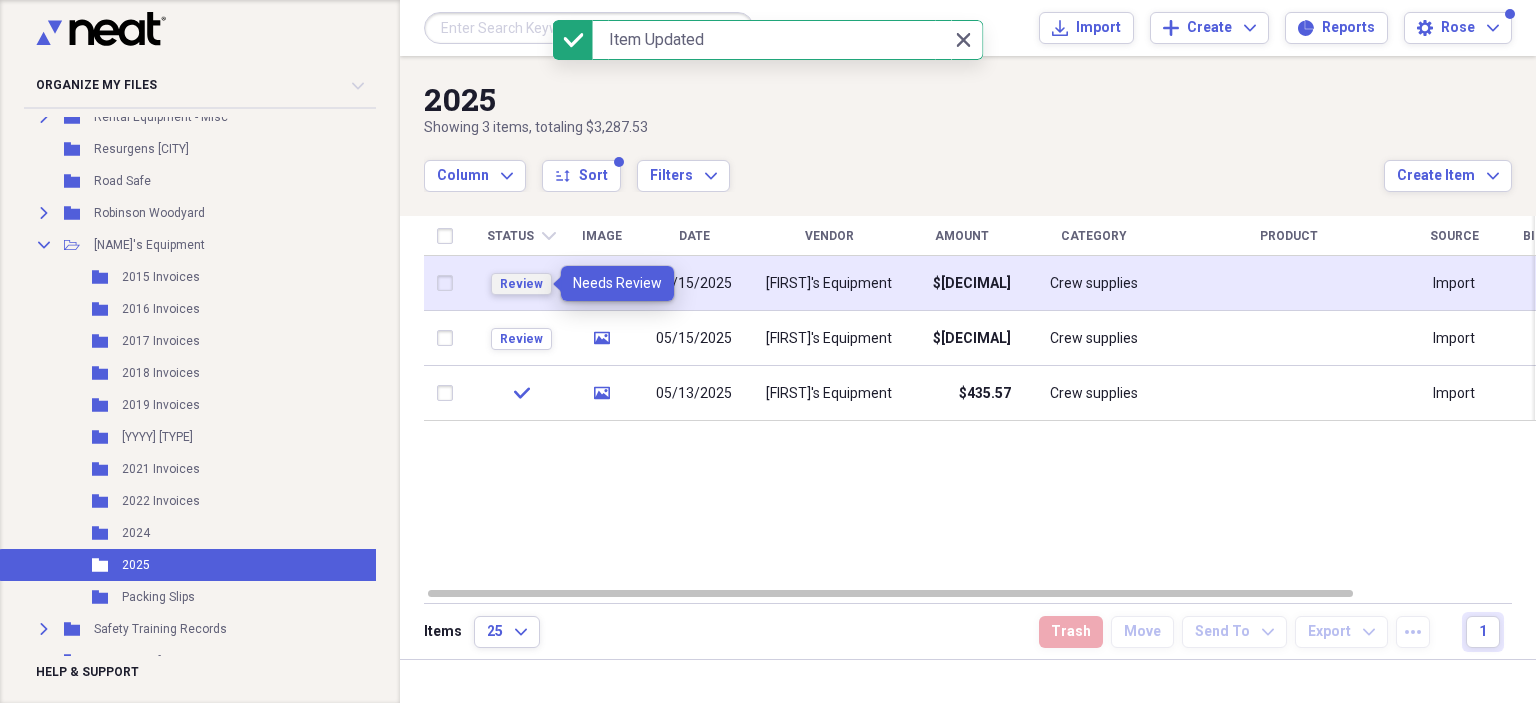 click on "Review" at bounding box center [521, 284] 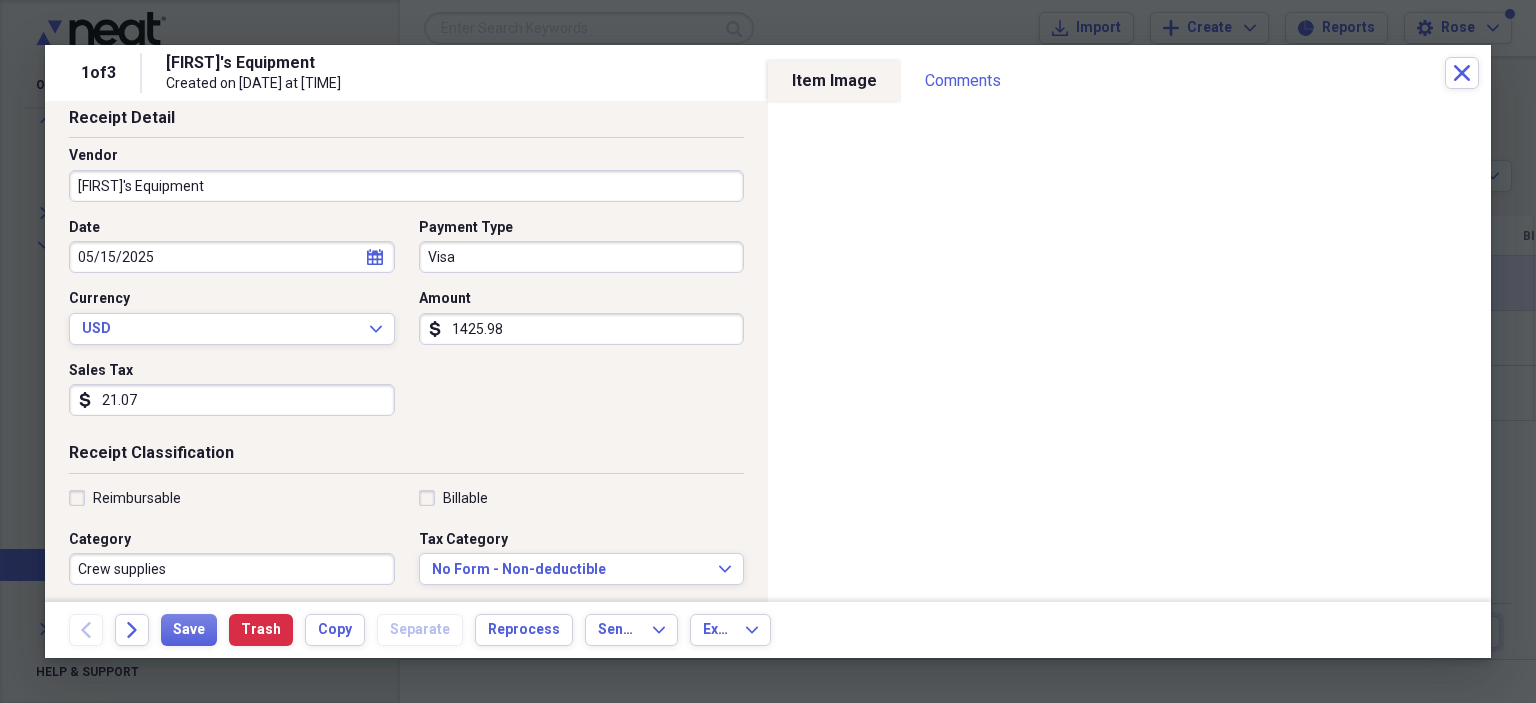 scroll, scrollTop: 300, scrollLeft: 0, axis: vertical 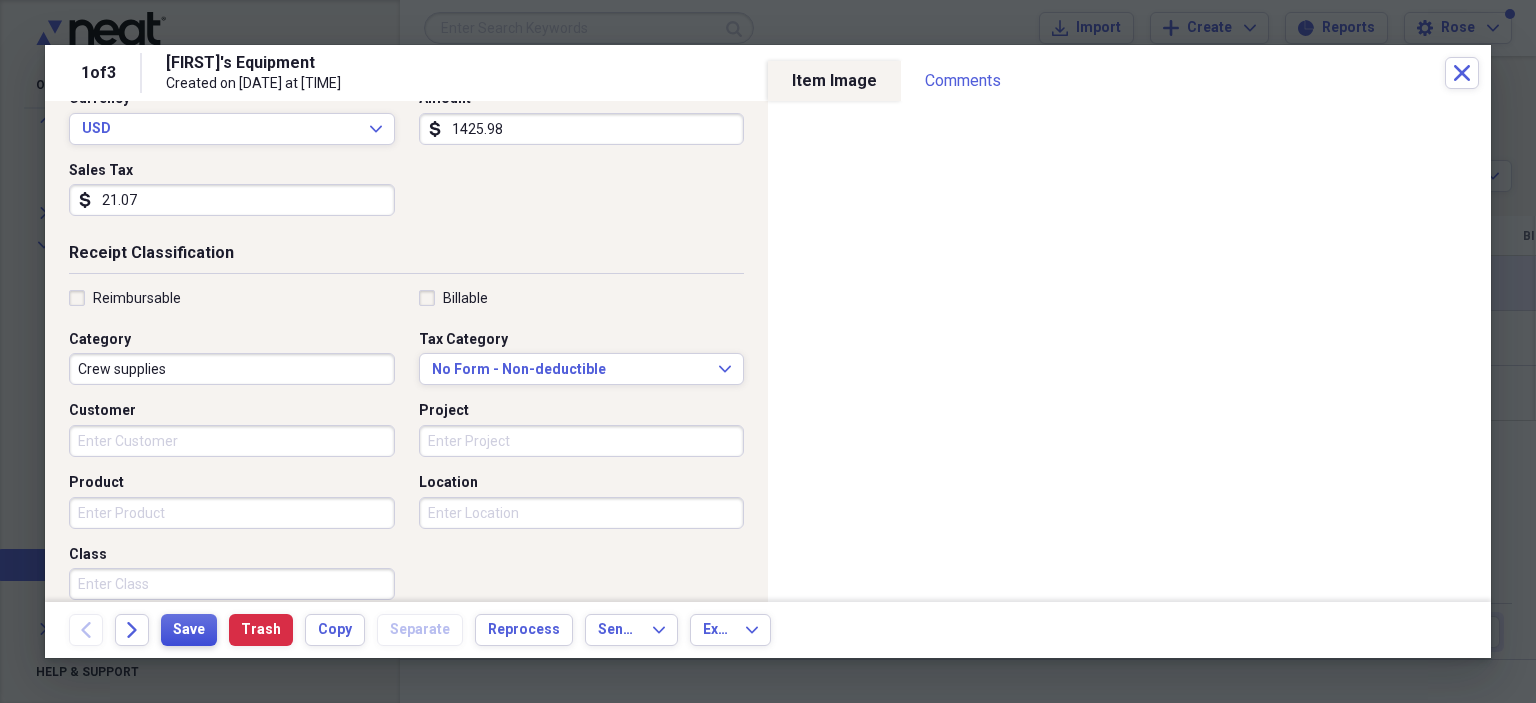 click on "Save" at bounding box center (189, 630) 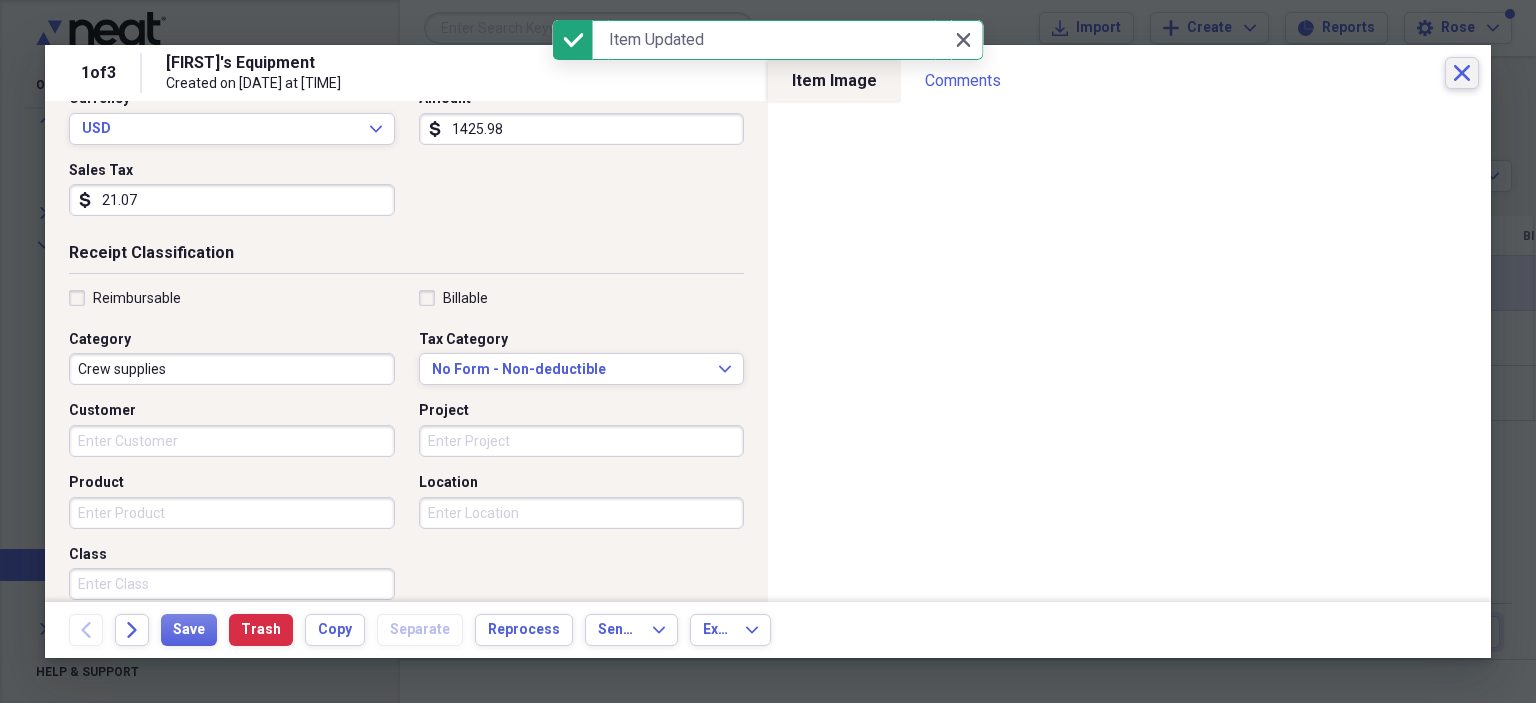 click on "Close" at bounding box center (1462, 73) 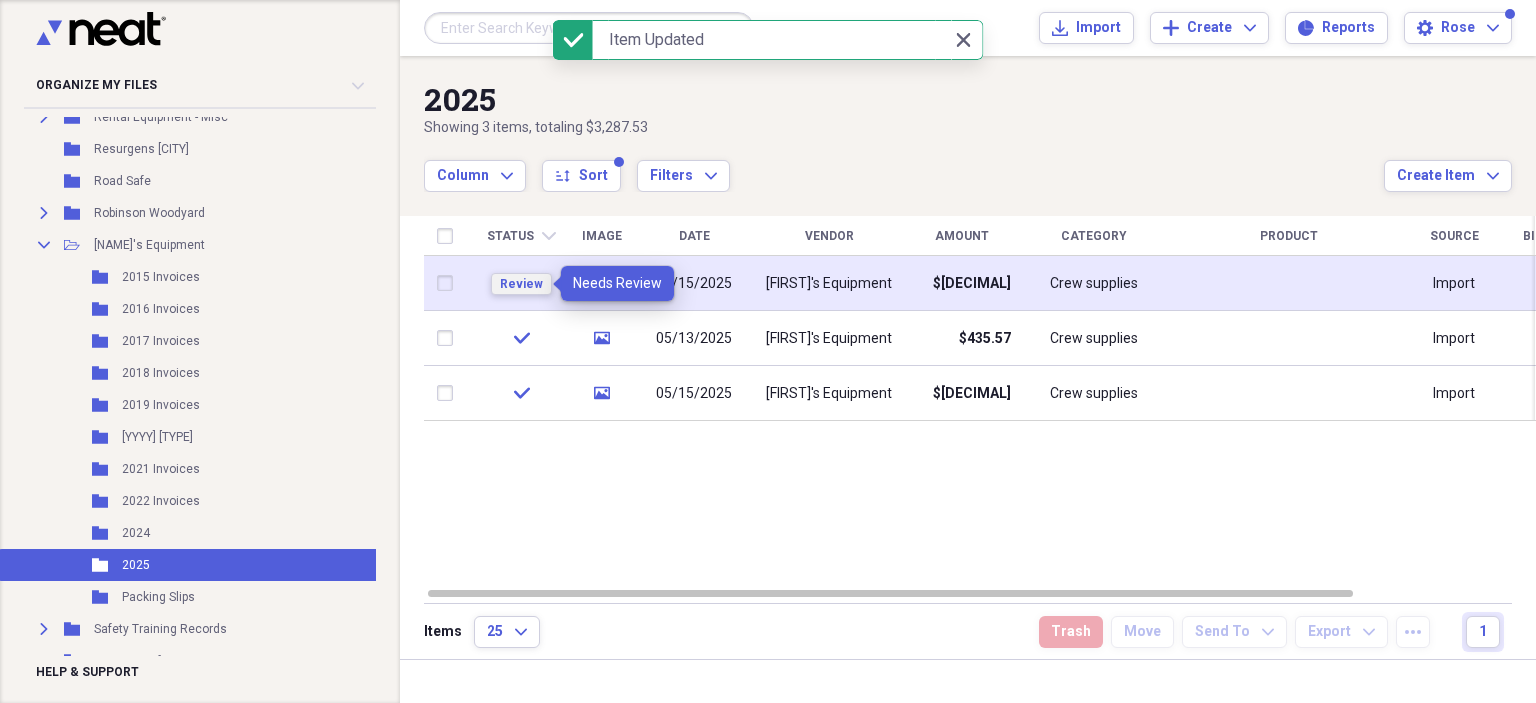 click on "Review" at bounding box center (521, 284) 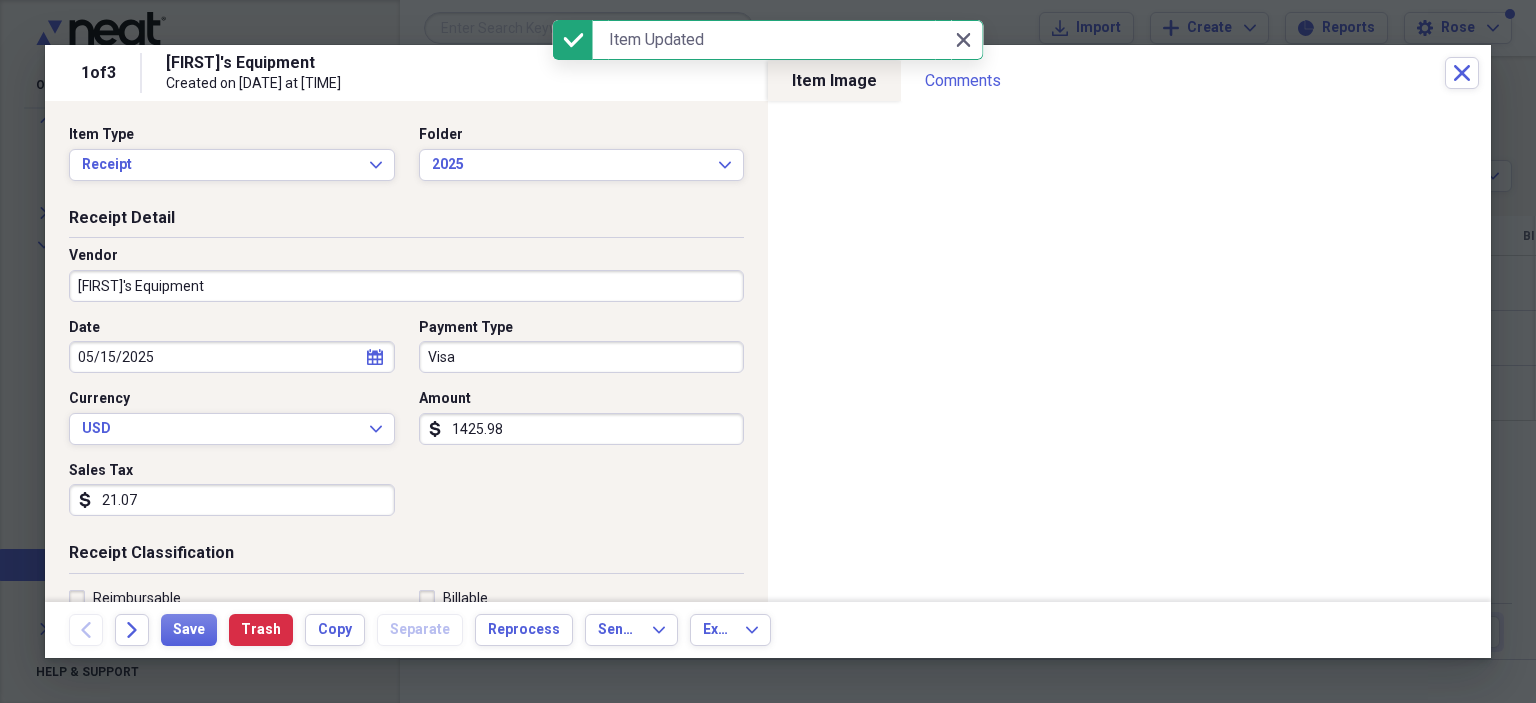 scroll, scrollTop: 300, scrollLeft: 0, axis: vertical 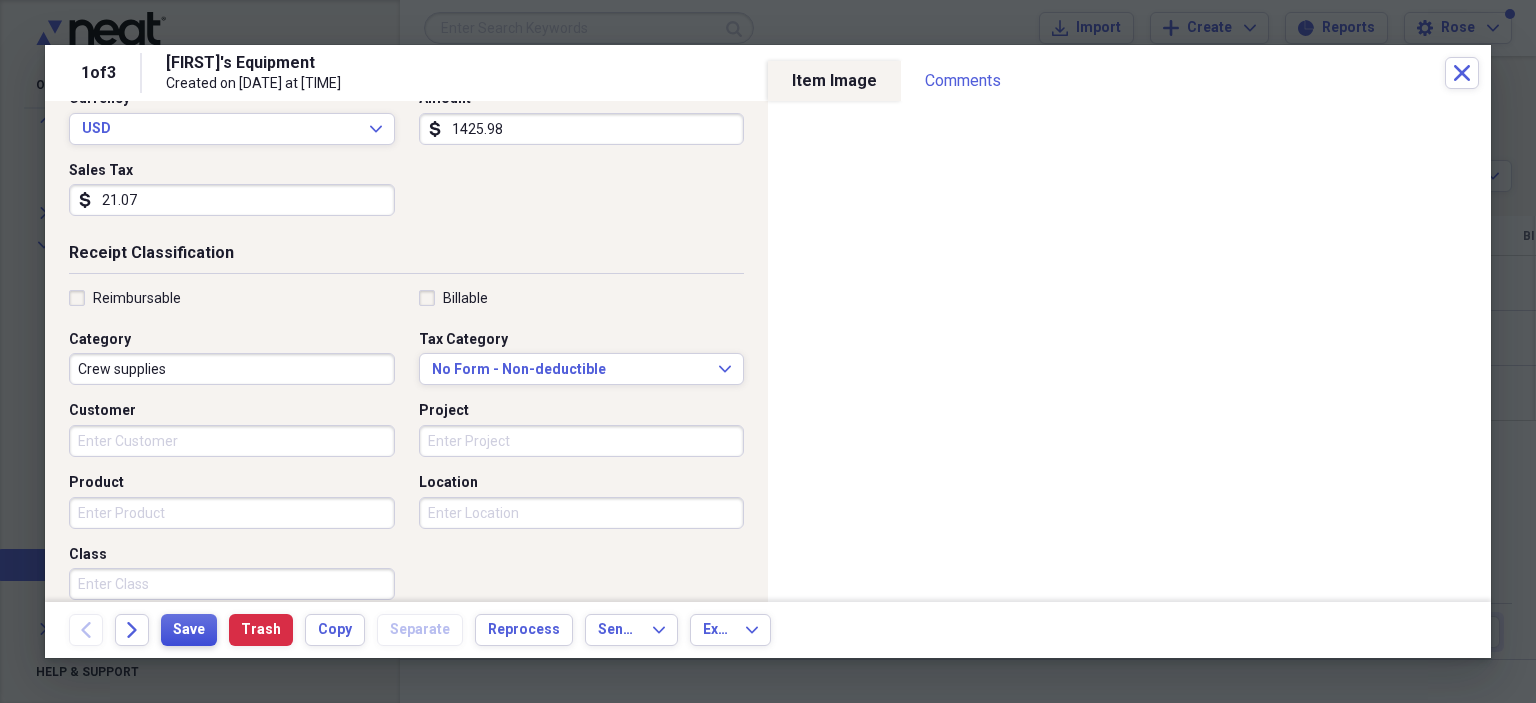 click on "Save" at bounding box center (189, 630) 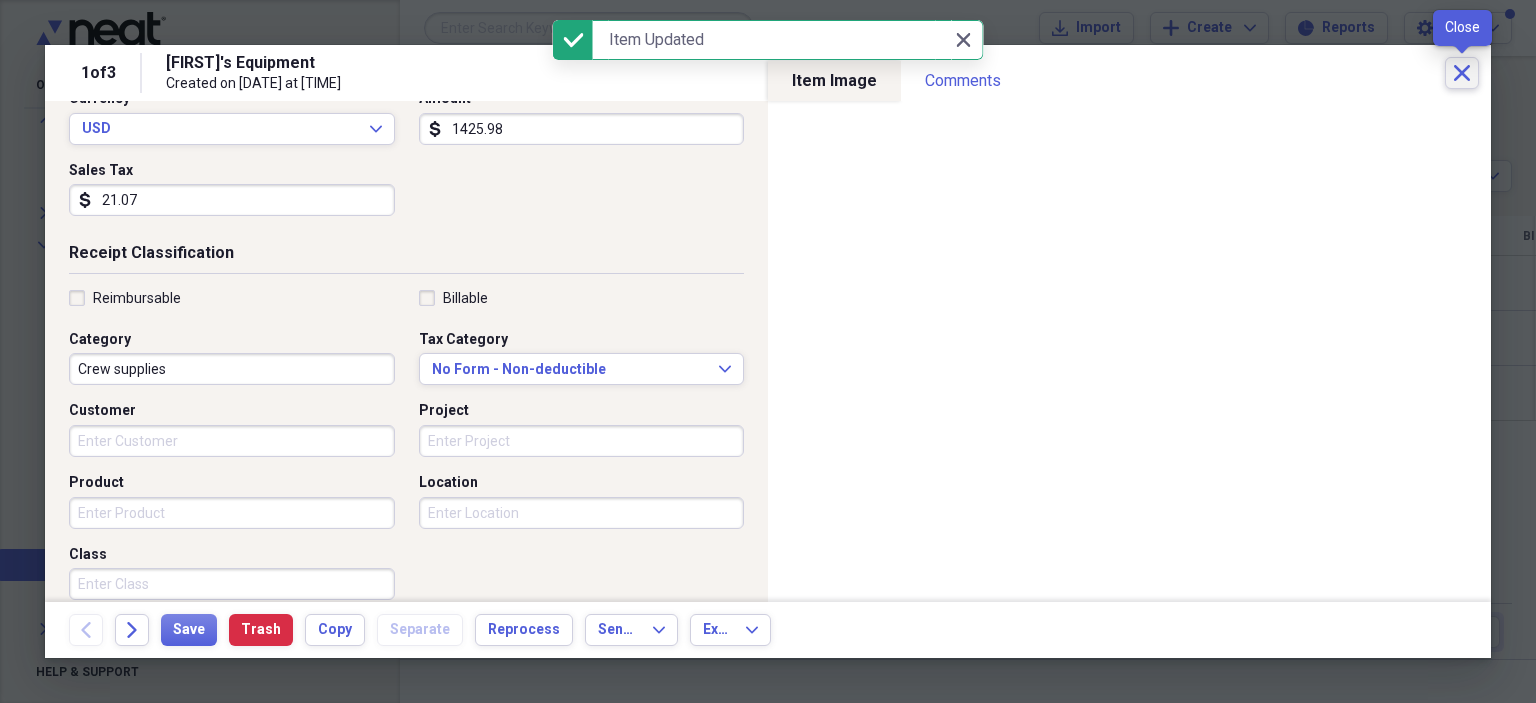 click on "Close" 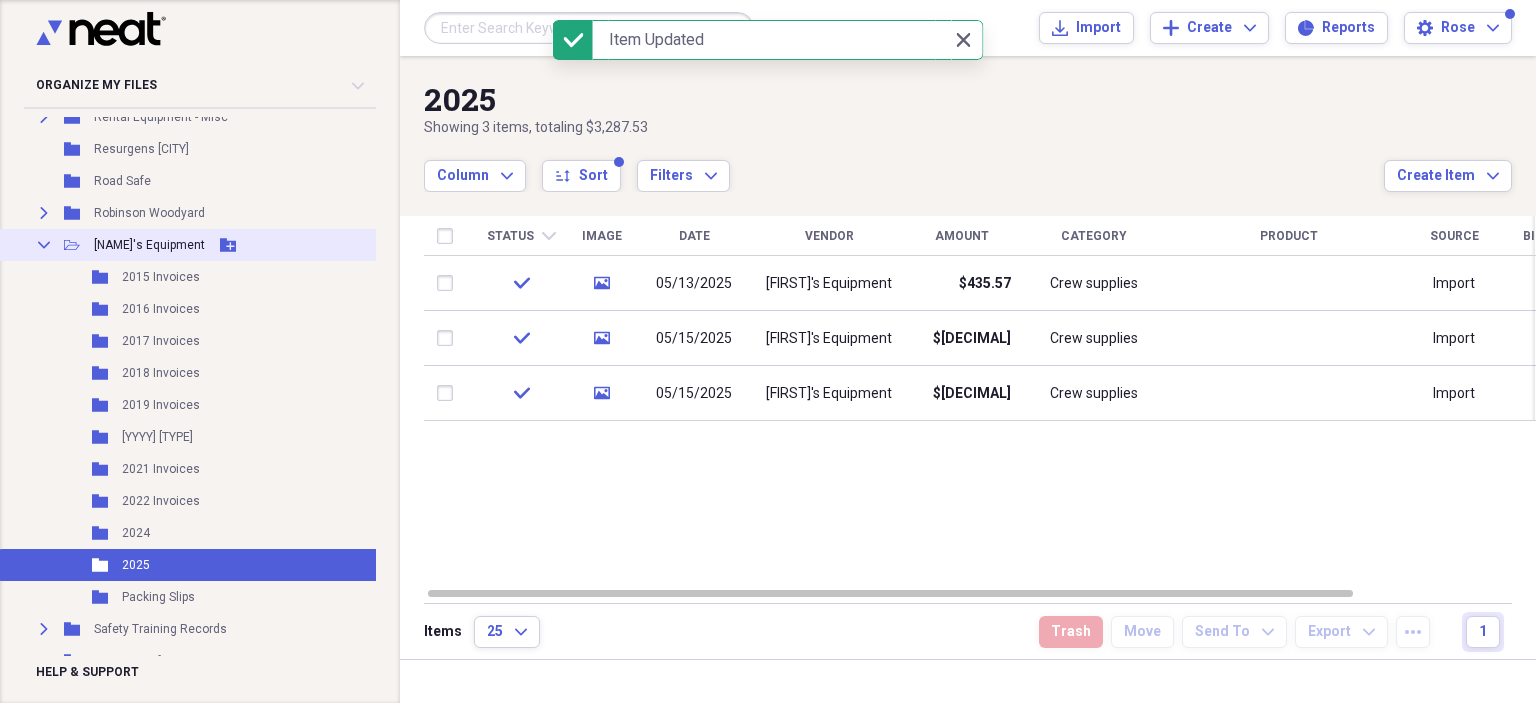 click on "Collapse" at bounding box center (44, 245) 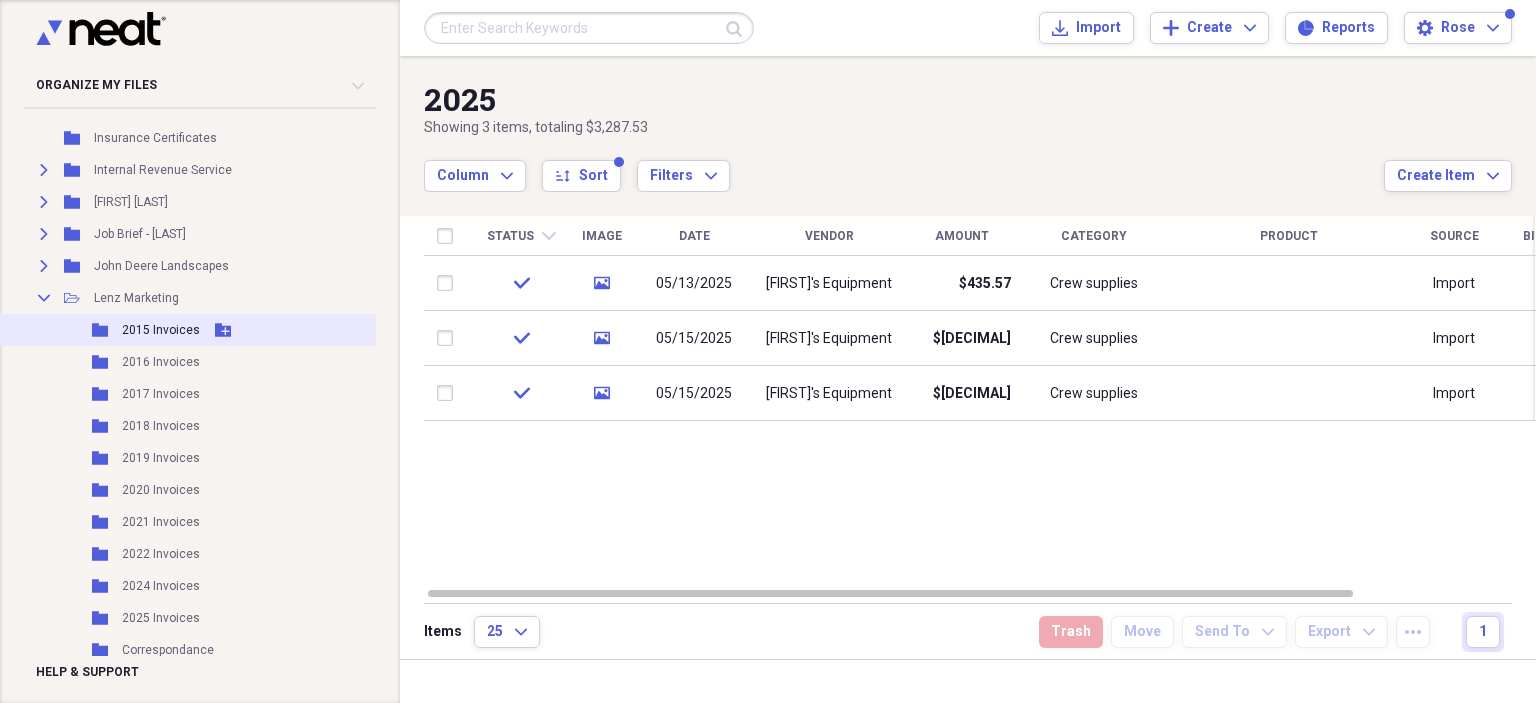 scroll, scrollTop: 3814, scrollLeft: 0, axis: vertical 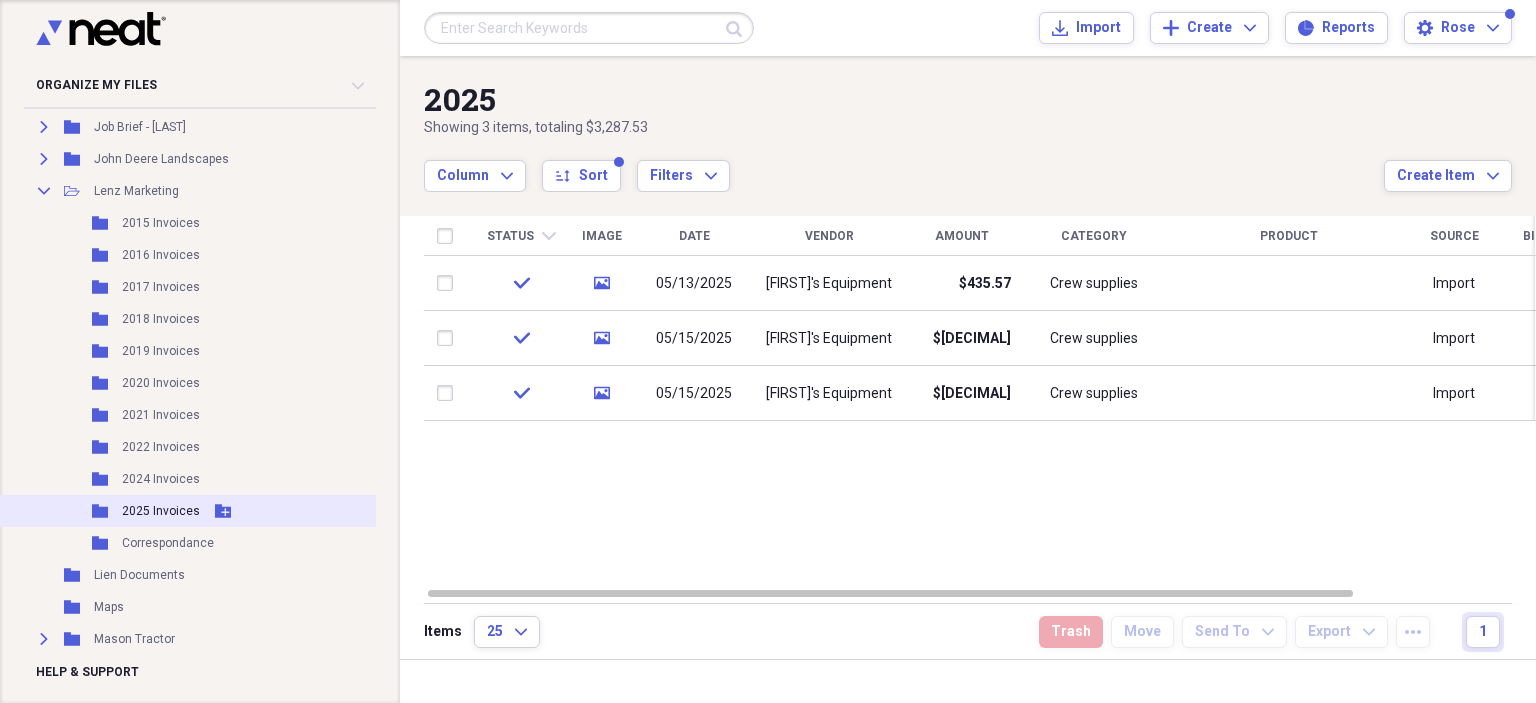 click on "2025 Invoices" at bounding box center (161, 511) 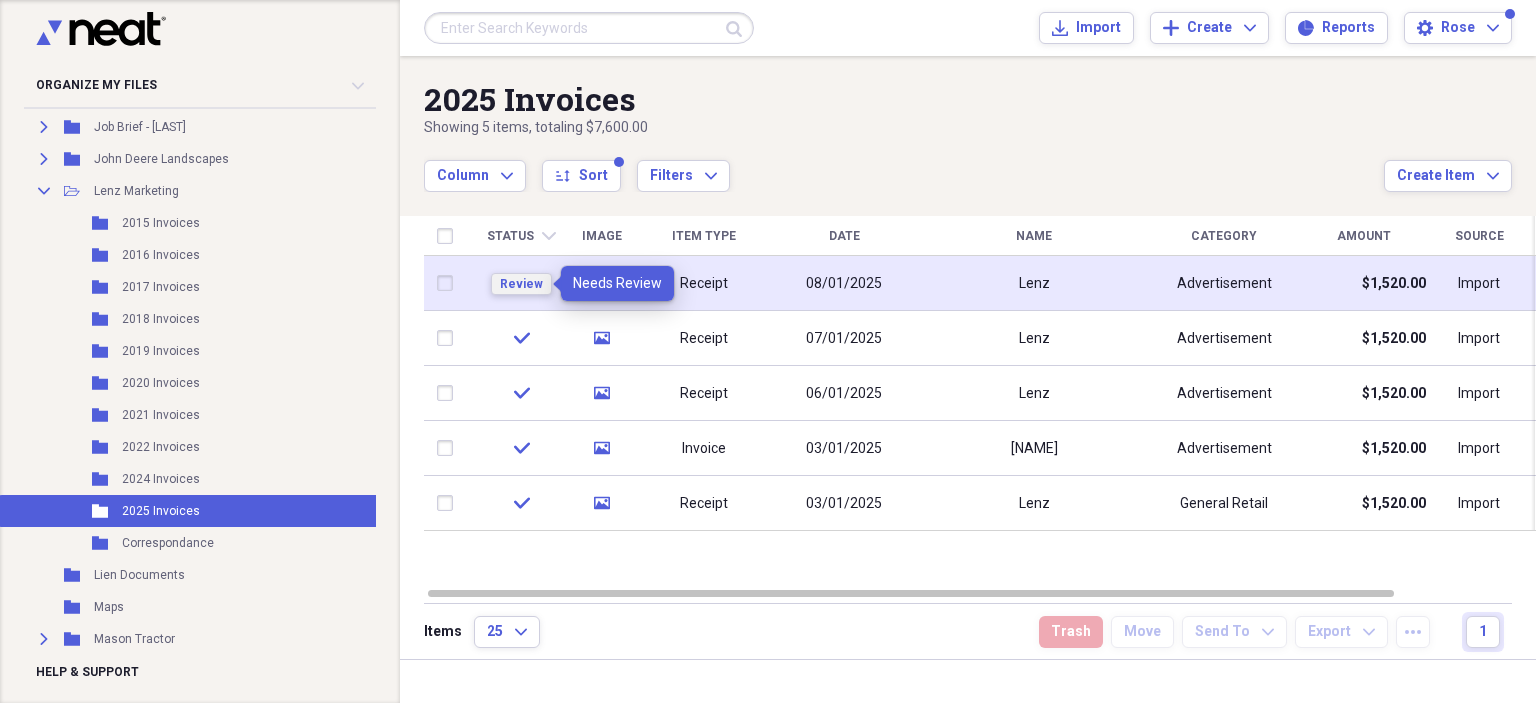 click on "Review" at bounding box center (521, 284) 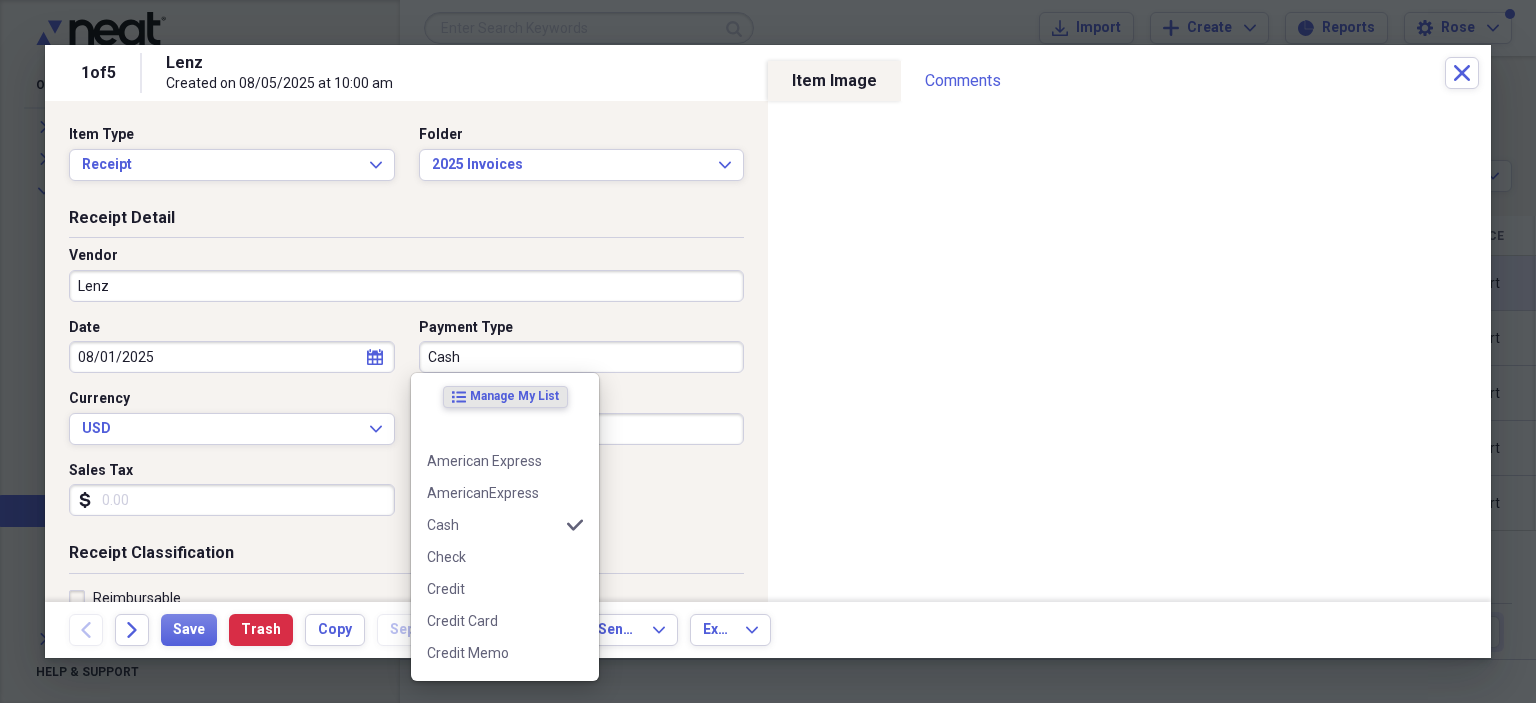 click on "Cash" at bounding box center [582, 357] 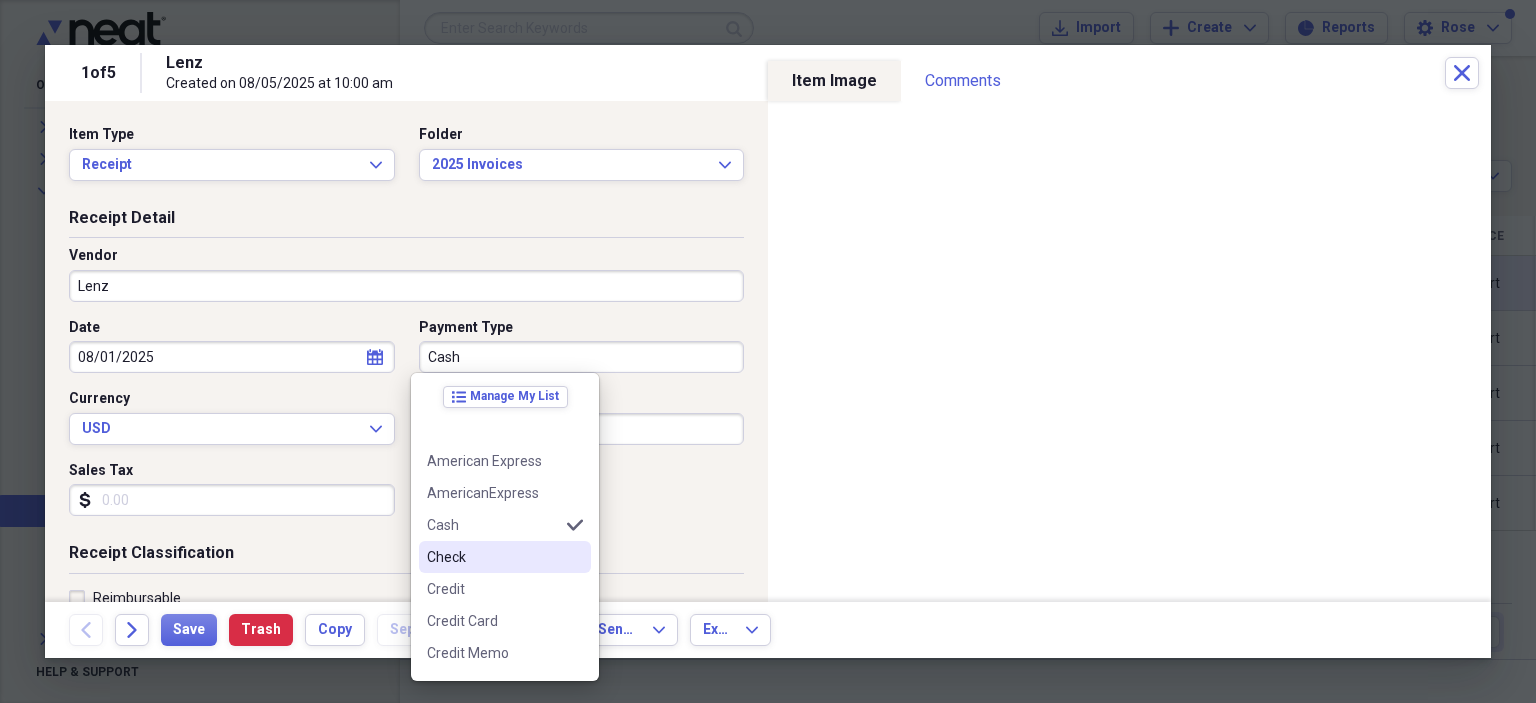 click on "Check" at bounding box center [493, 557] 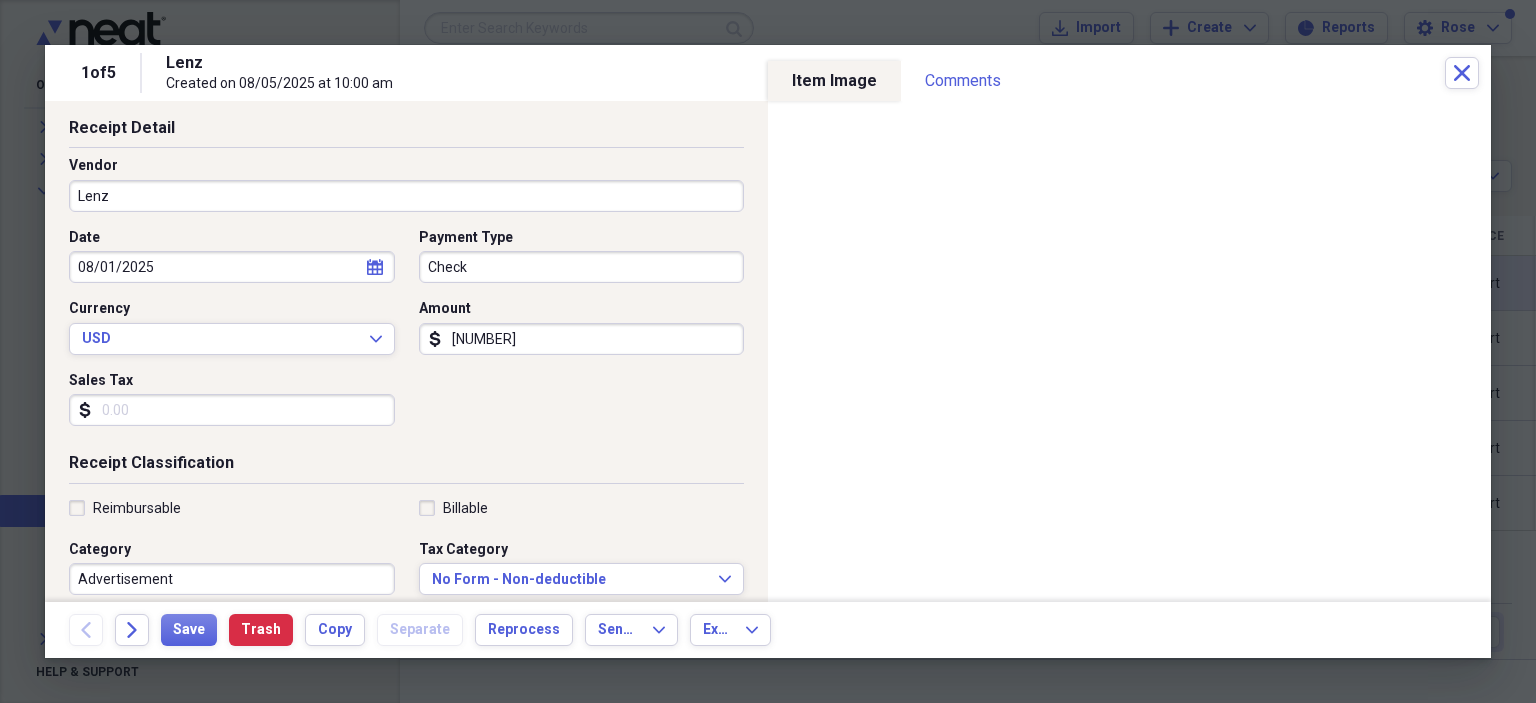scroll, scrollTop: 300, scrollLeft: 0, axis: vertical 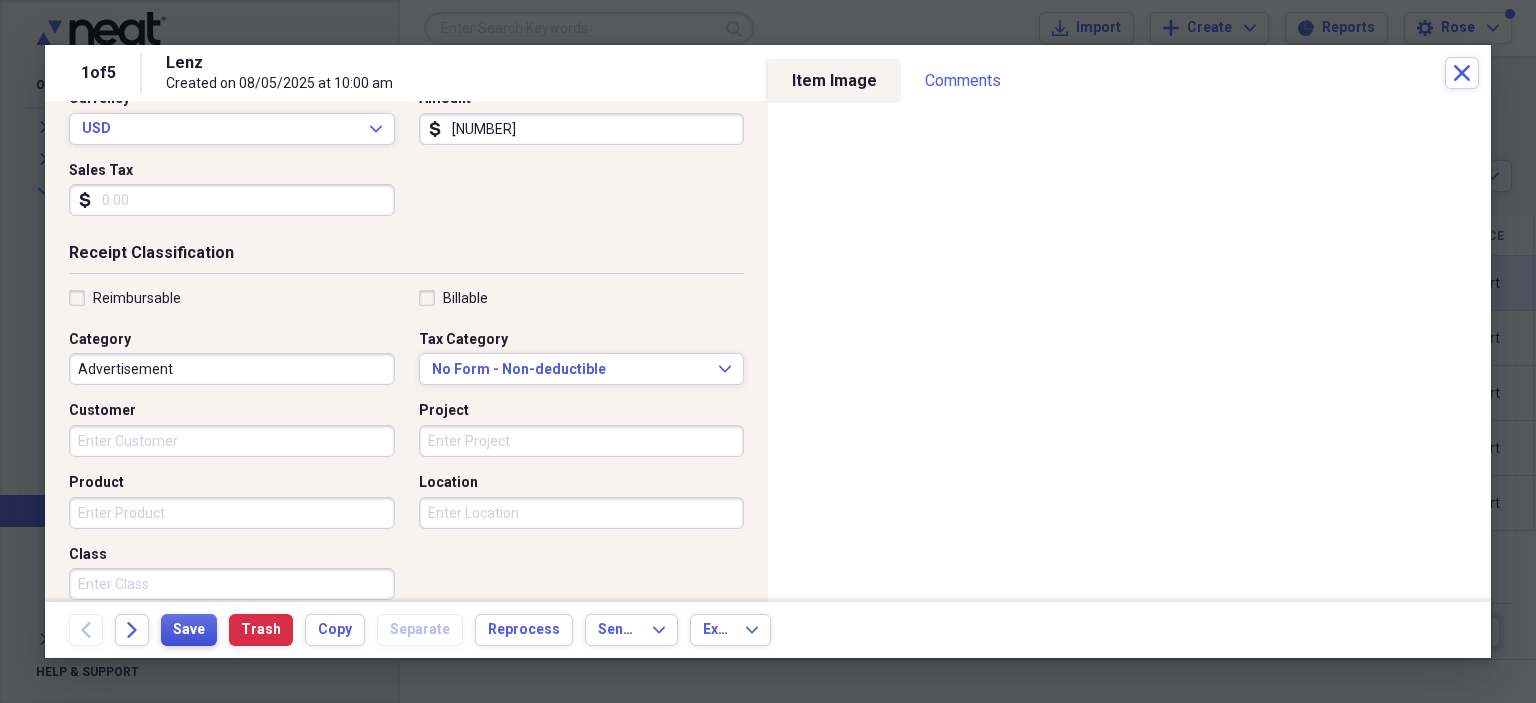 click on "Save" at bounding box center [189, 630] 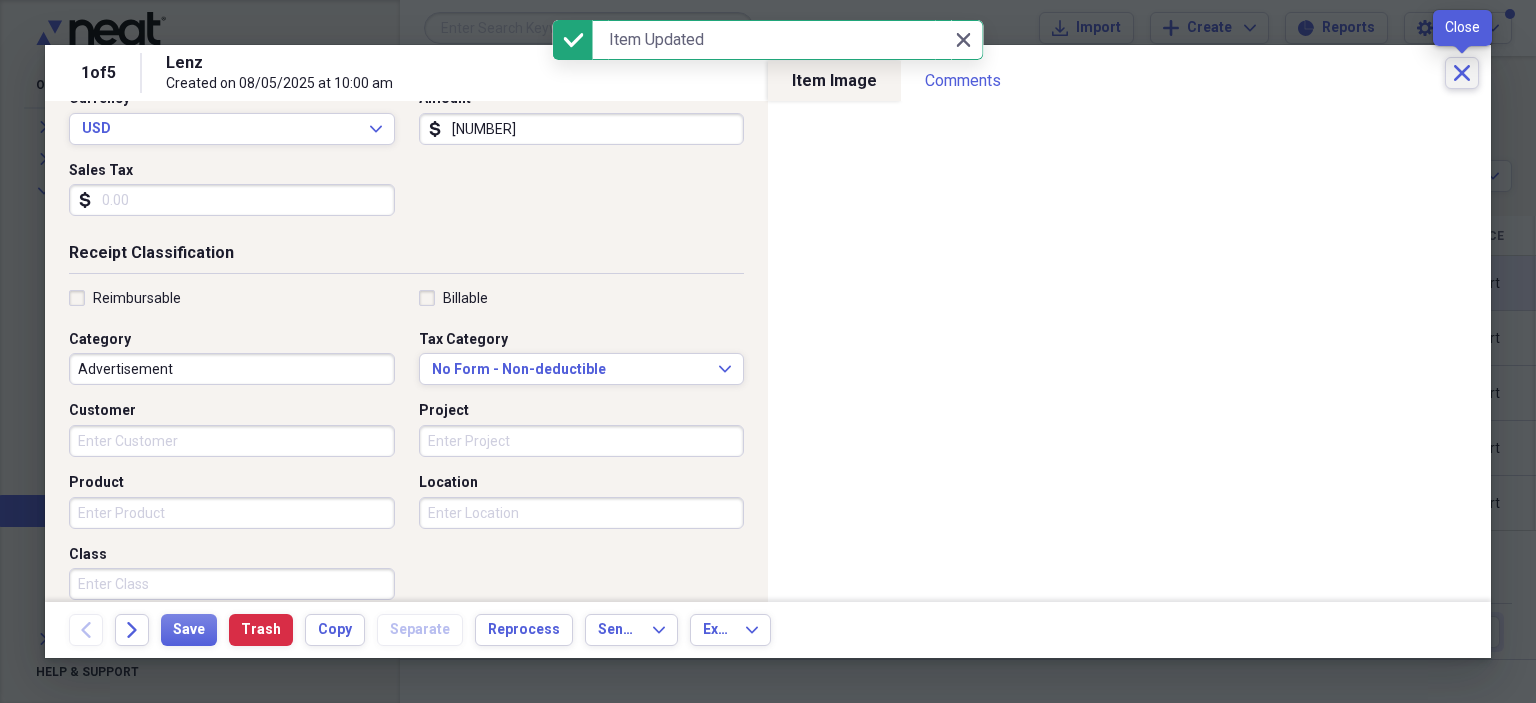 click on "Close" 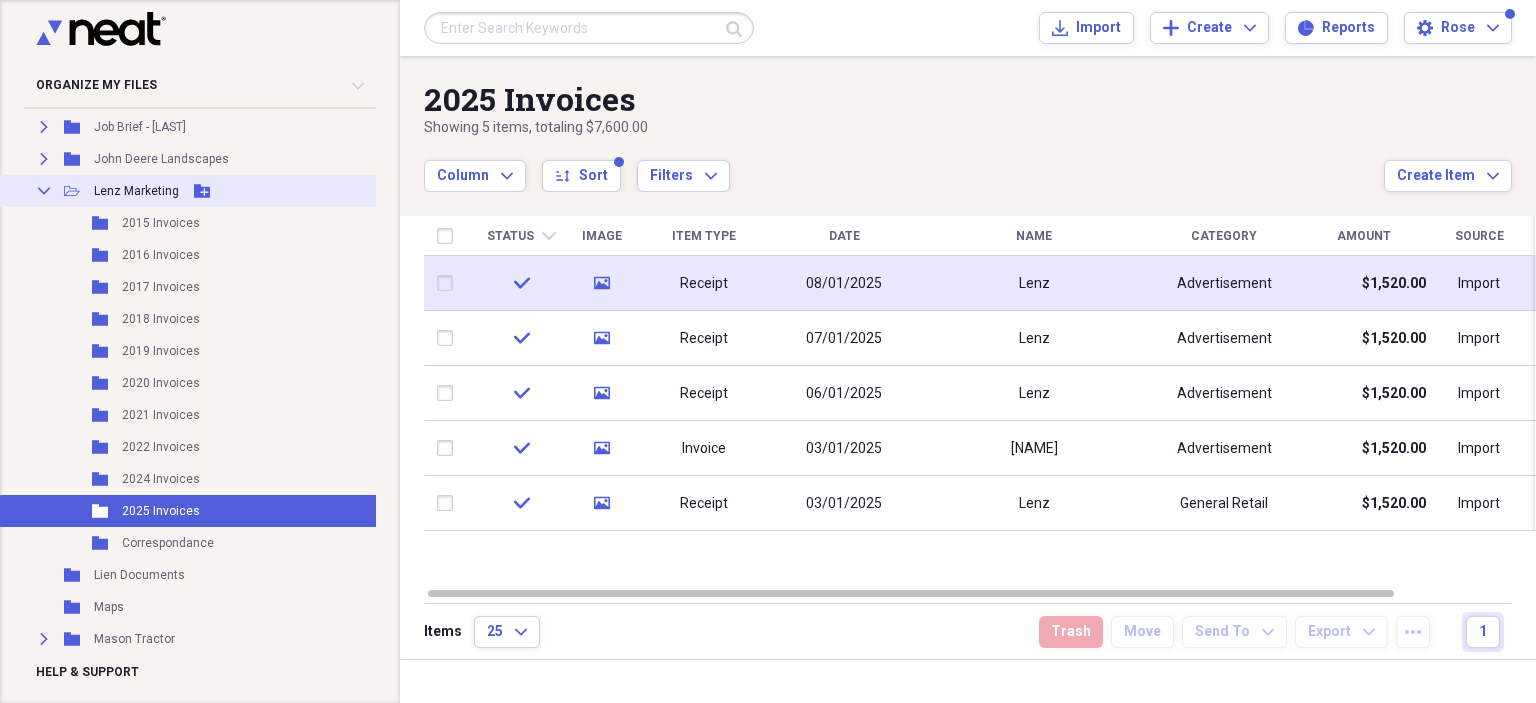 click on "Collapse" 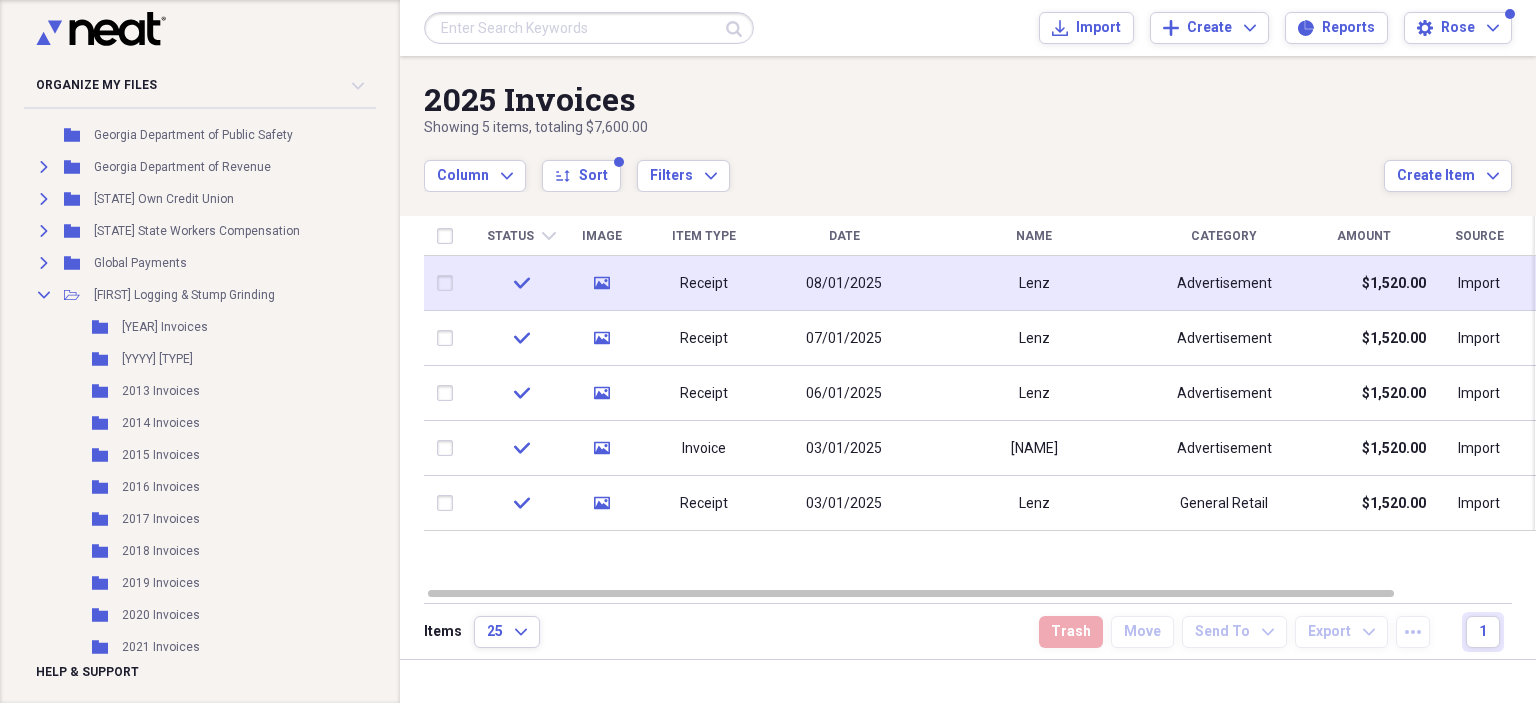 scroll, scrollTop: 3114, scrollLeft: 0, axis: vertical 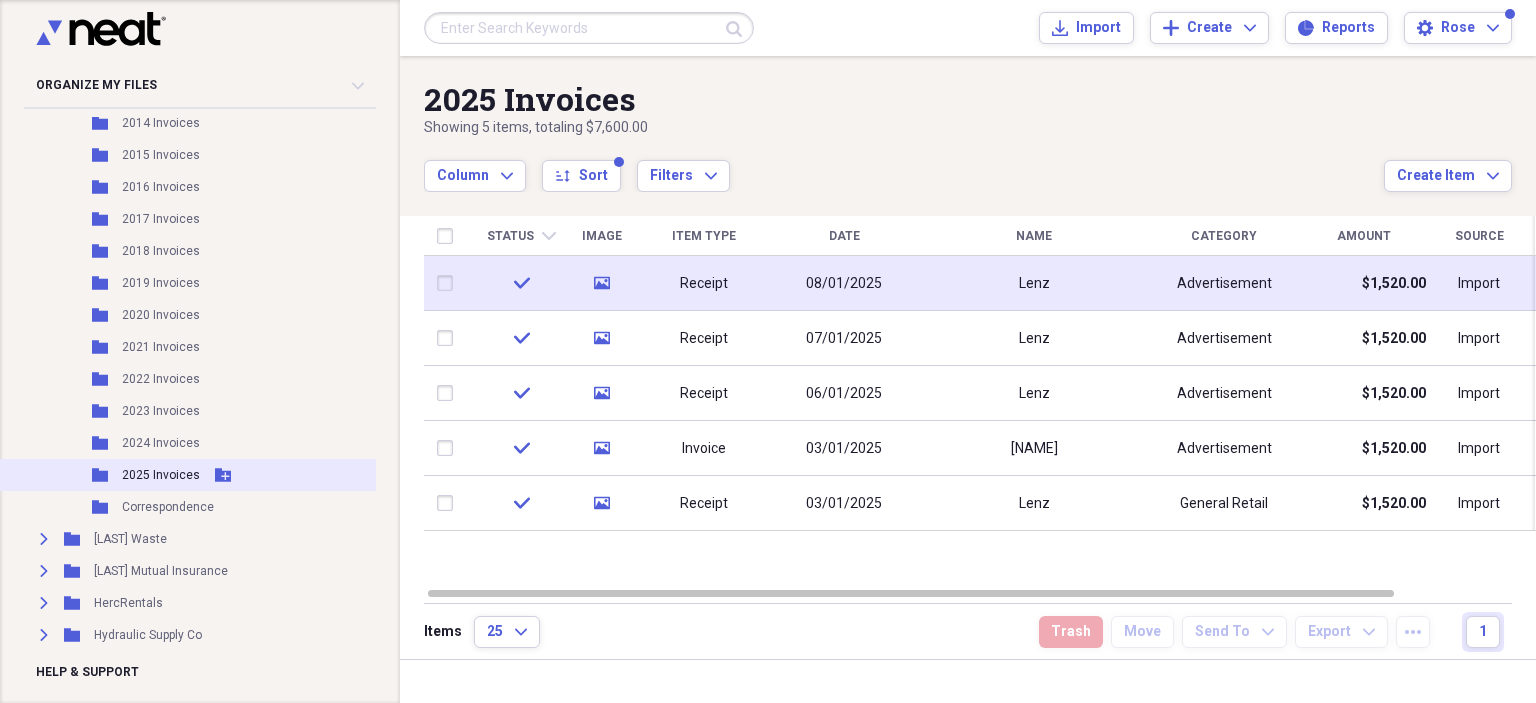 click on "2025 Invoices" at bounding box center (161, 475) 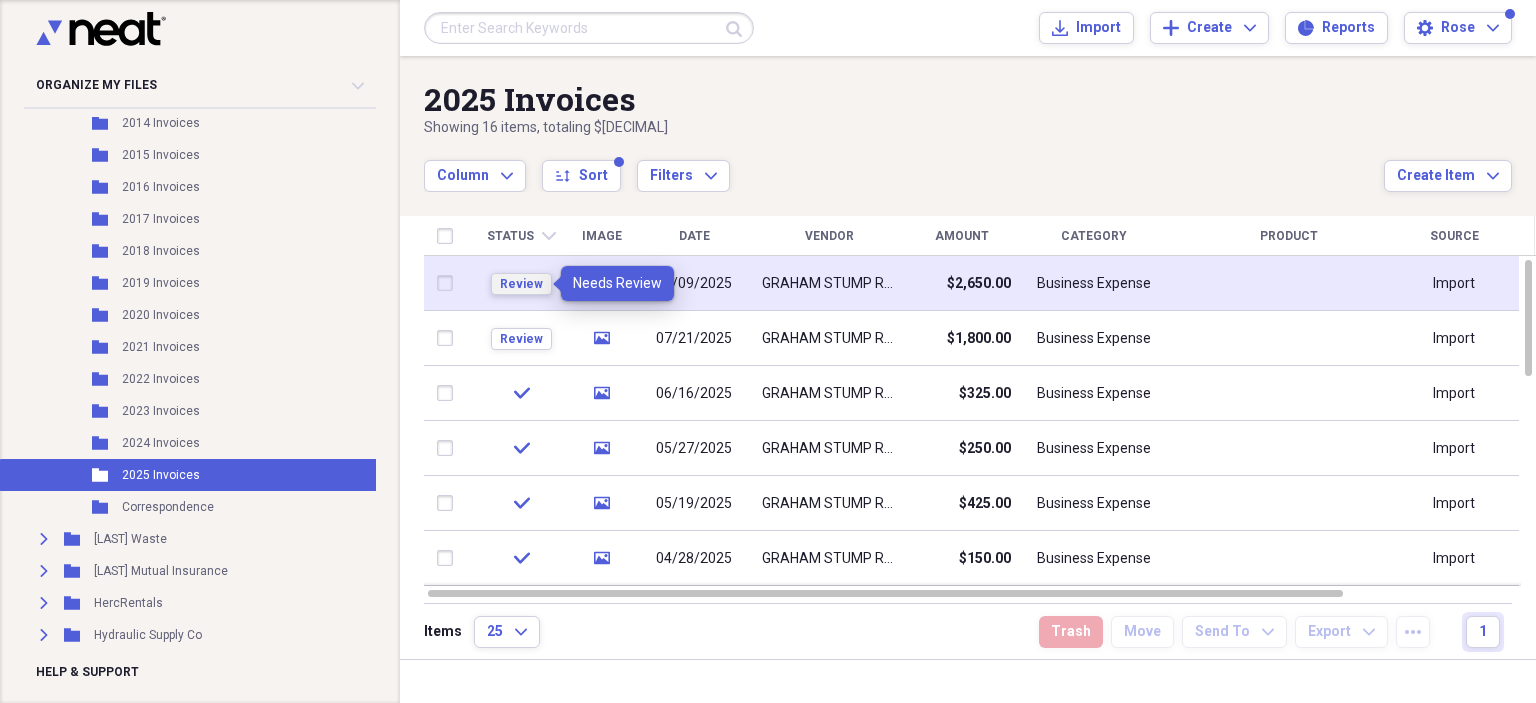 click on "Review" at bounding box center [521, 284] 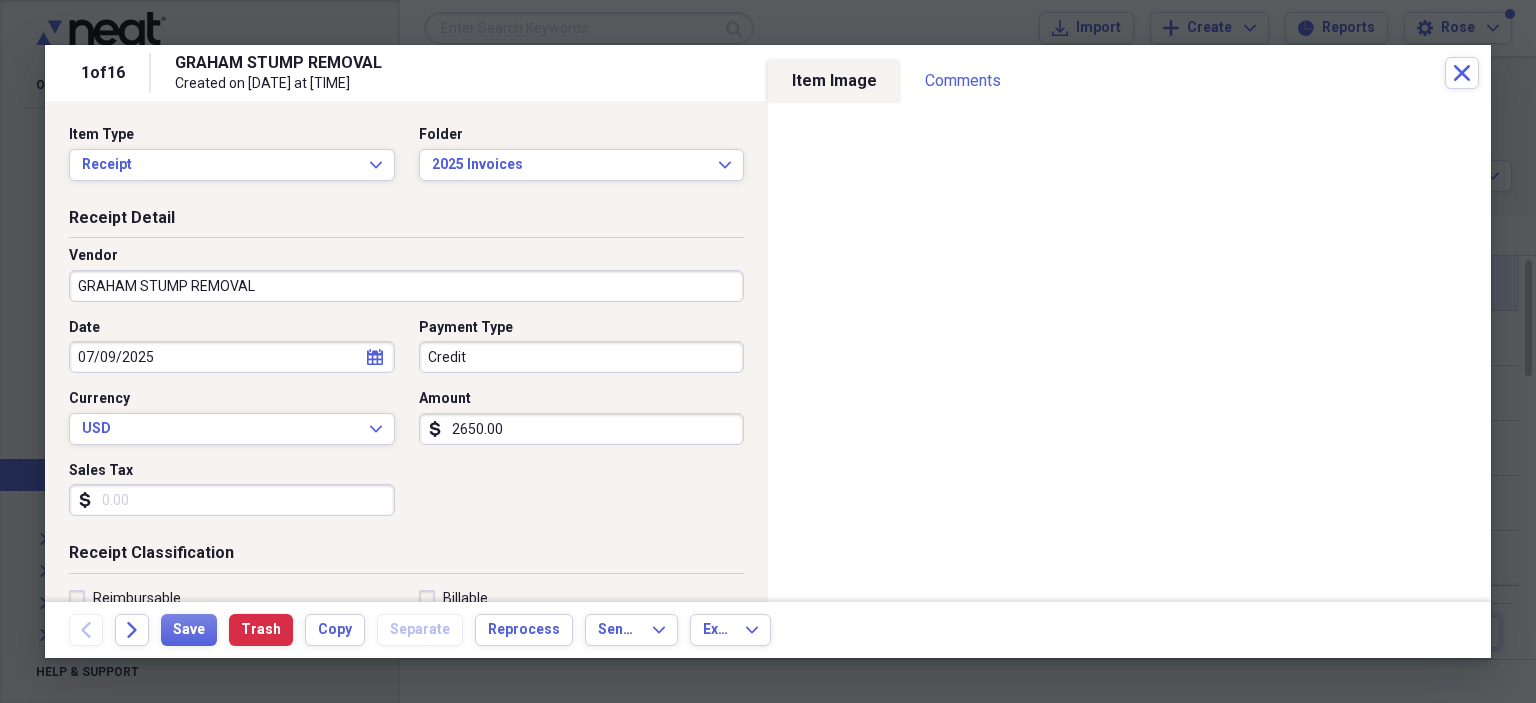 click on "Credit" at bounding box center (582, 357) 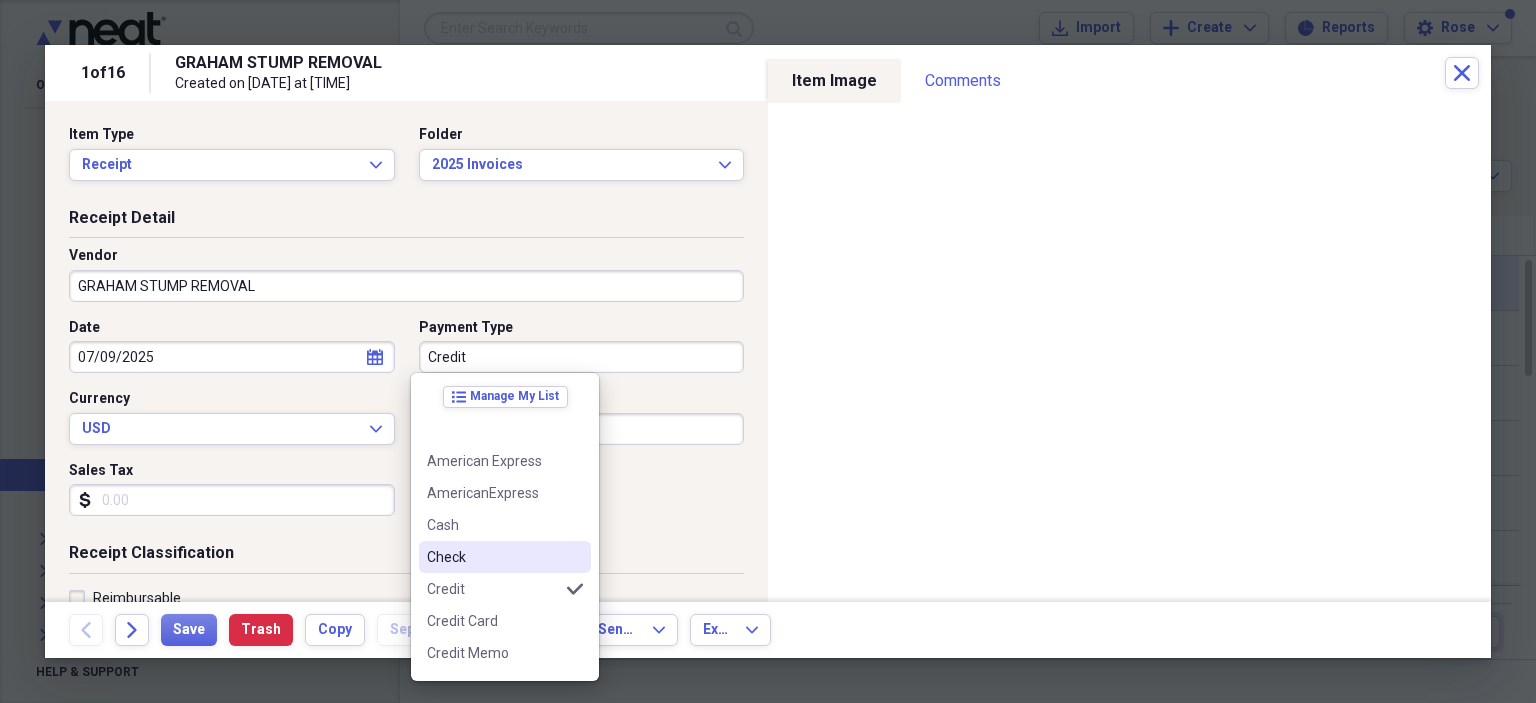 click on "Check" at bounding box center [493, 557] 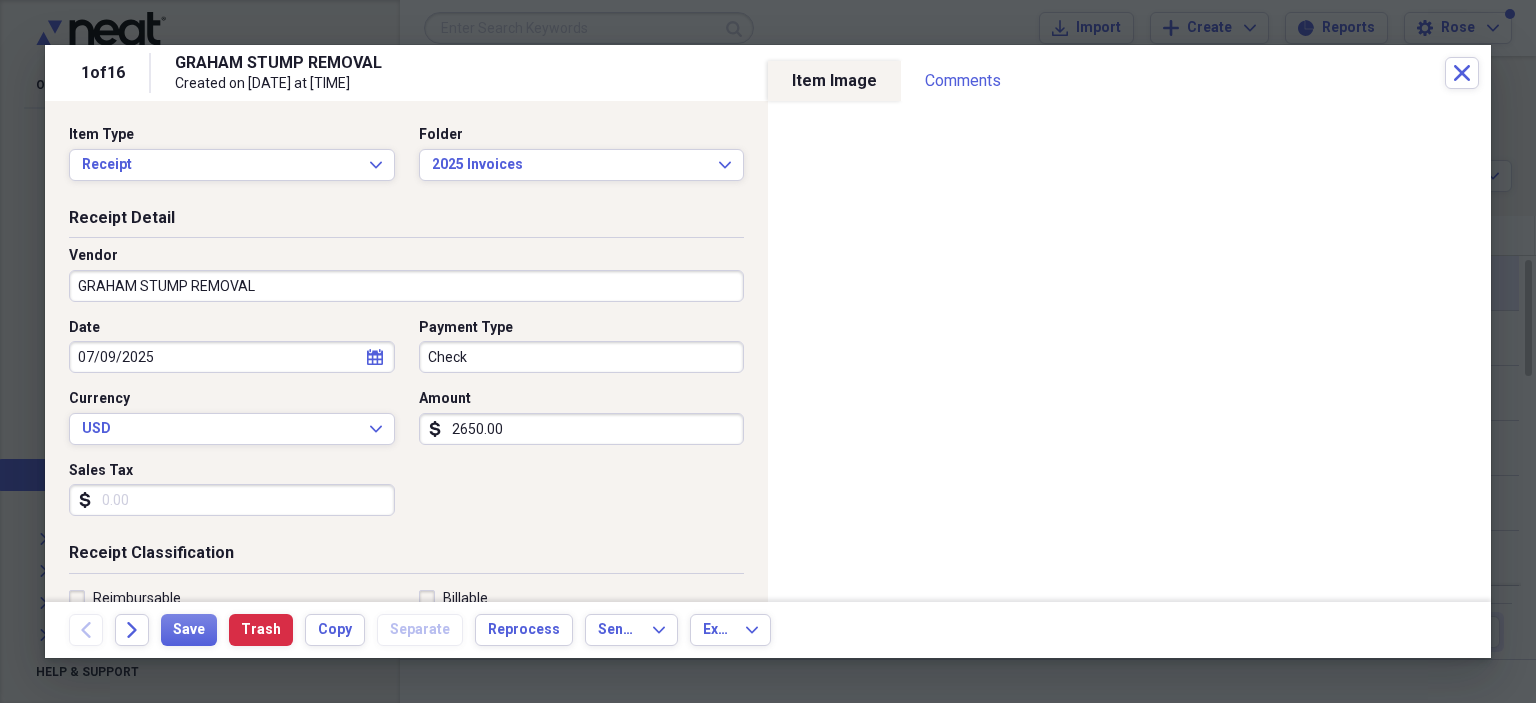click on "2650.00" at bounding box center (582, 429) 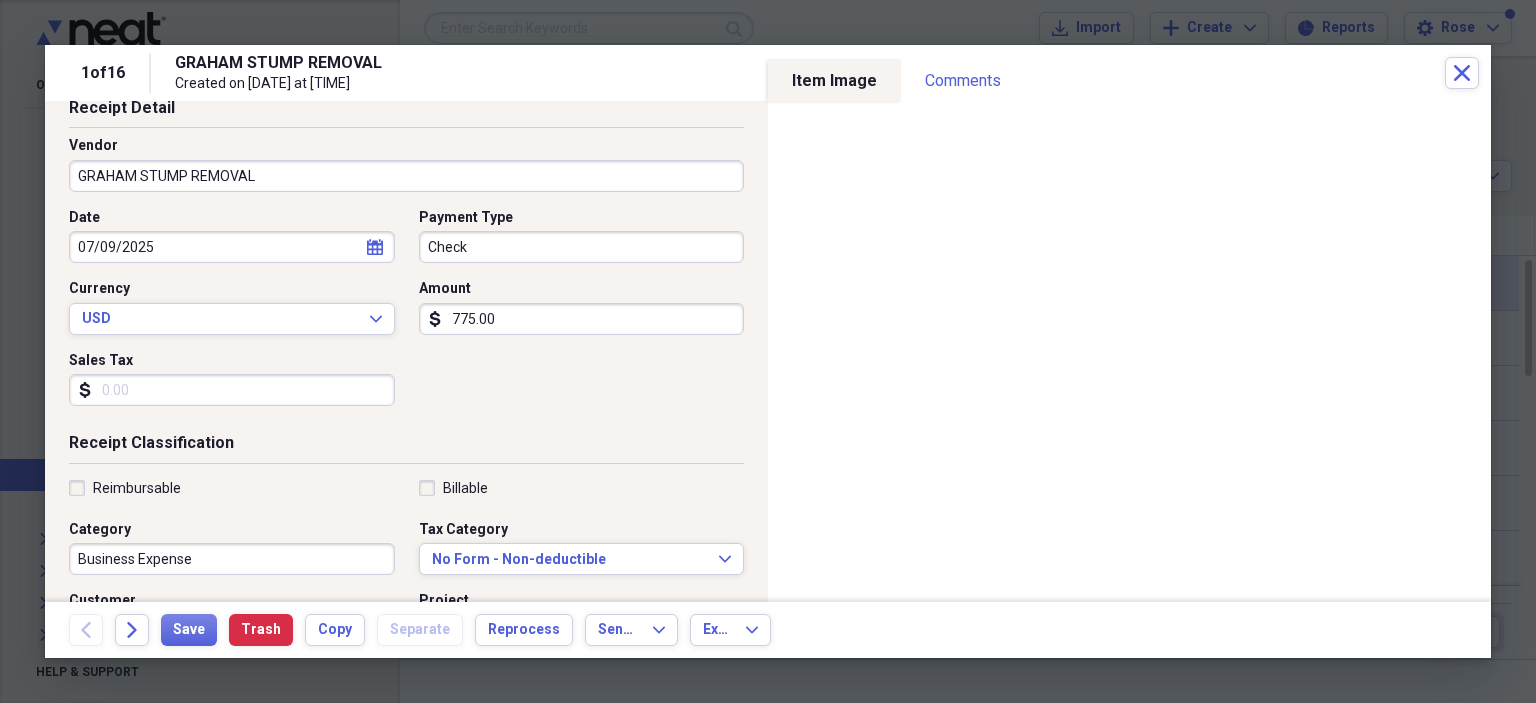 scroll, scrollTop: 300, scrollLeft: 0, axis: vertical 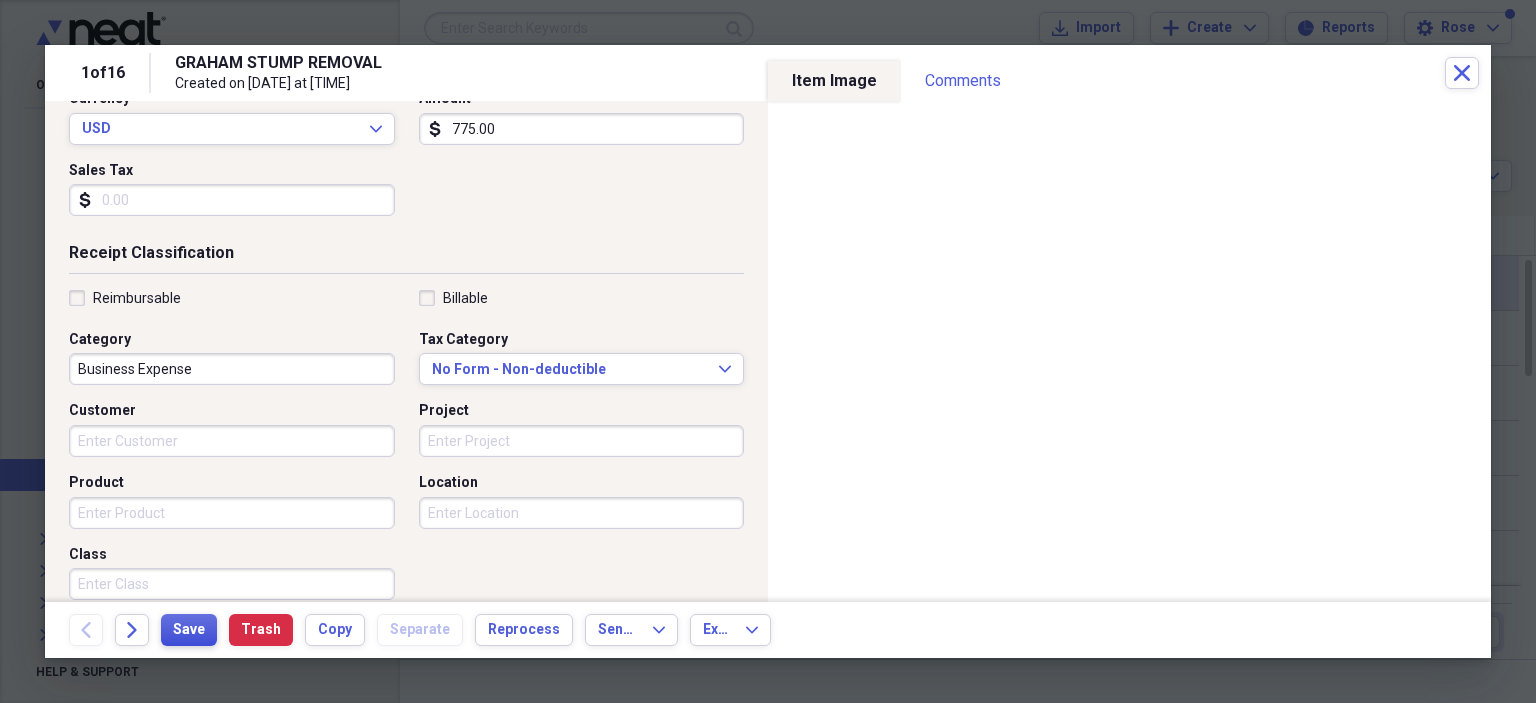 type on "775.00" 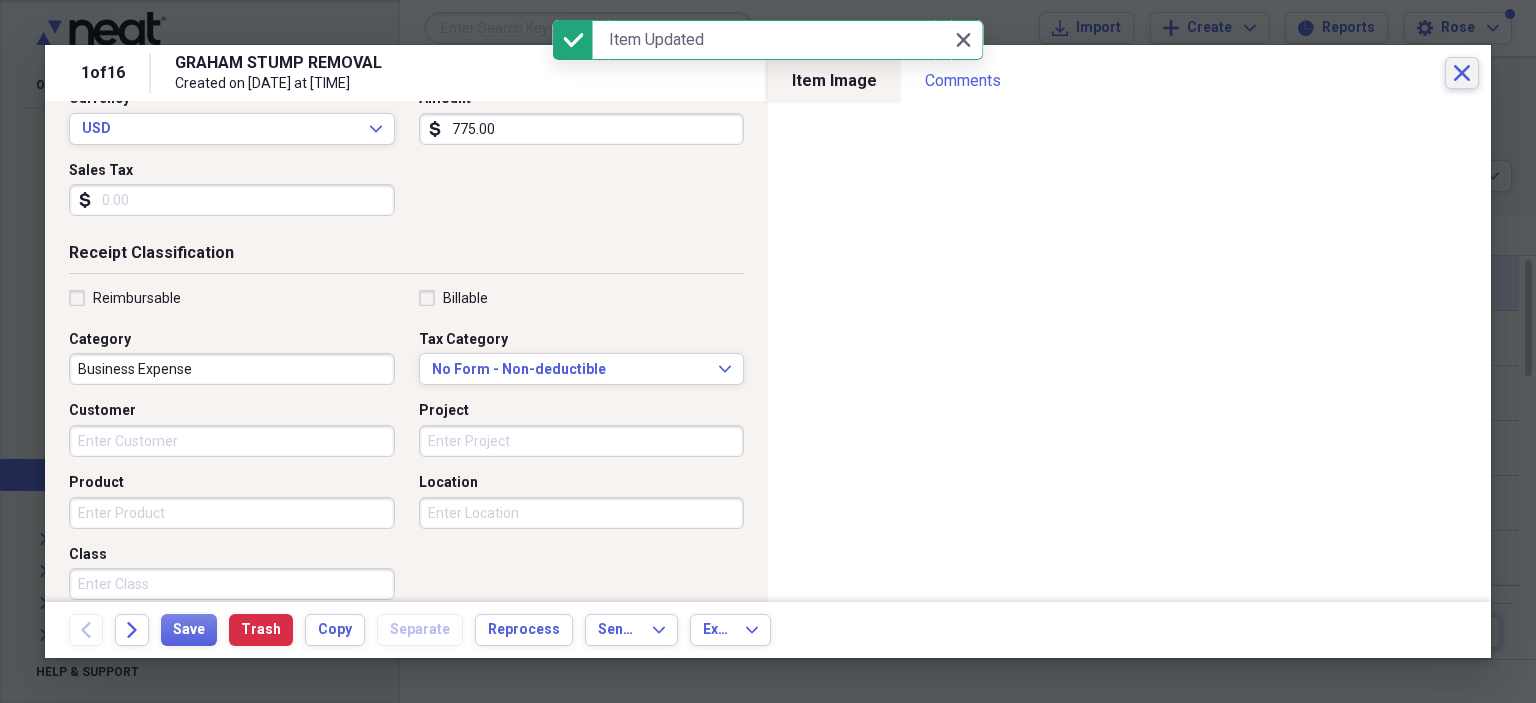 click on "Close" at bounding box center [1462, 73] 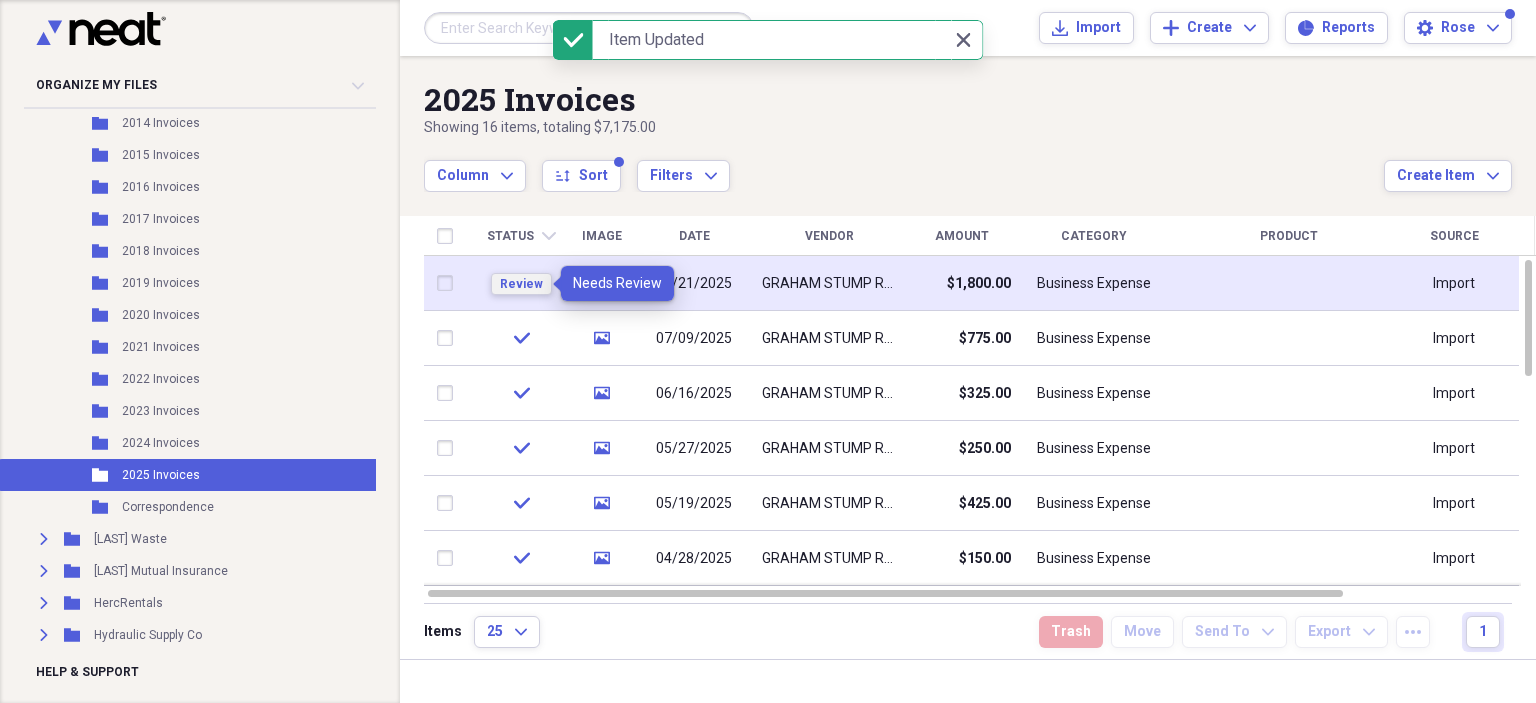 click on "Review" at bounding box center (521, 284) 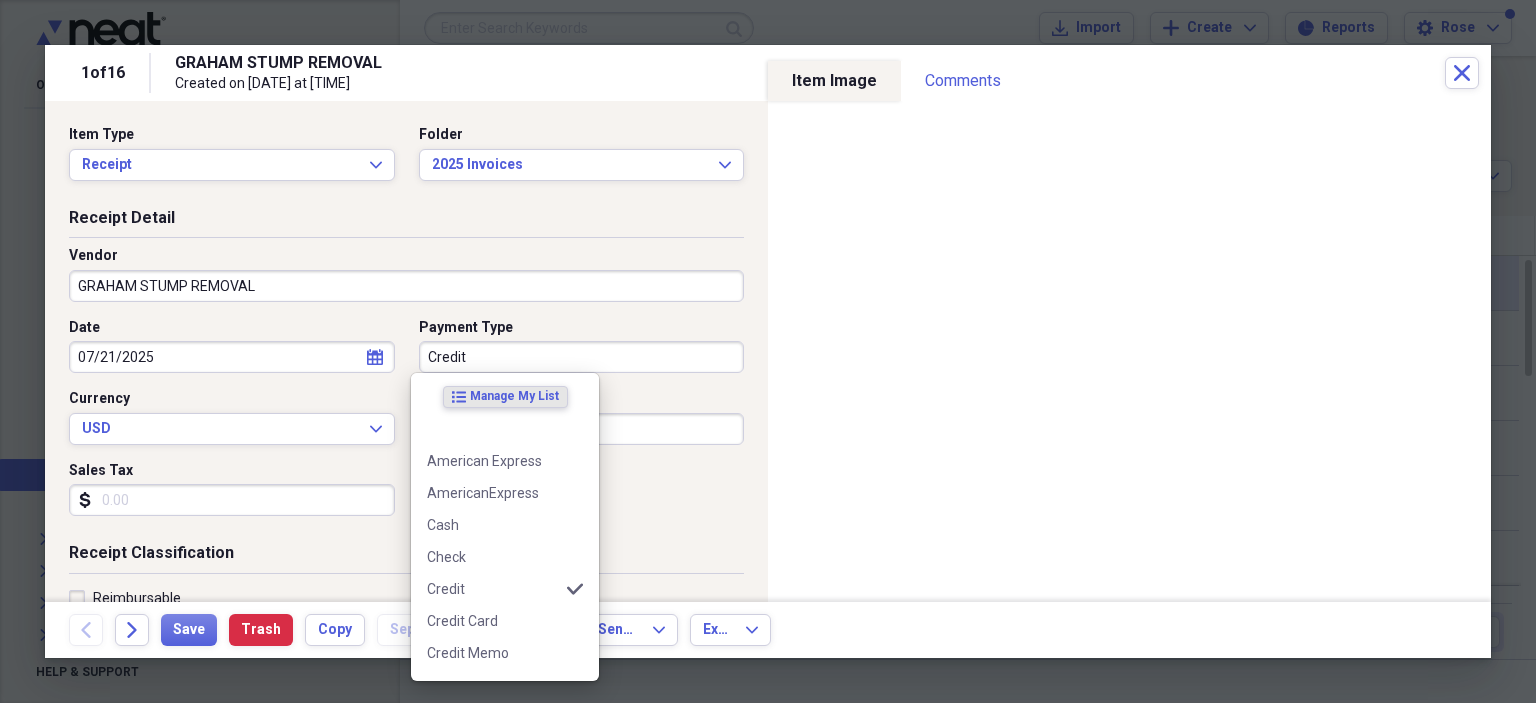 click on "Credit" at bounding box center (582, 357) 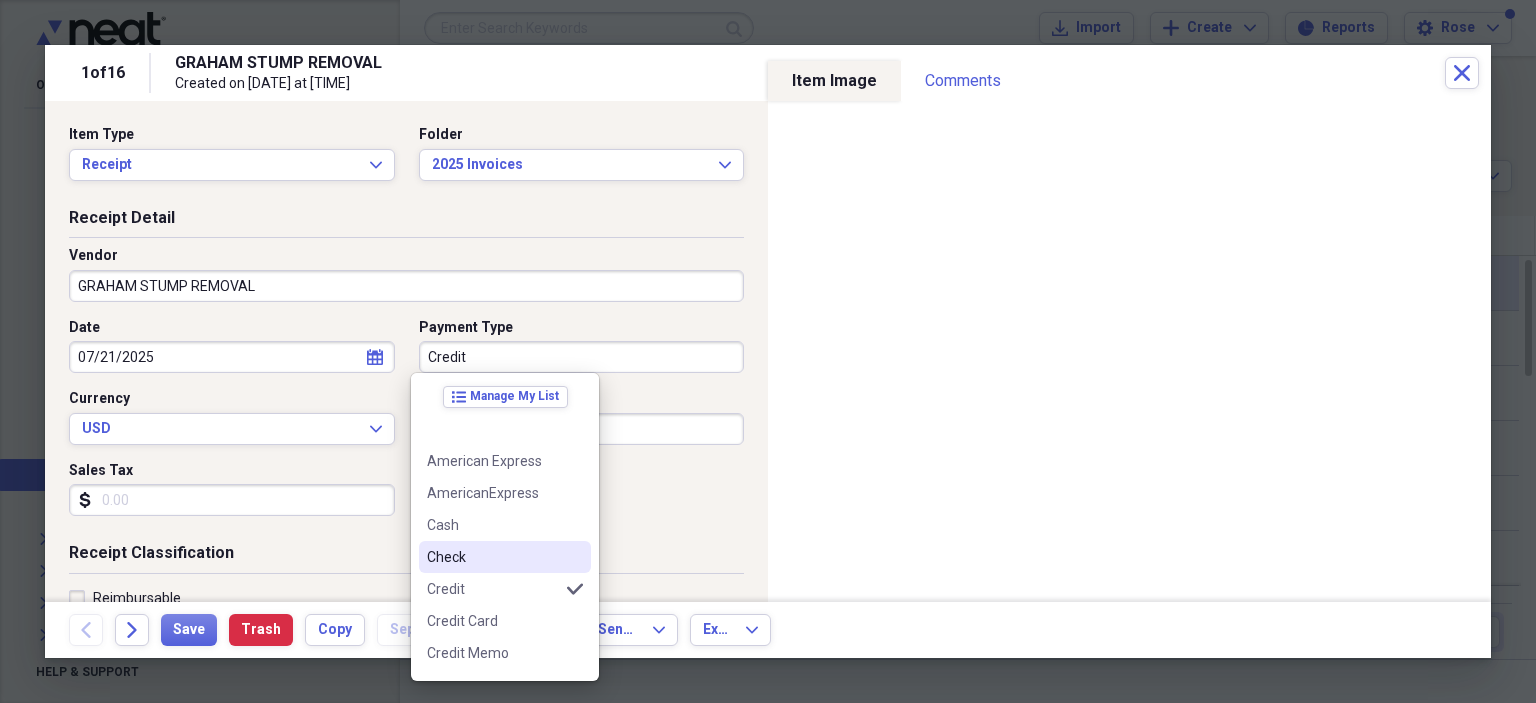 drag, startPoint x: 496, startPoint y: 560, endPoint x: 539, endPoint y: 542, distance: 46.615448 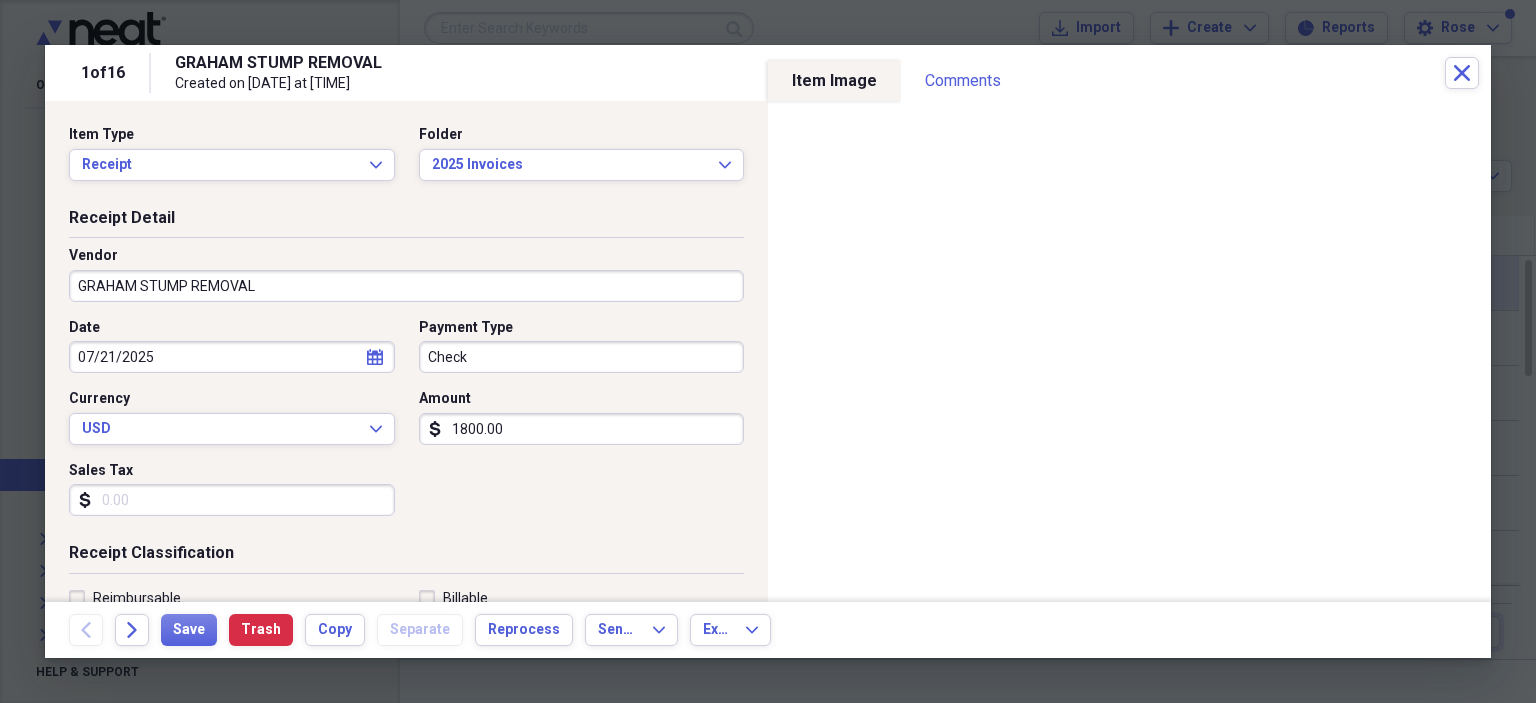 click on "1800.00" at bounding box center [582, 429] 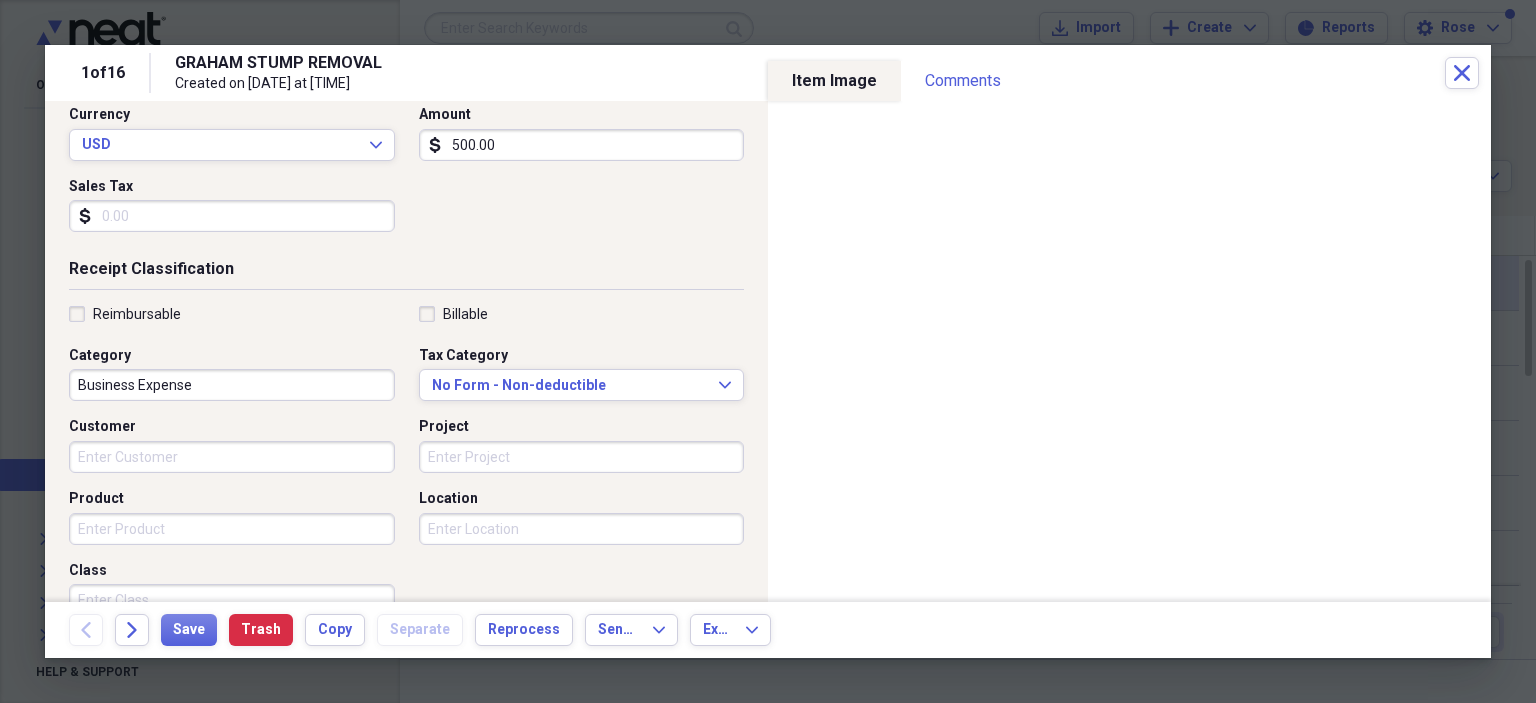scroll, scrollTop: 300, scrollLeft: 0, axis: vertical 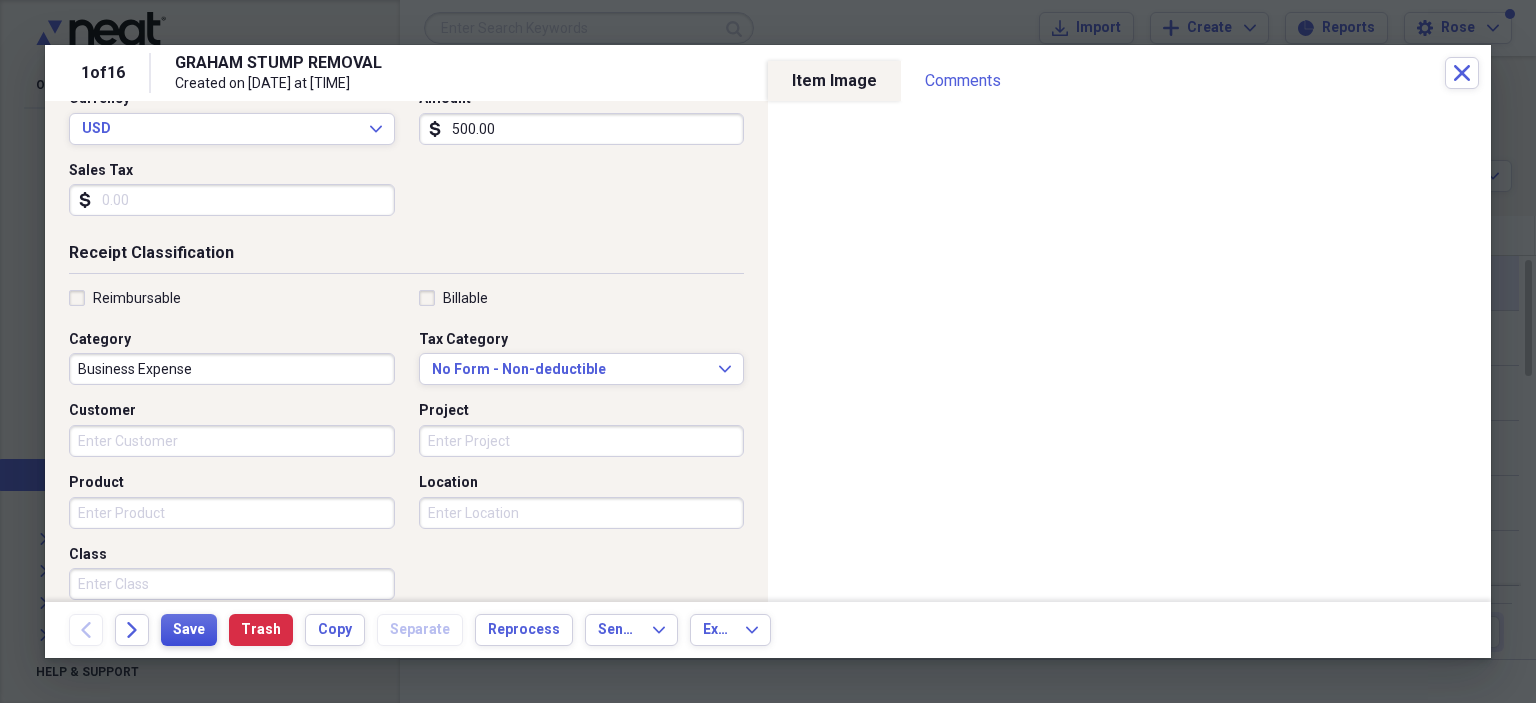 type on "500.00" 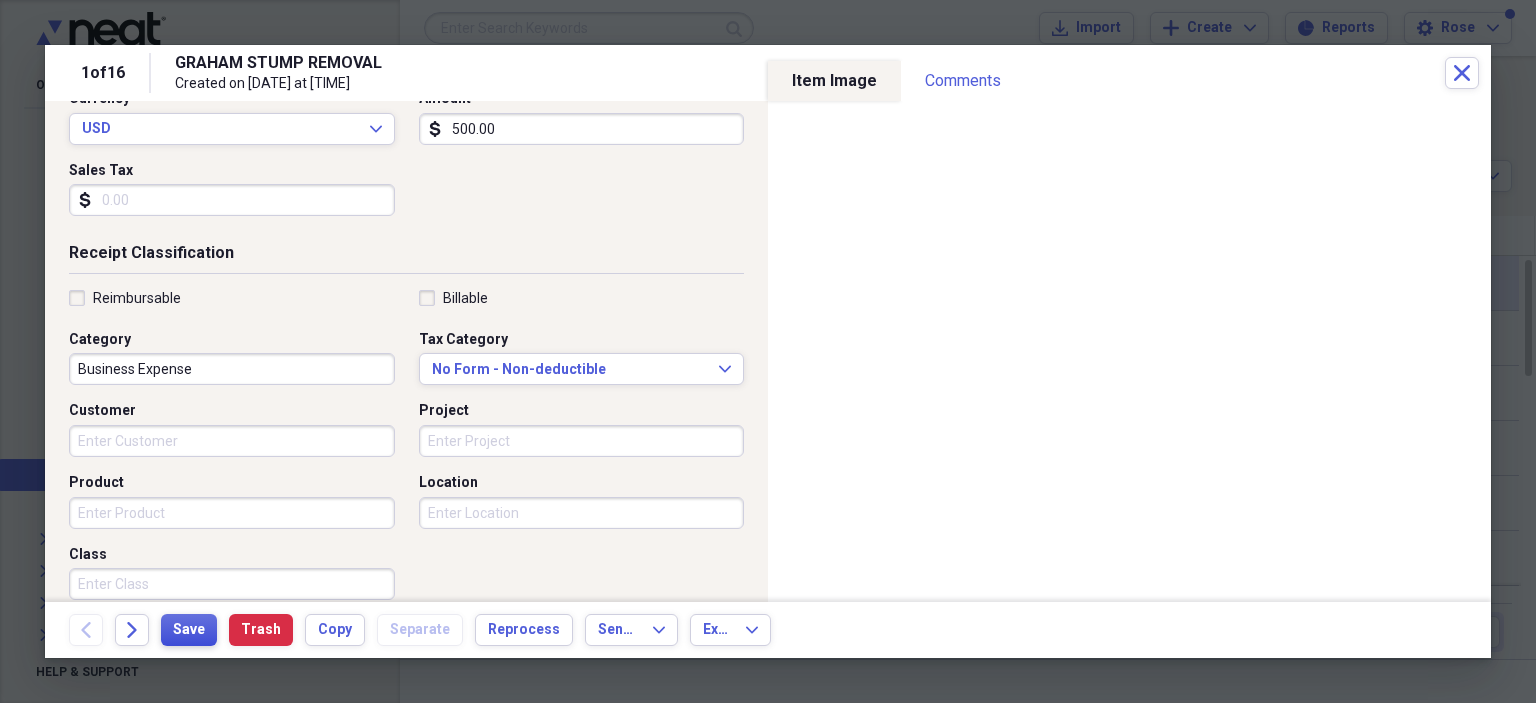 click on "Save" at bounding box center [189, 630] 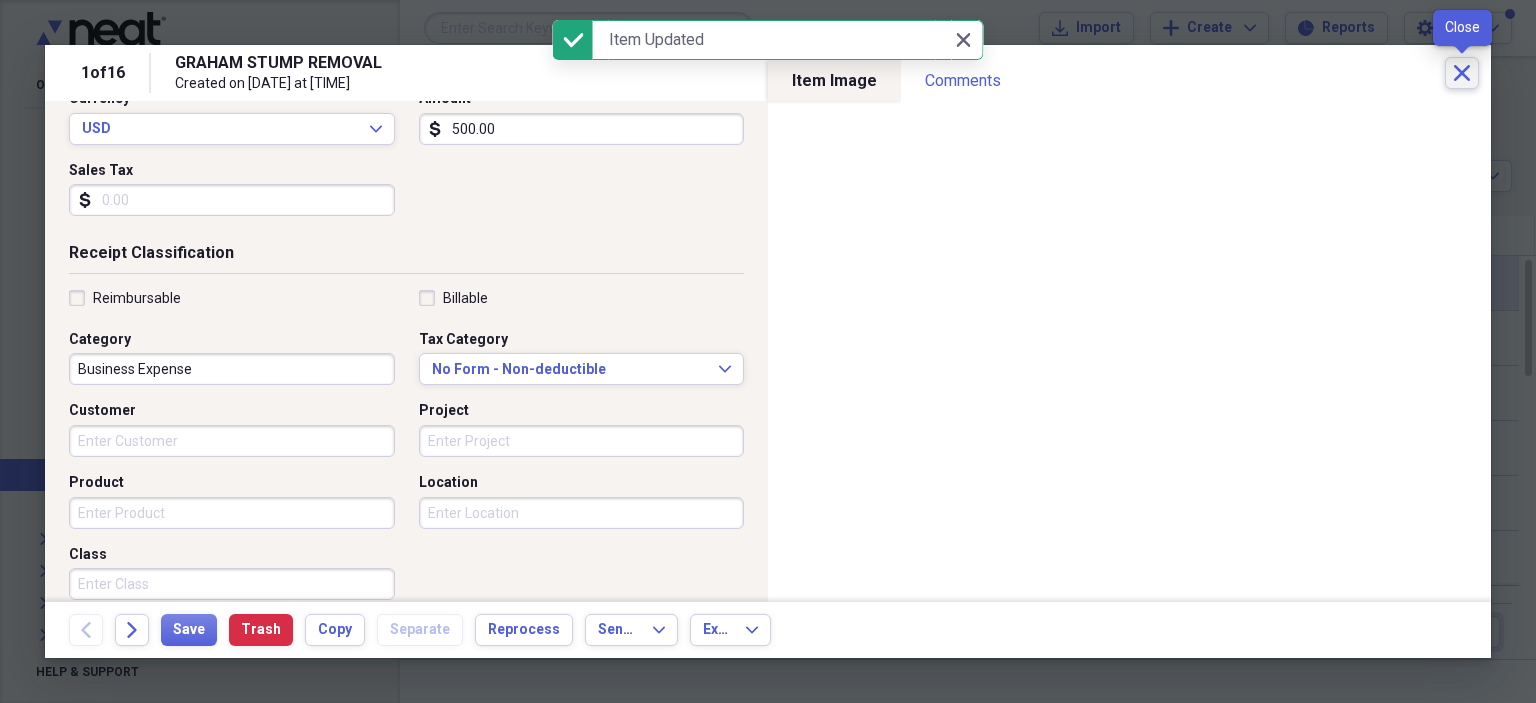 click on "Close" at bounding box center (1462, 73) 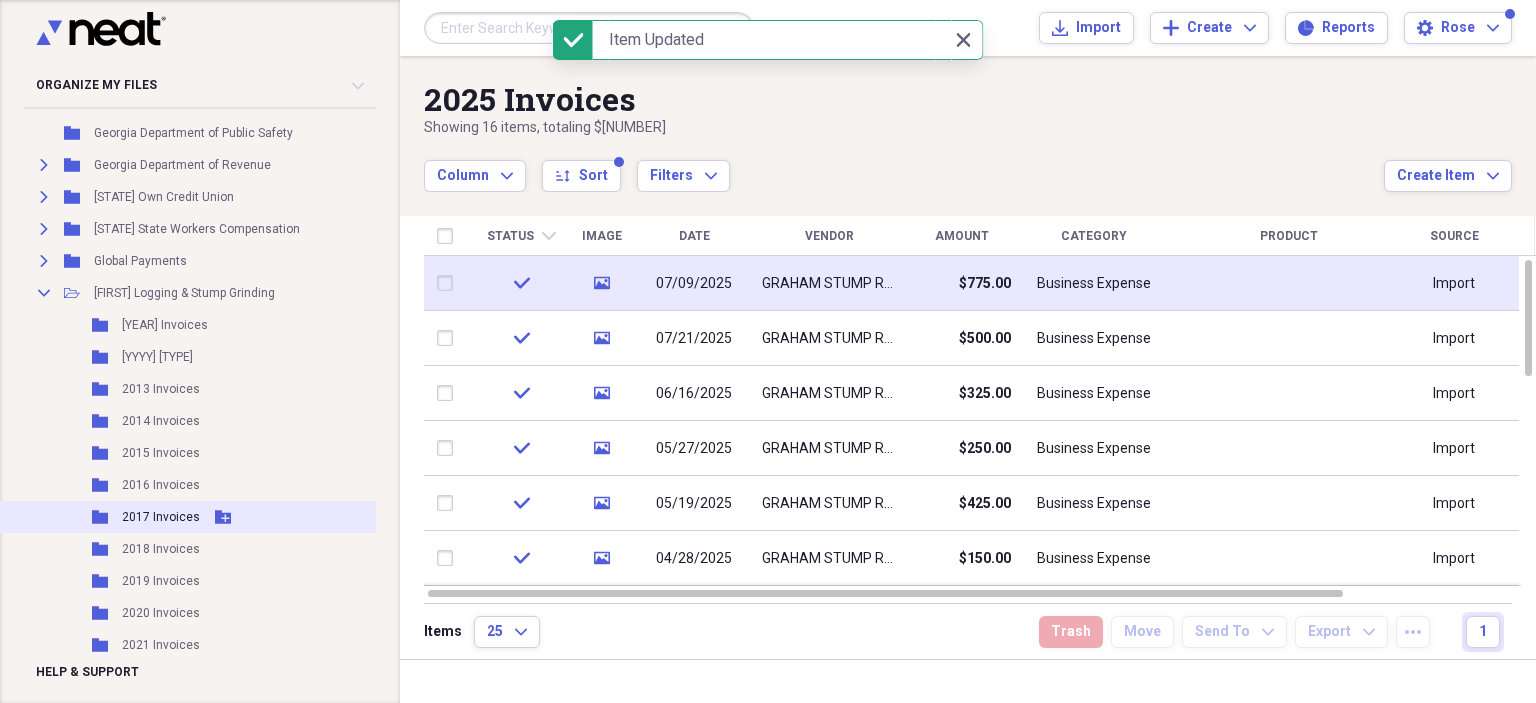 scroll, scrollTop: 2614, scrollLeft: 0, axis: vertical 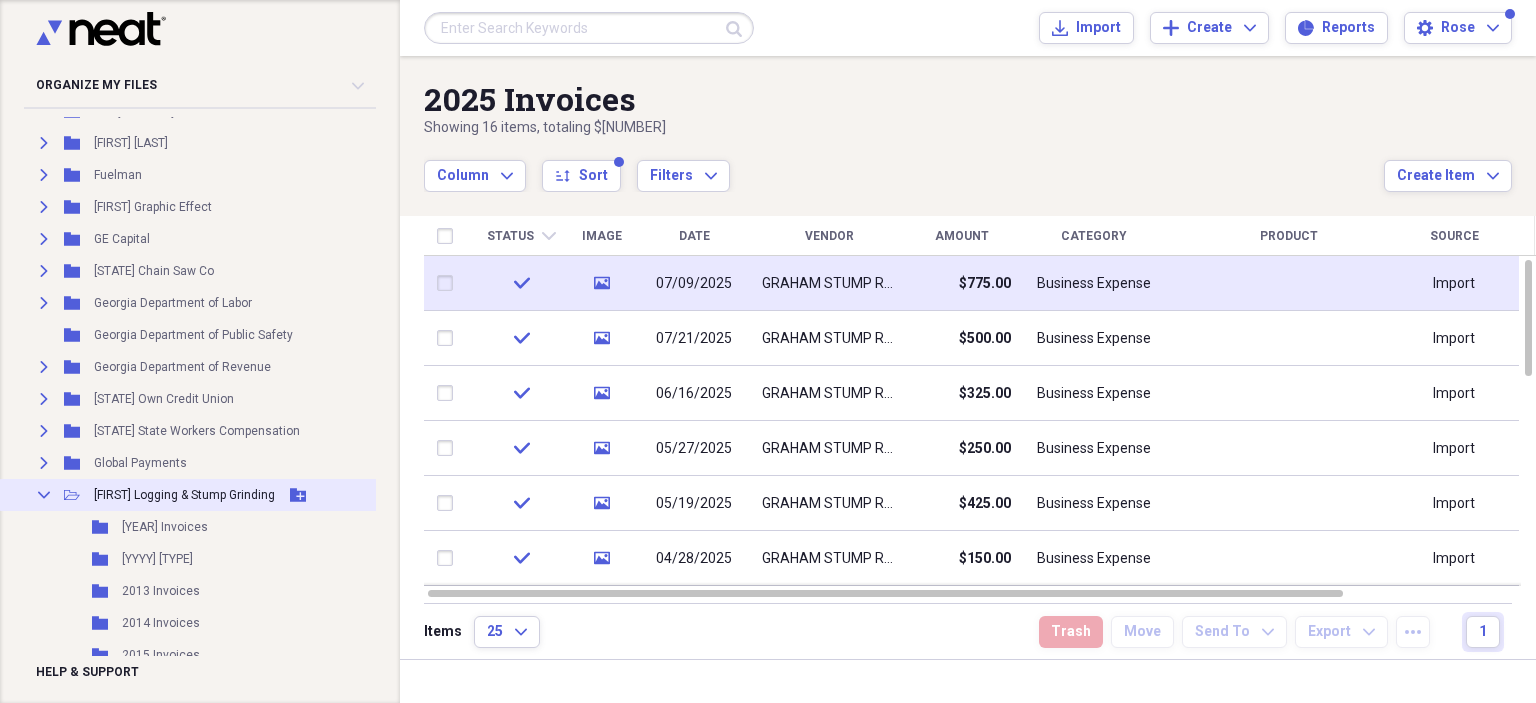 click on "Collapse" 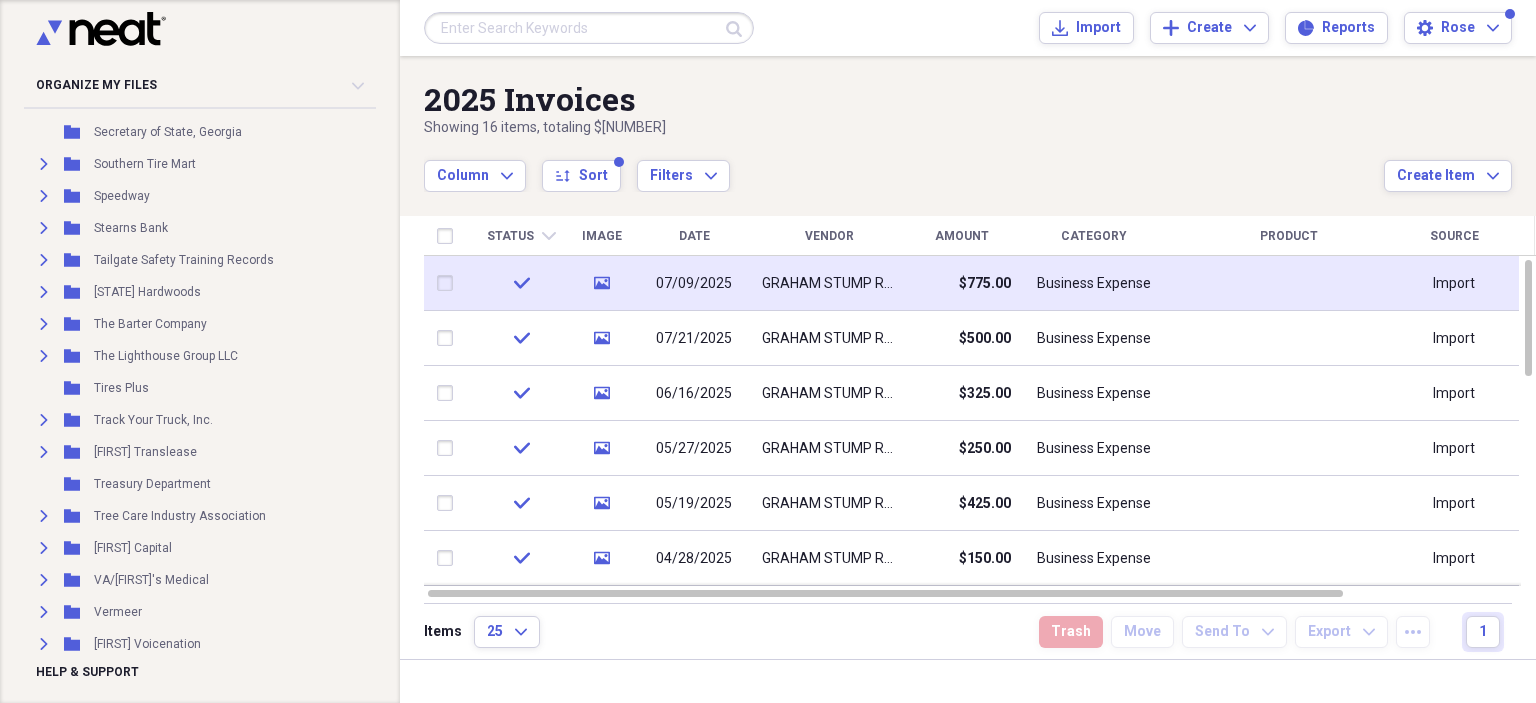 scroll, scrollTop: 4514, scrollLeft: 0, axis: vertical 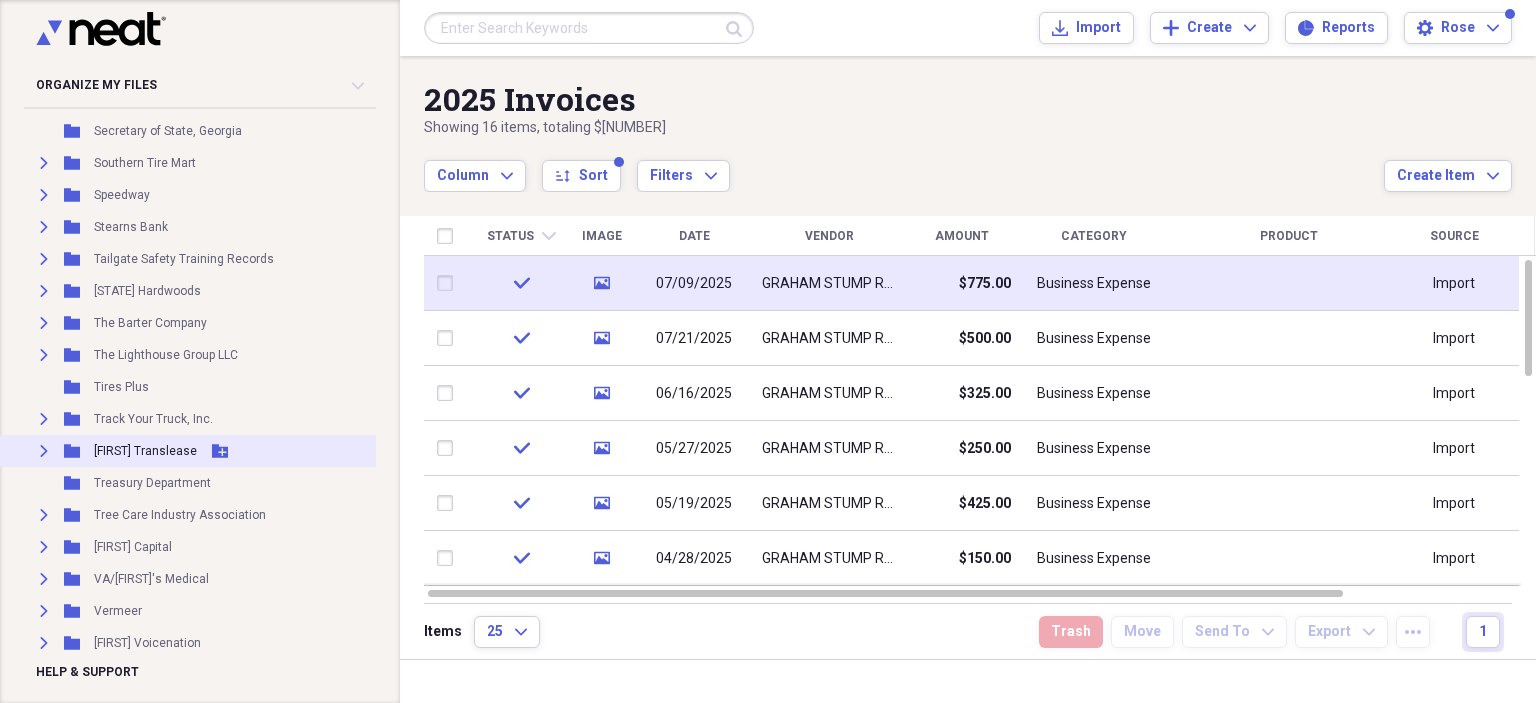 click on "Expand" 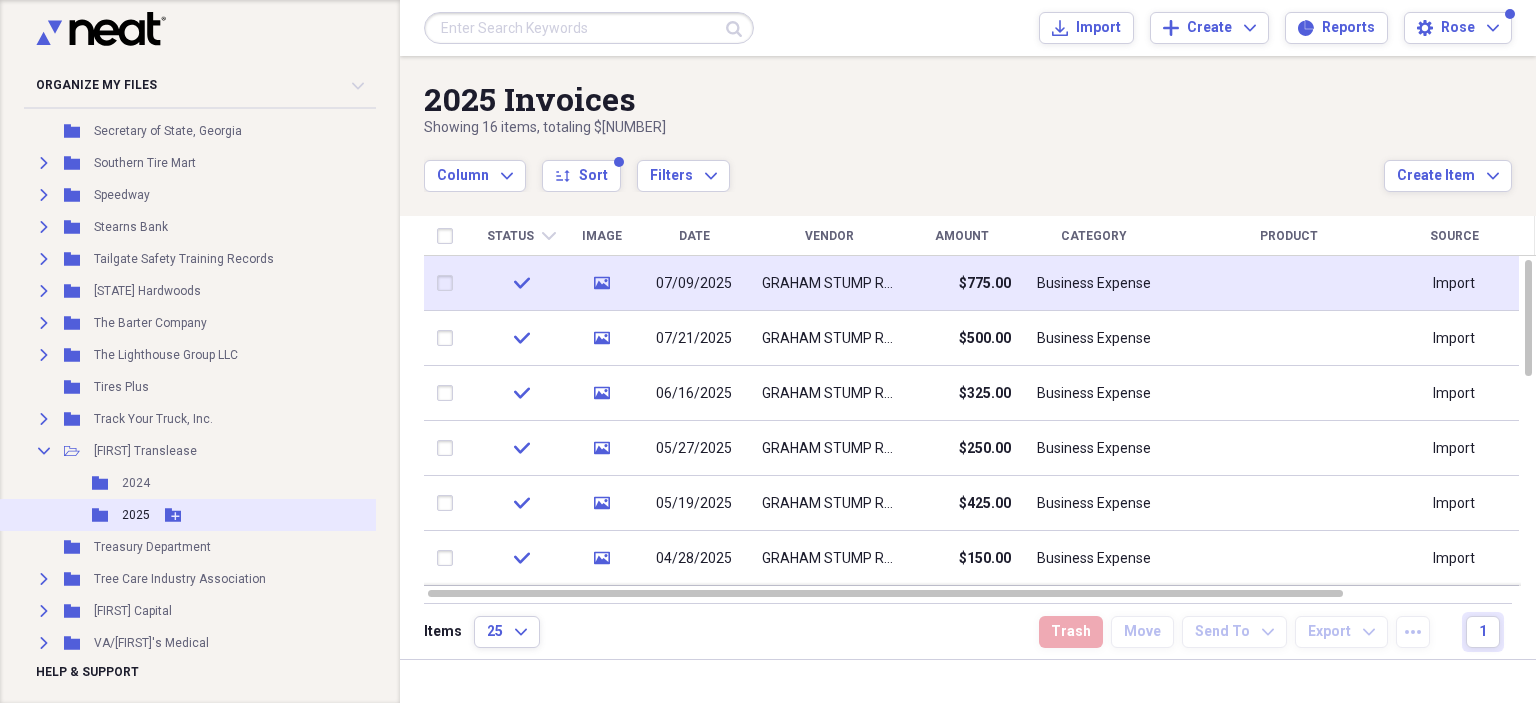 click on "2025" at bounding box center (136, 515) 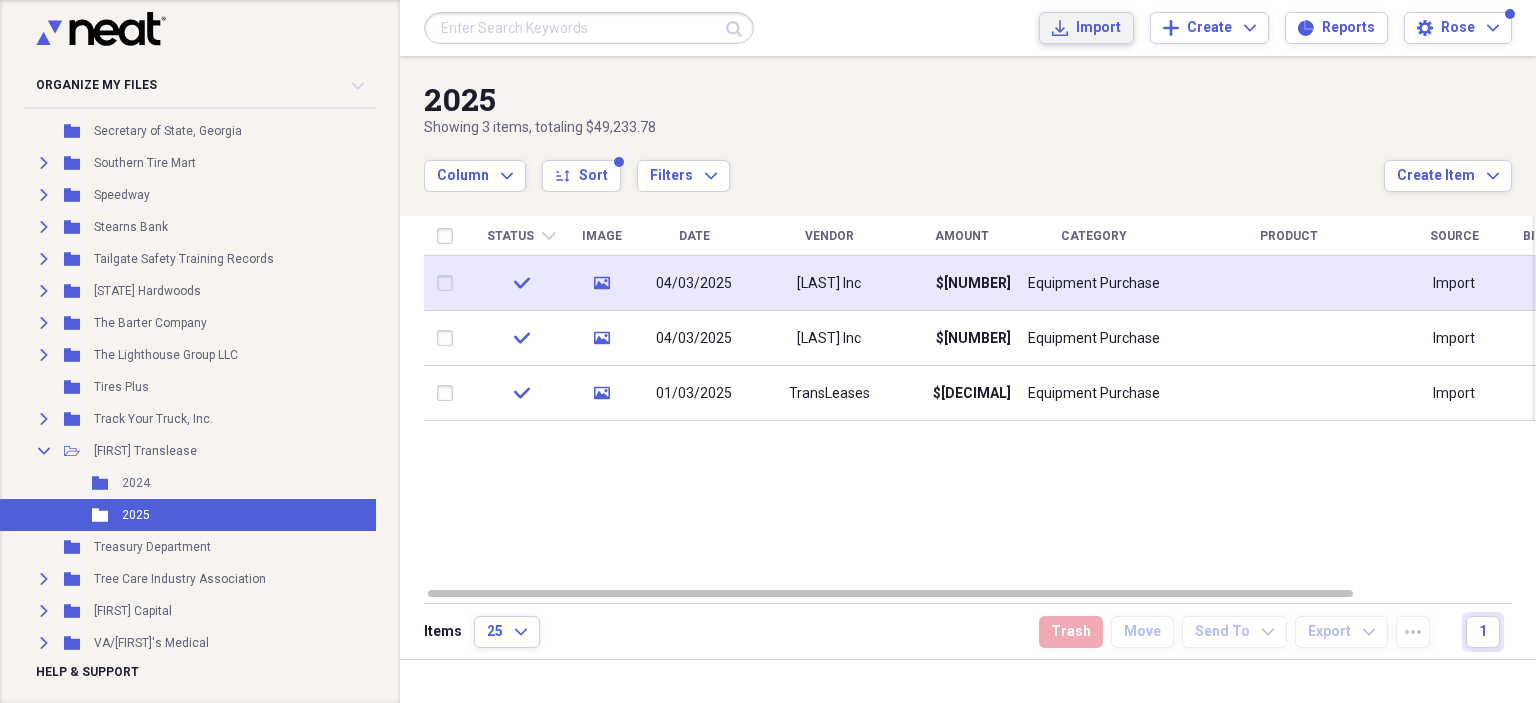 click on "Import" at bounding box center (1098, 28) 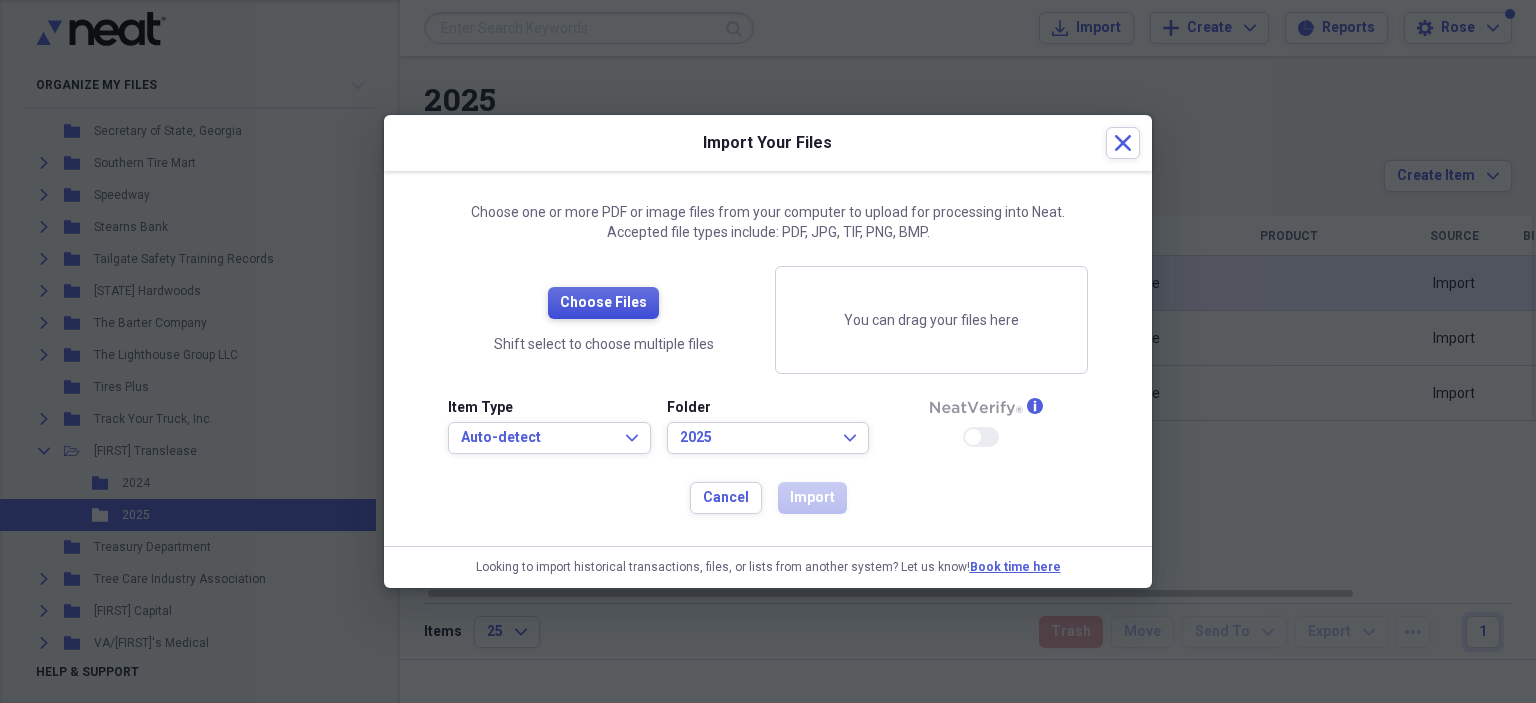 click on "Choose Files" at bounding box center (603, 303) 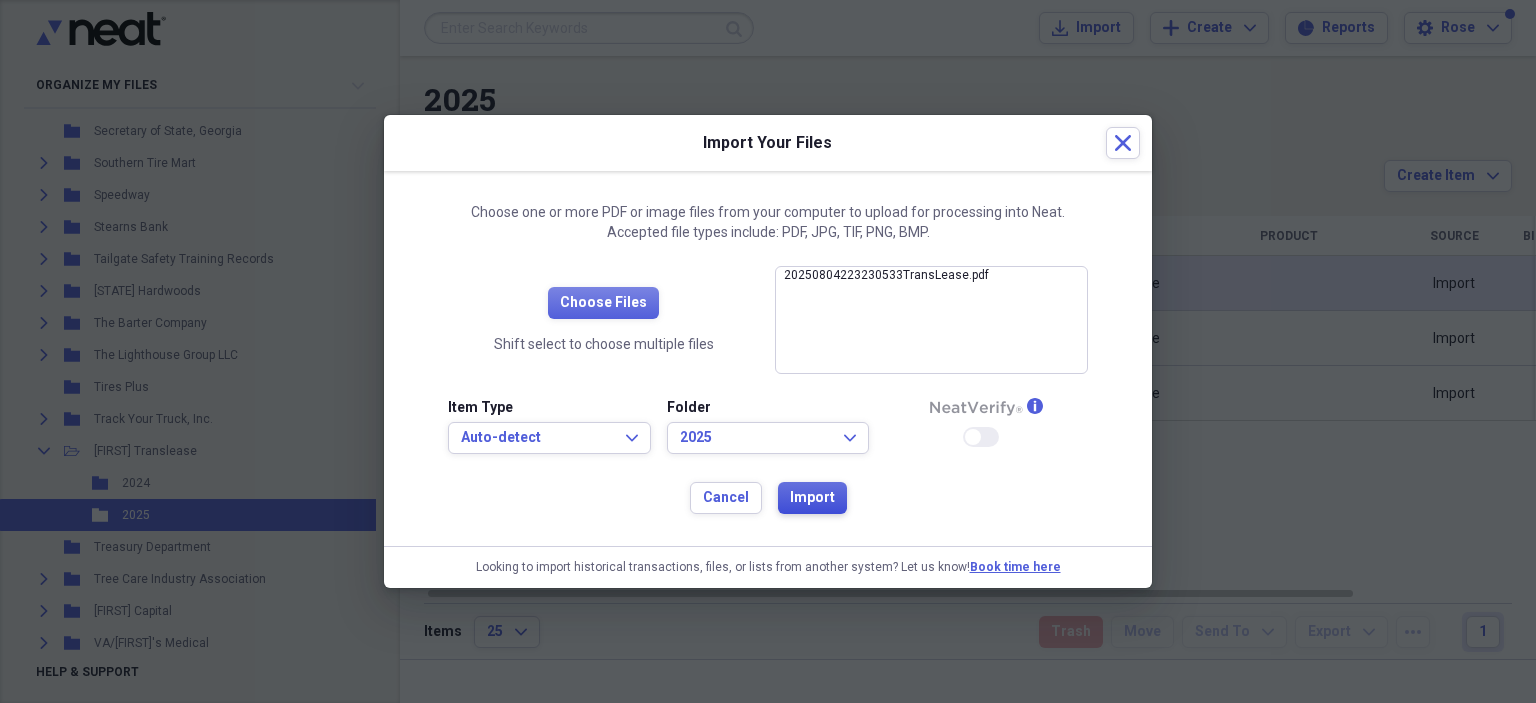 click on "Import" at bounding box center (812, 498) 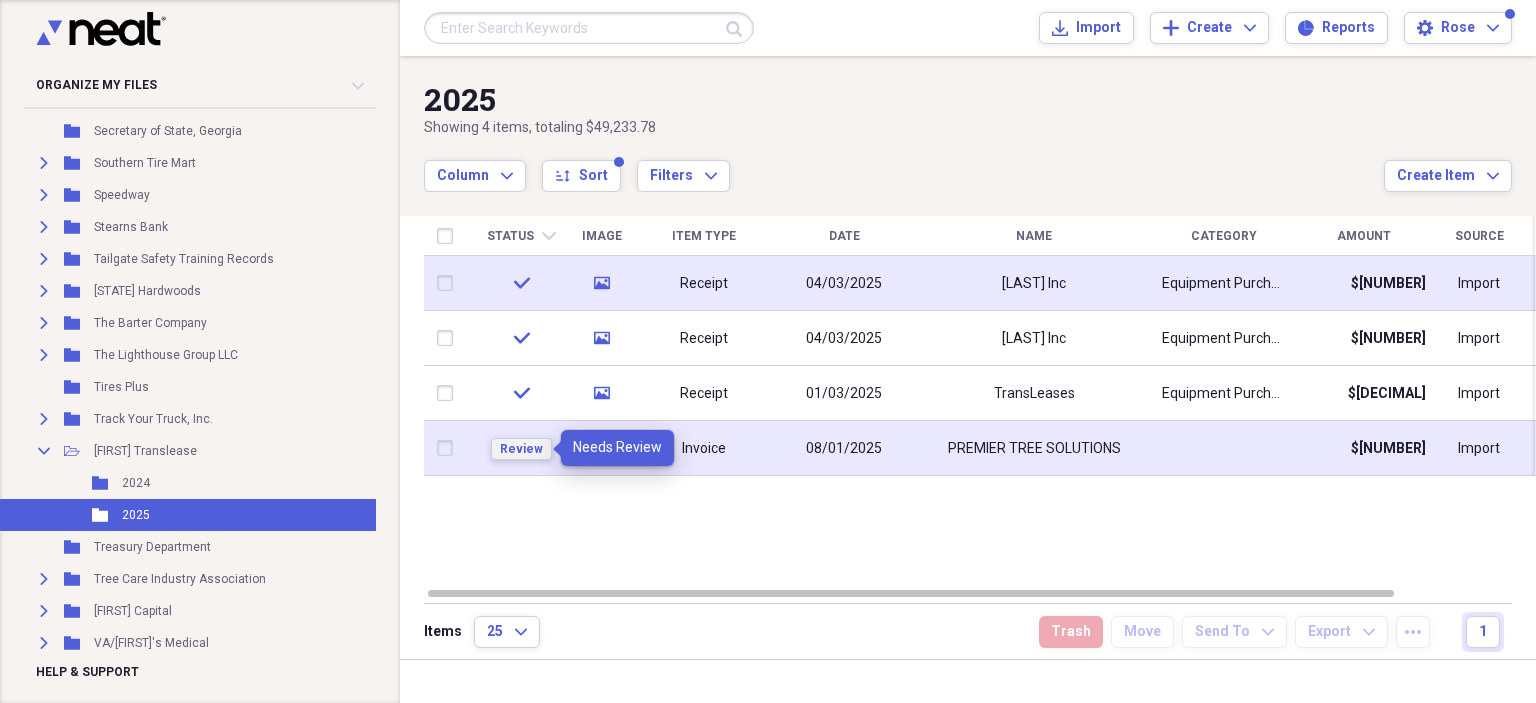 click on "Review" at bounding box center [521, 449] 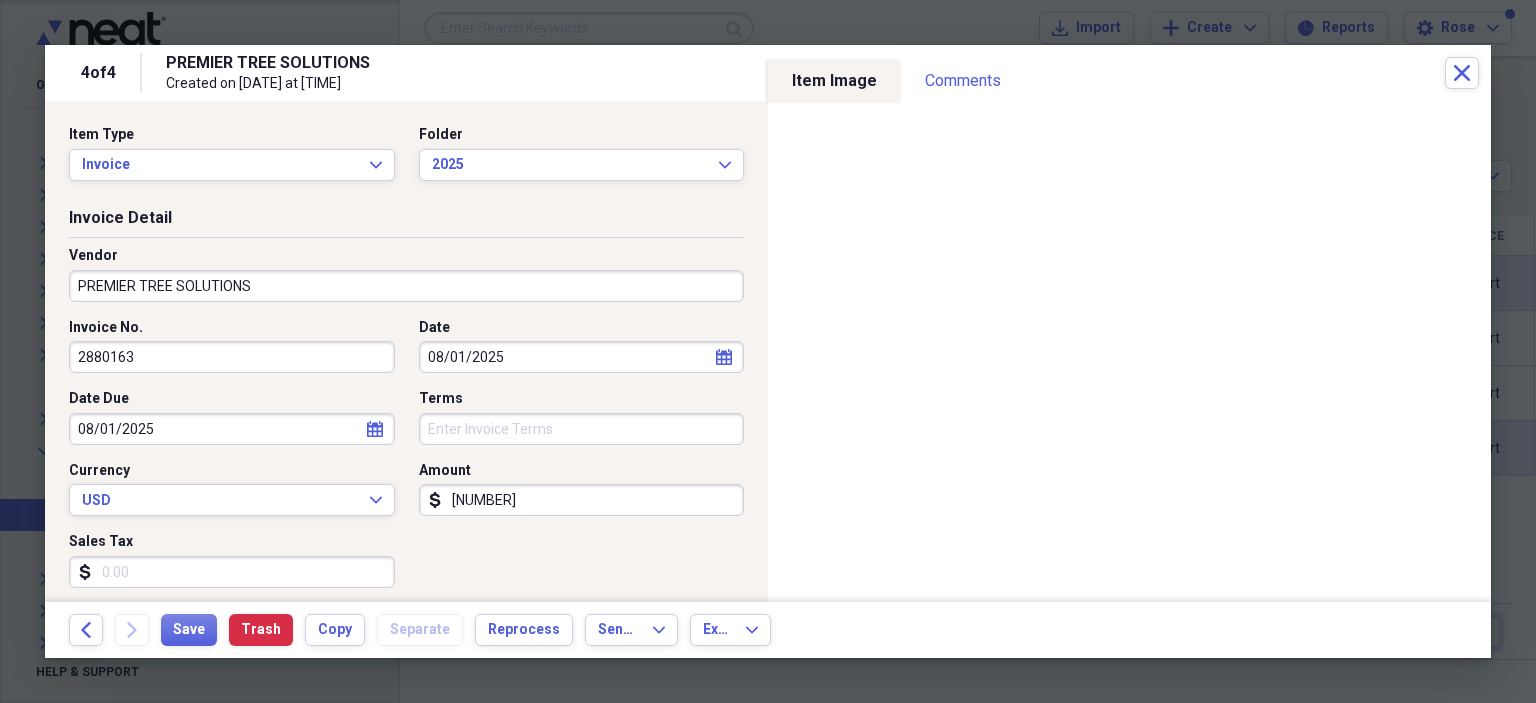 click on "PREMIER TREE SOLUTIONS" at bounding box center (406, 286) 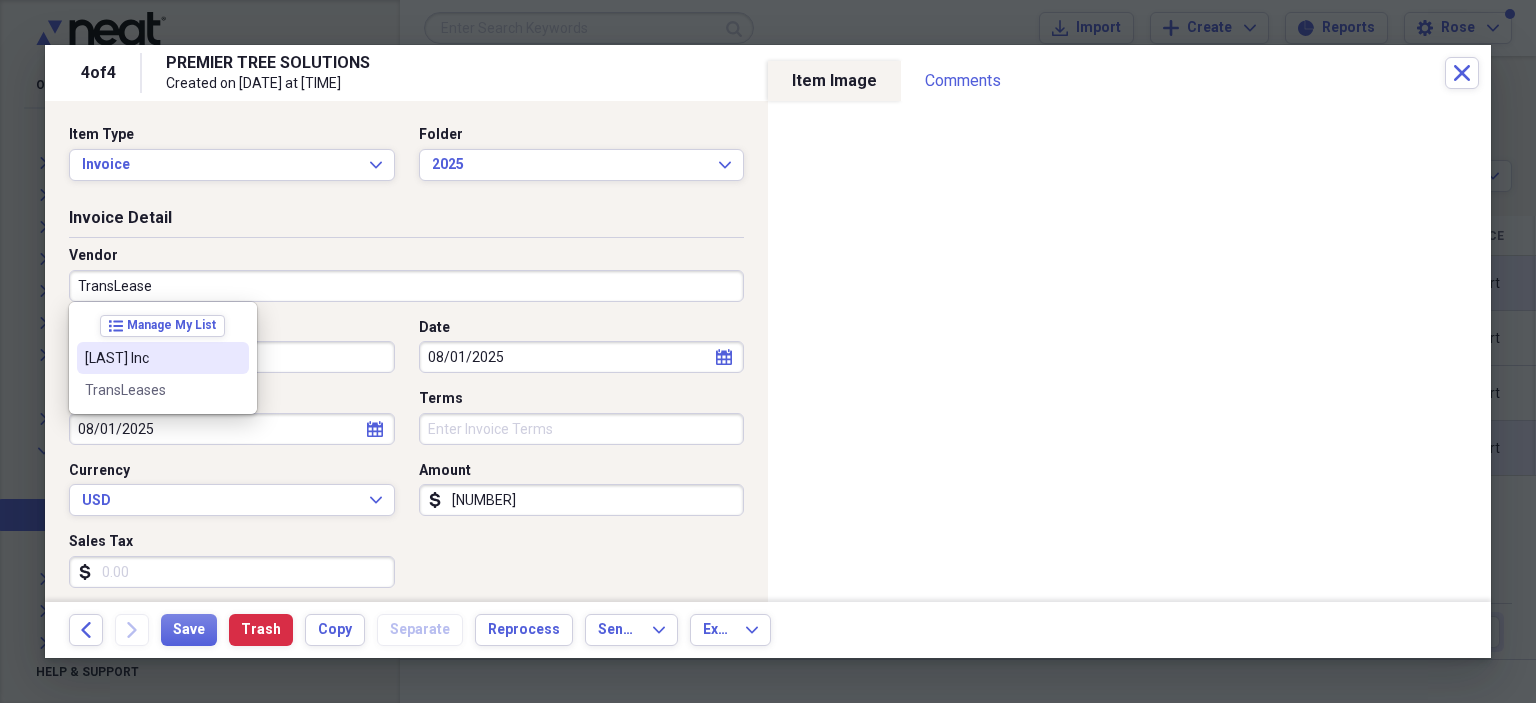 click on "[LAST] Inc" at bounding box center [151, 358] 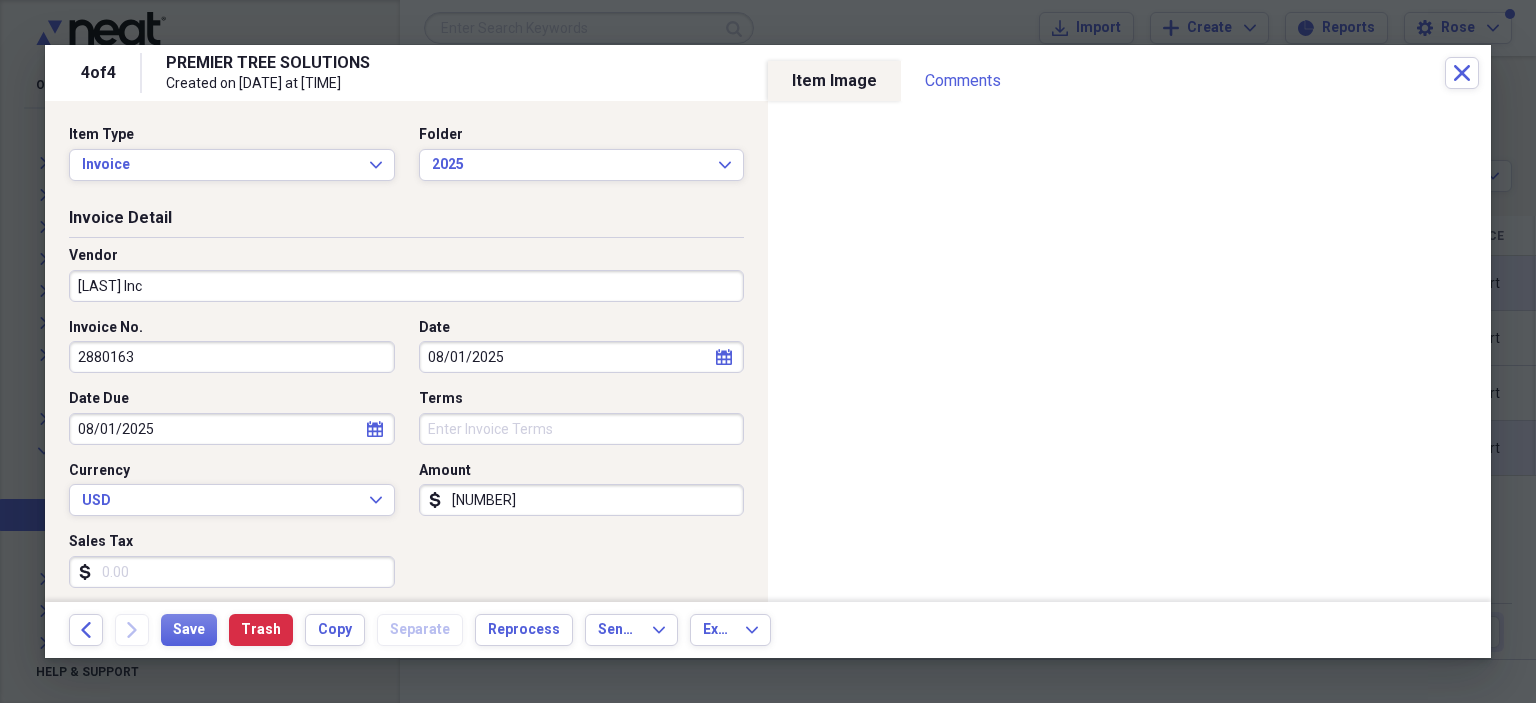 type on "Equipment Purchase" 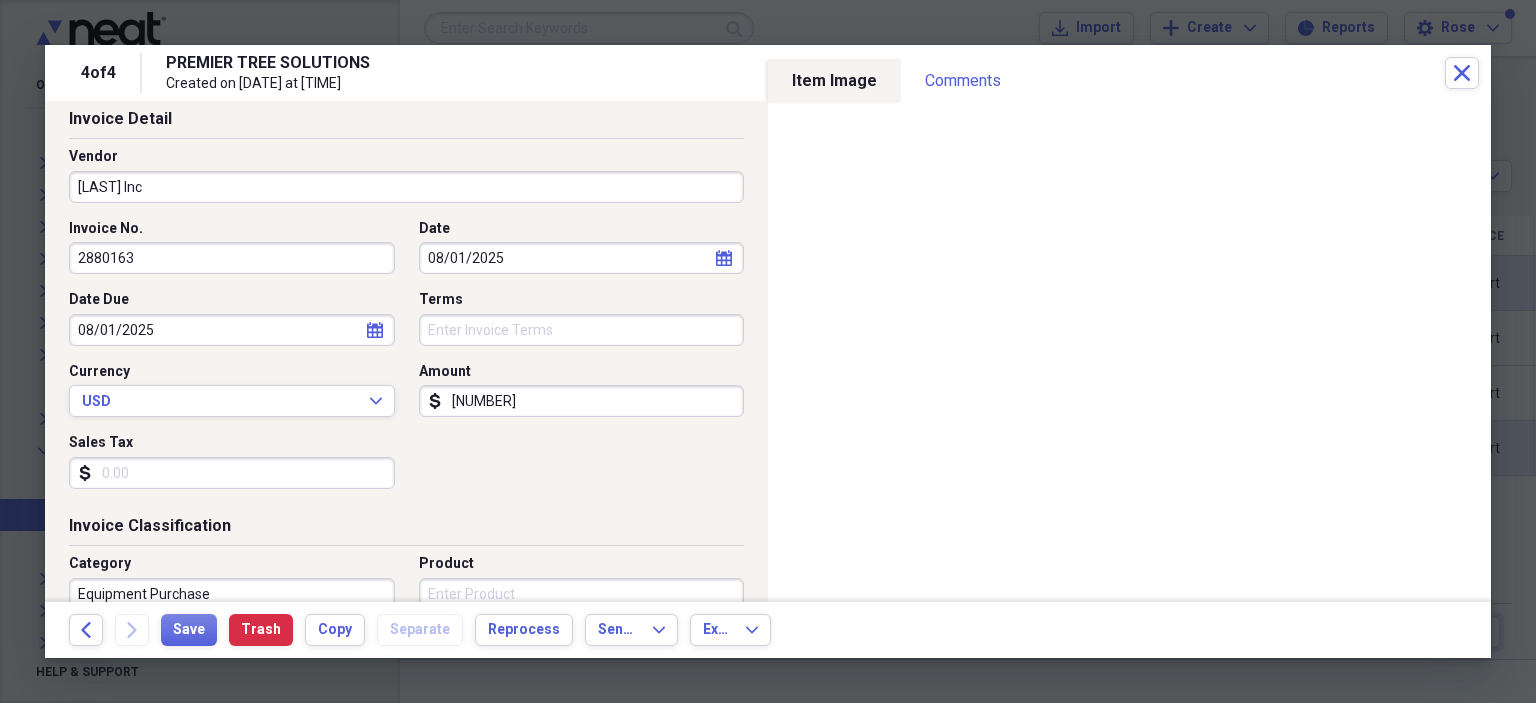 scroll, scrollTop: 300, scrollLeft: 0, axis: vertical 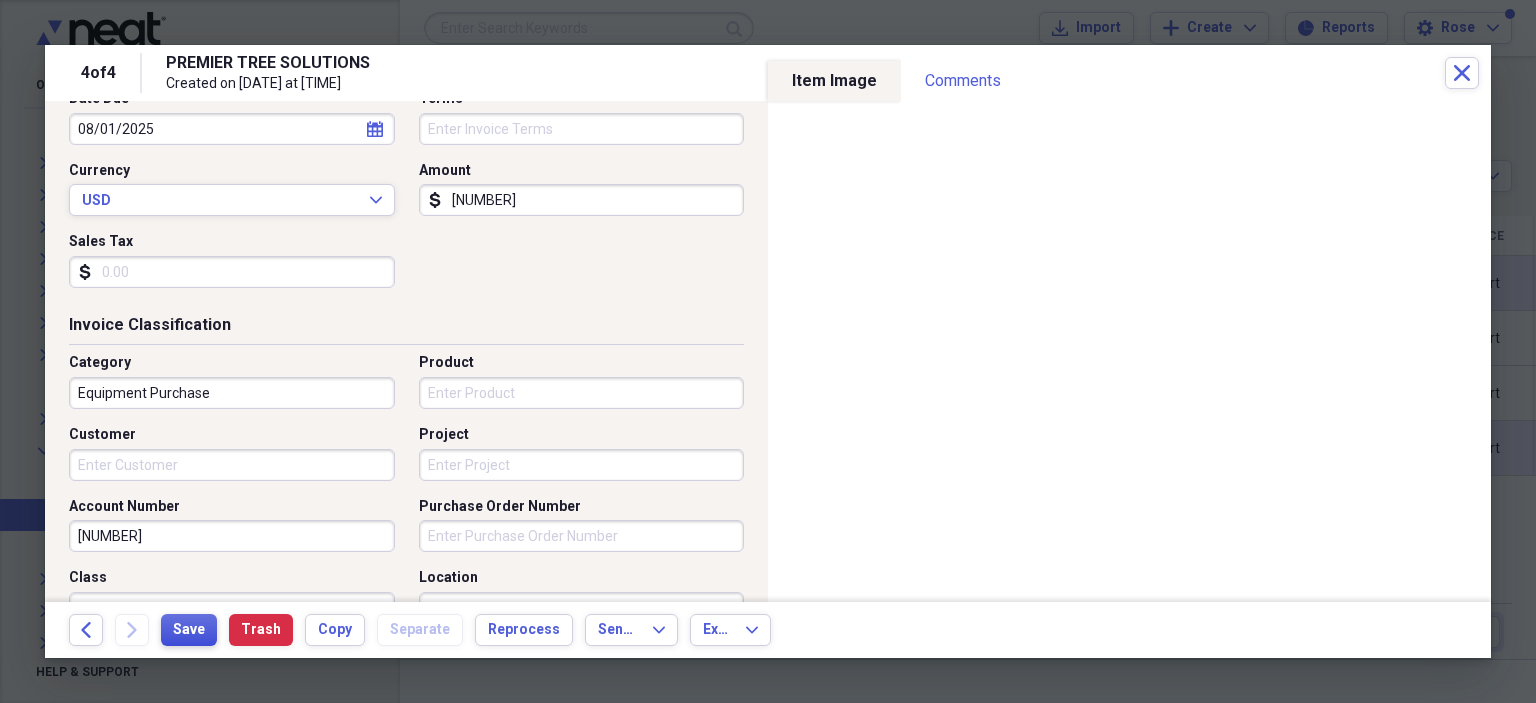 click on "Save" at bounding box center [189, 630] 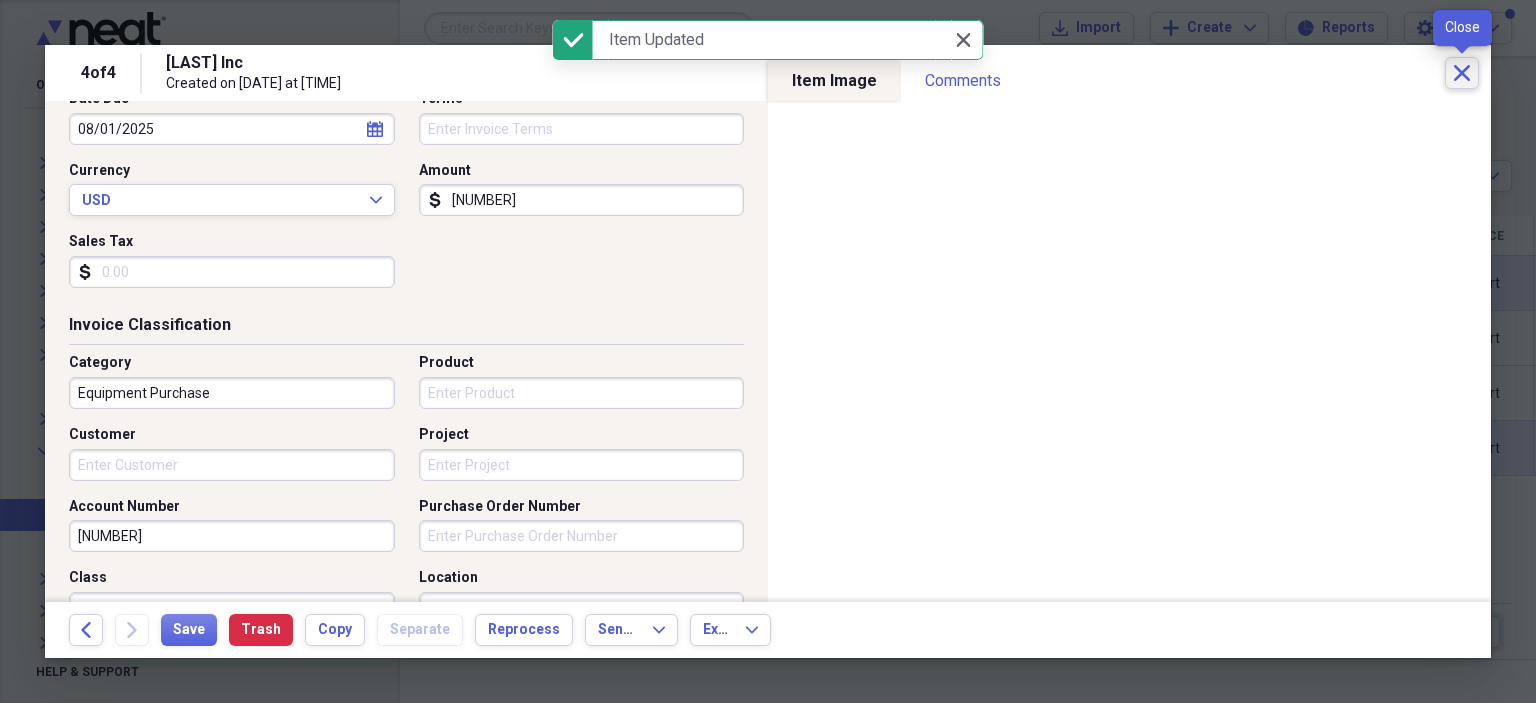 click on "Close" at bounding box center [1462, 73] 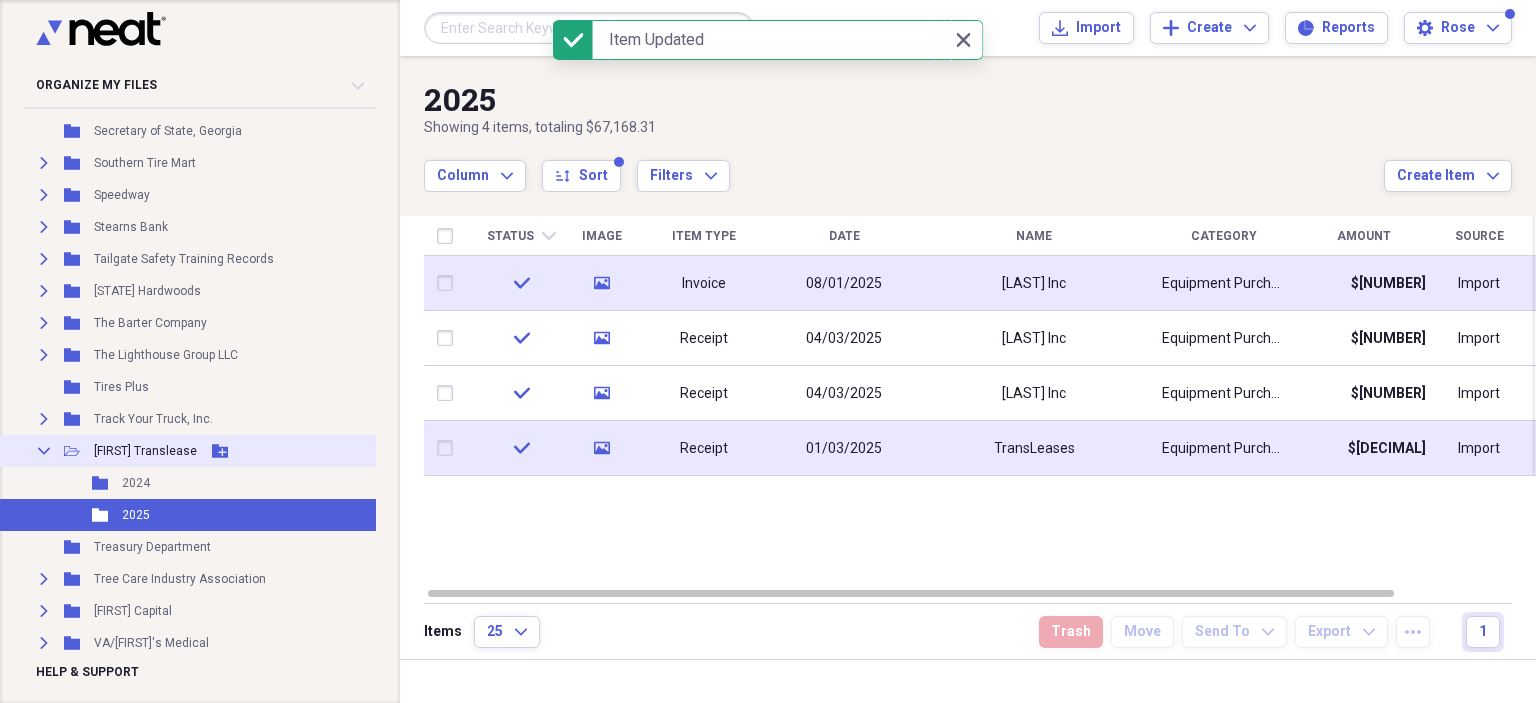 click on "Collapse" 